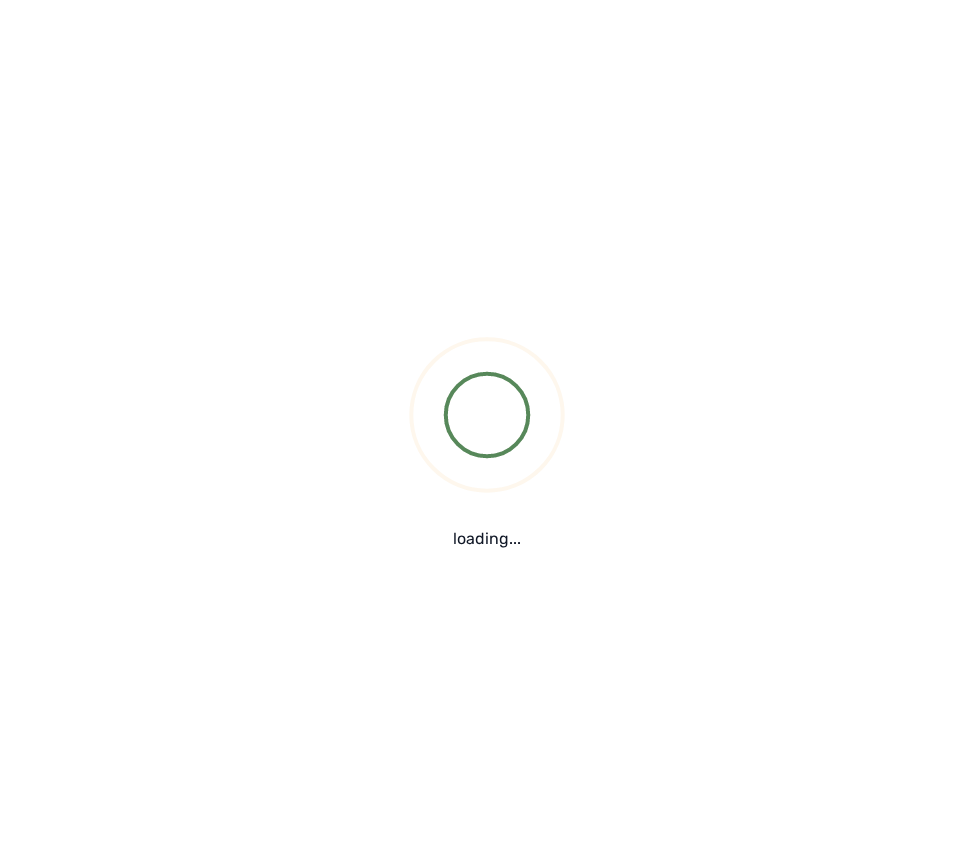 scroll, scrollTop: 0, scrollLeft: 0, axis: both 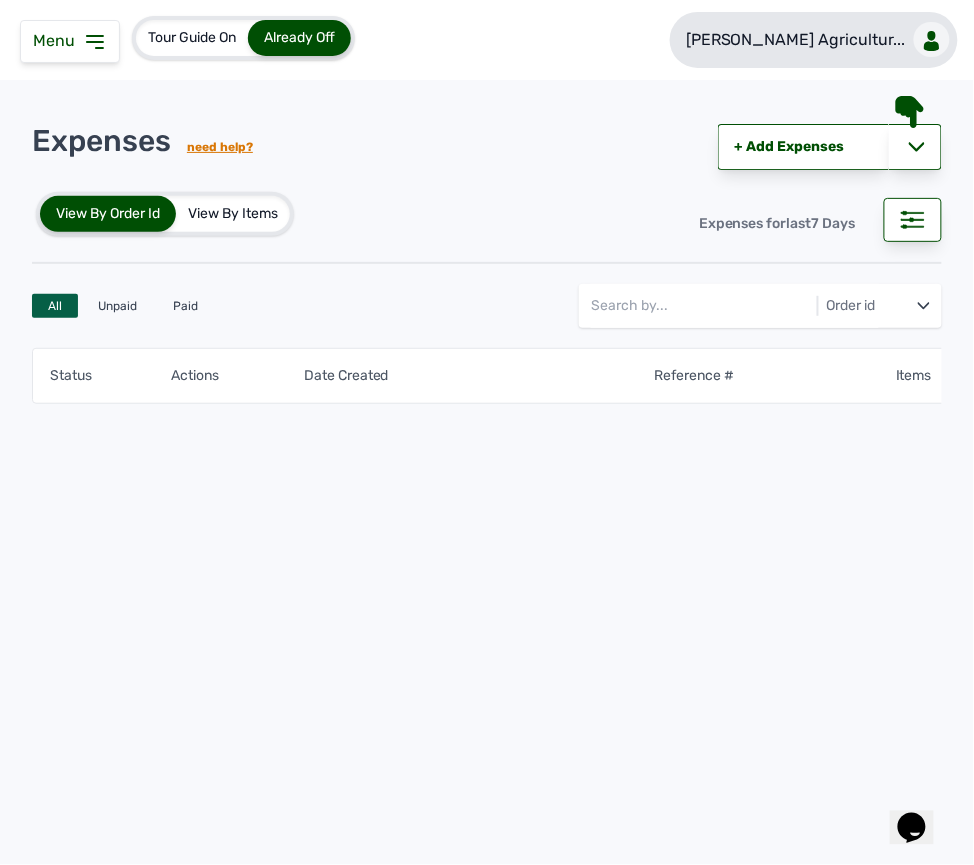 click 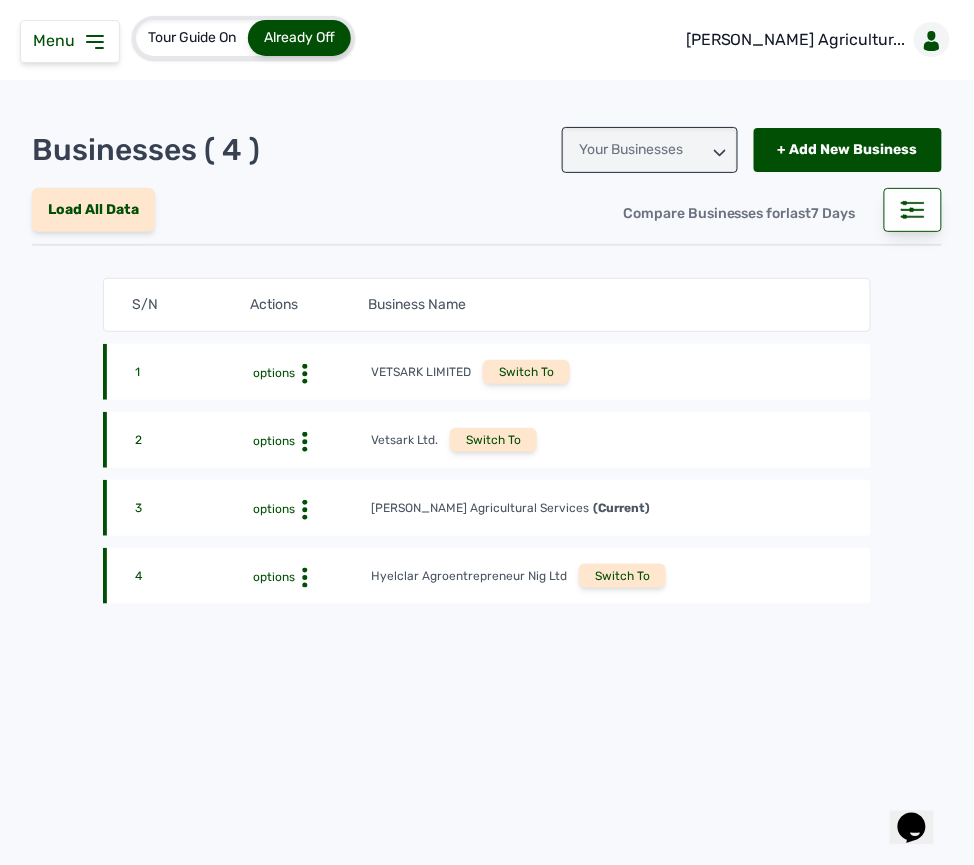 click on "Switch To" at bounding box center [622, 576] 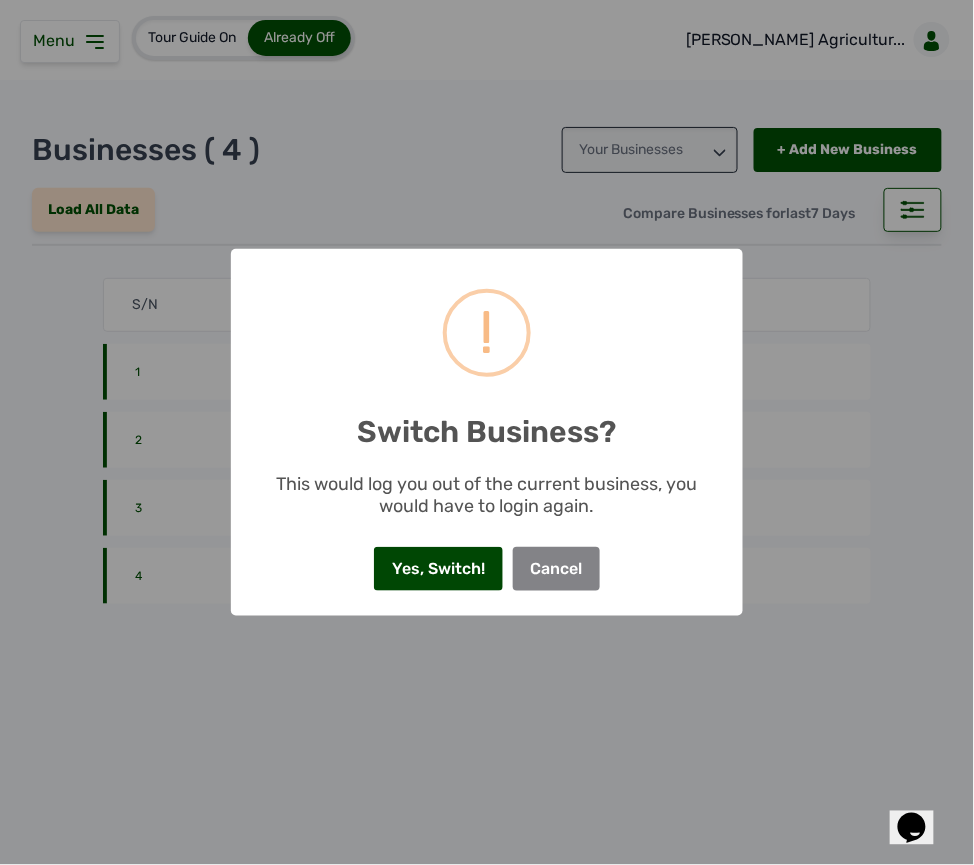 click on "Yes, Switch!" at bounding box center (438, 569) 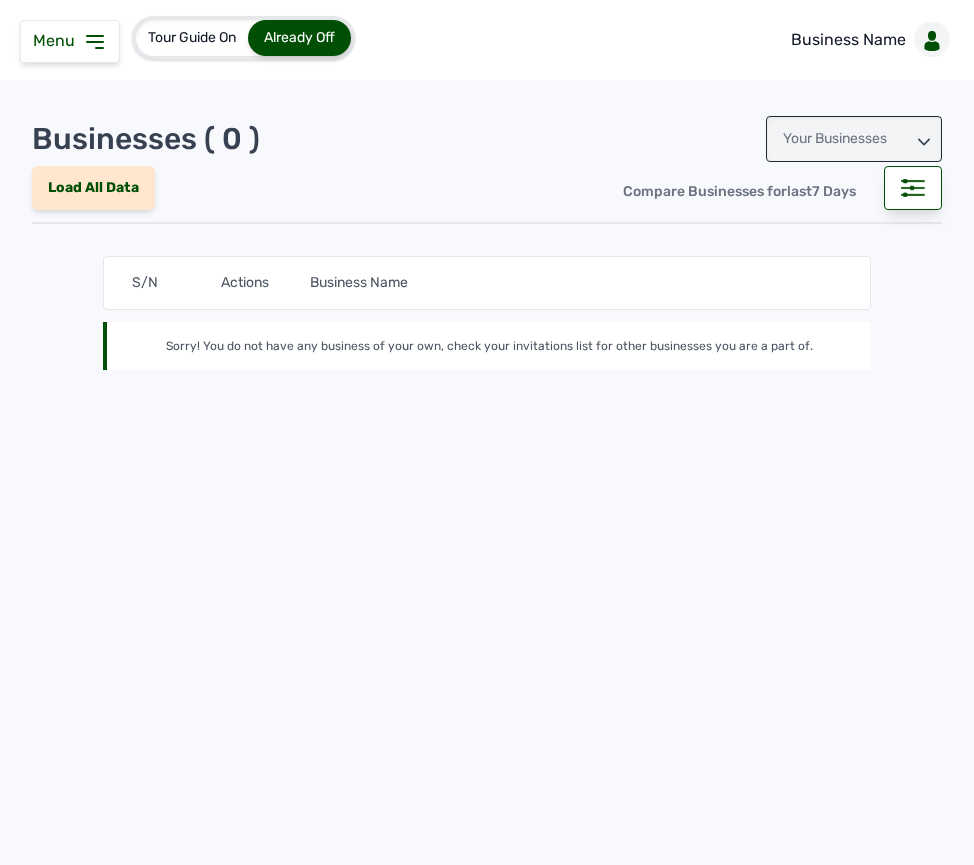 scroll, scrollTop: 0, scrollLeft: 0, axis: both 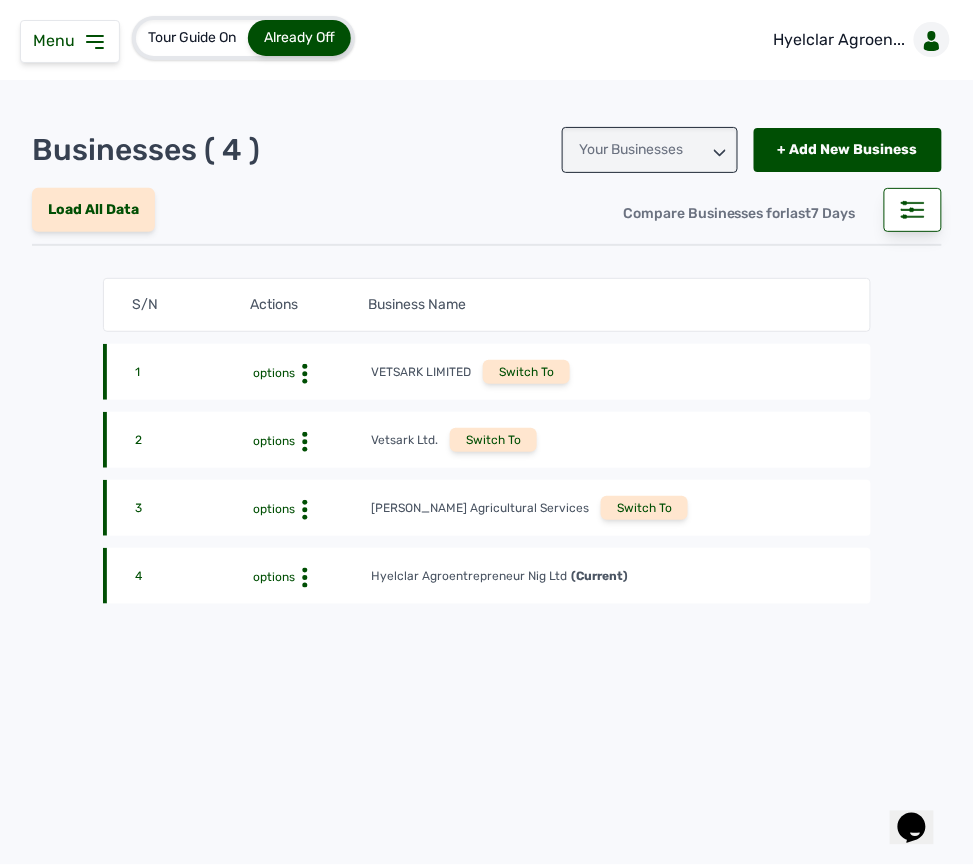 click 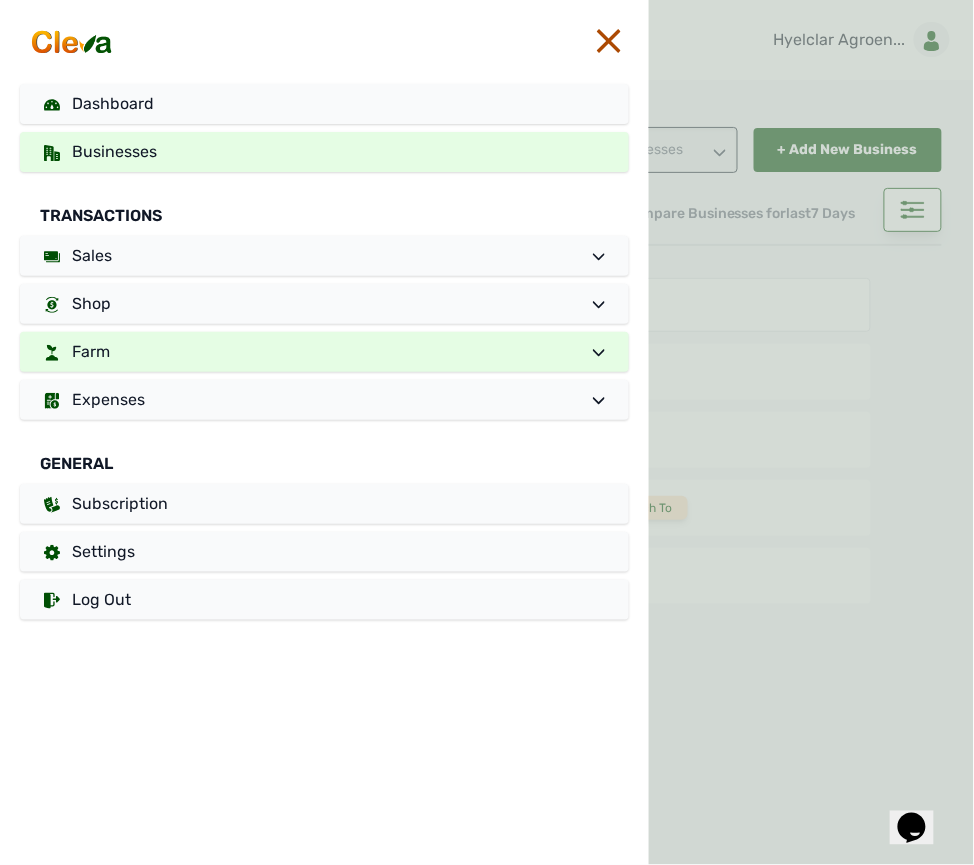 click on "Farm" at bounding box center (324, 352) 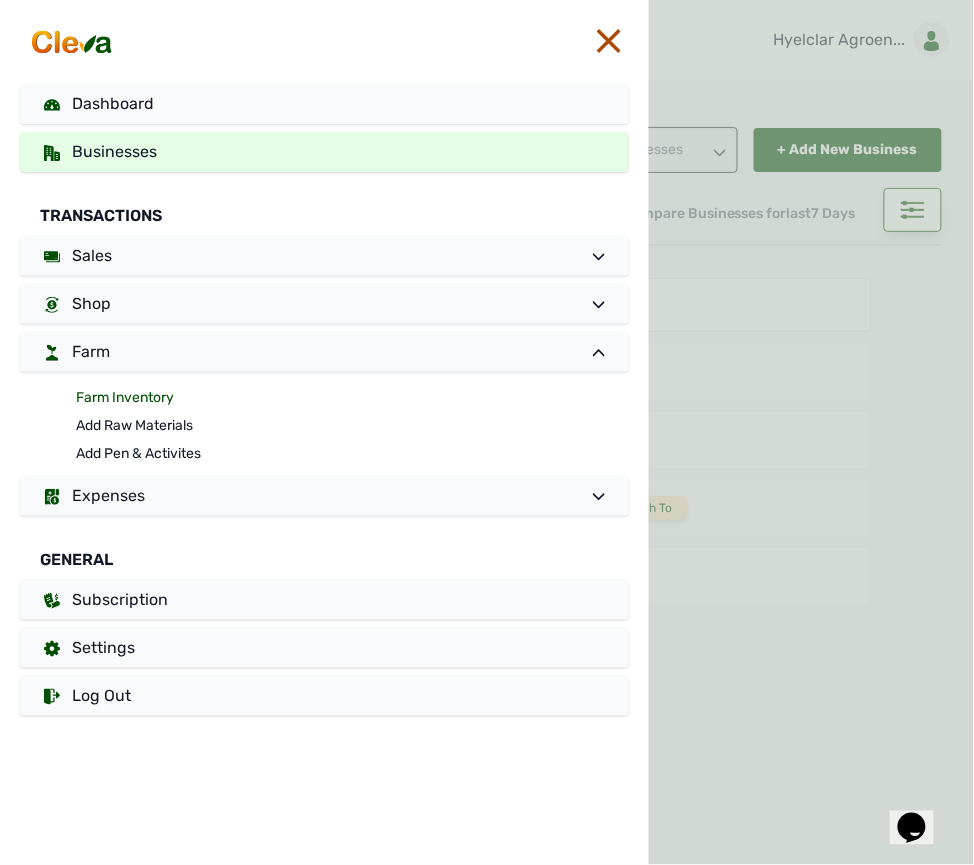 click on "Farm Inventory" at bounding box center (352, 398) 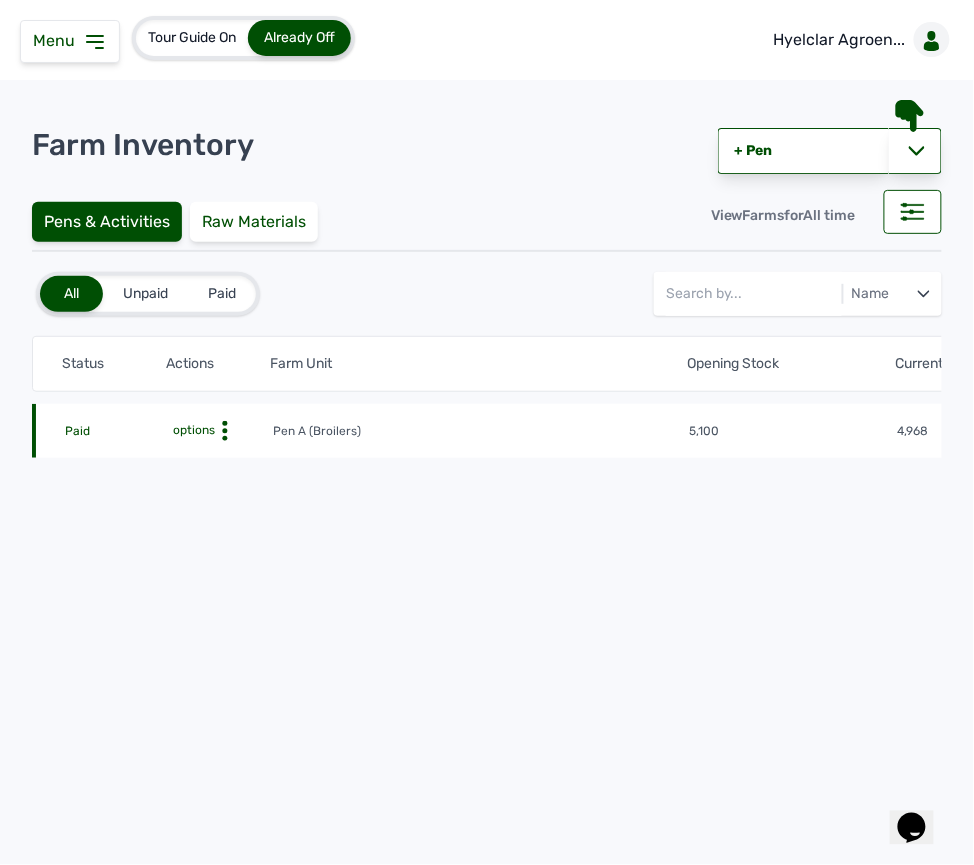 click 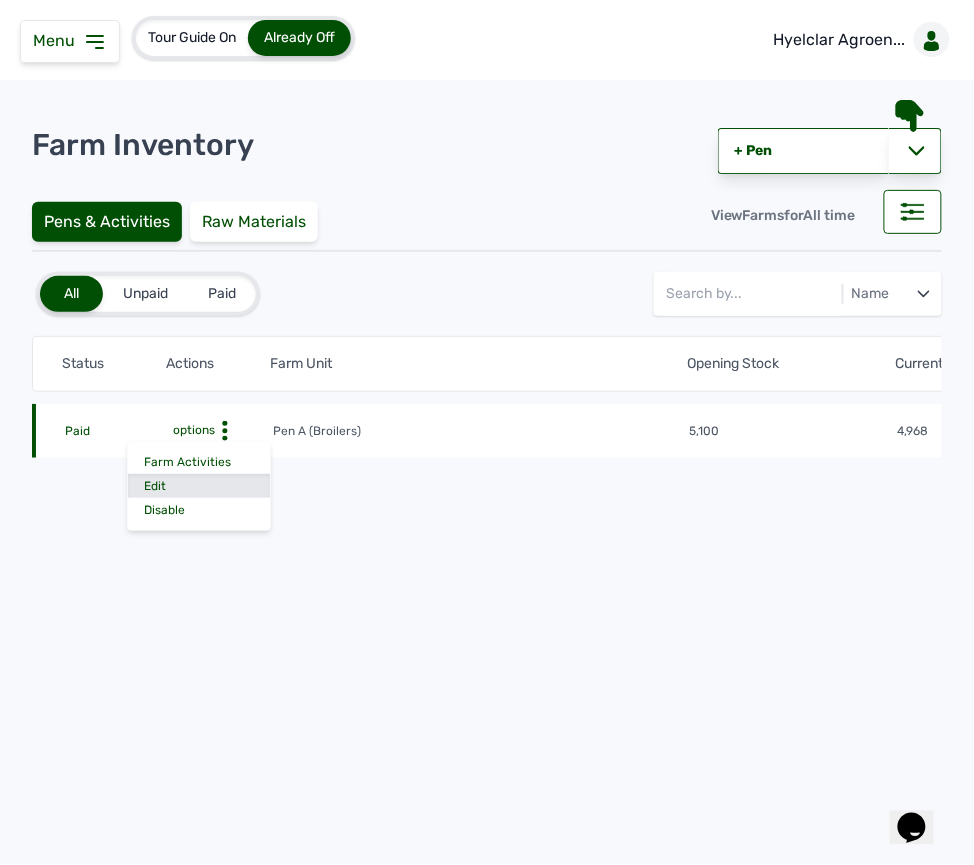 click on "Edit" at bounding box center (199, 486) 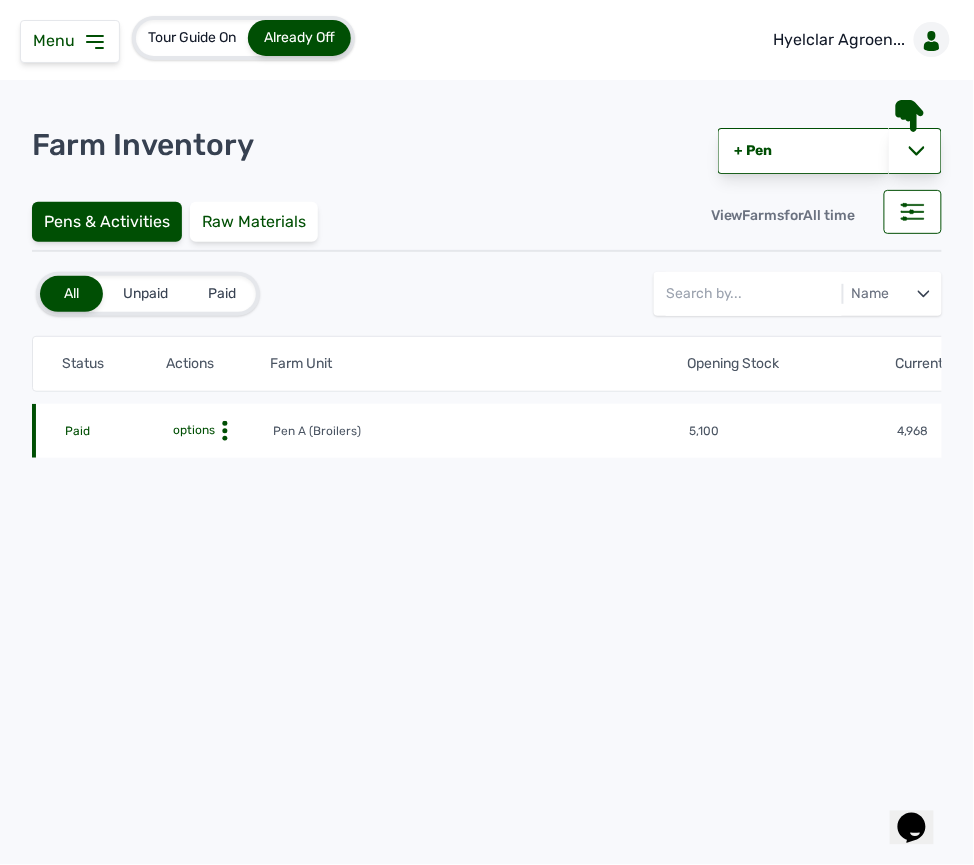 click 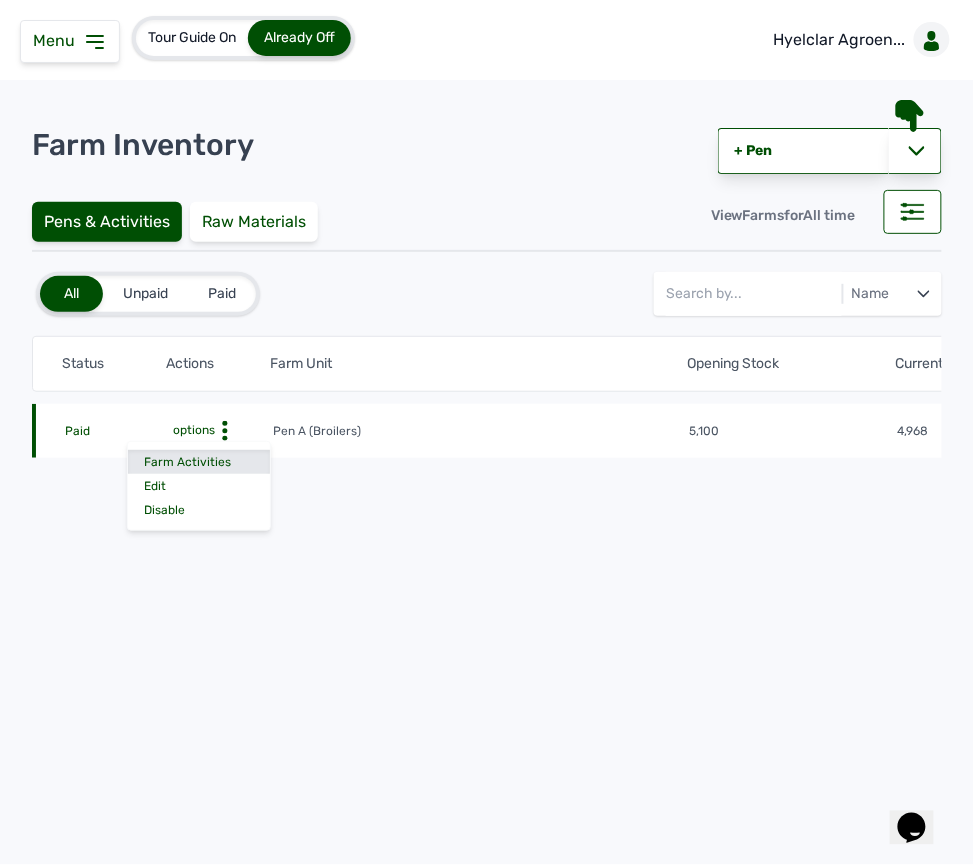 click on "Farm Activities" at bounding box center [199, 462] 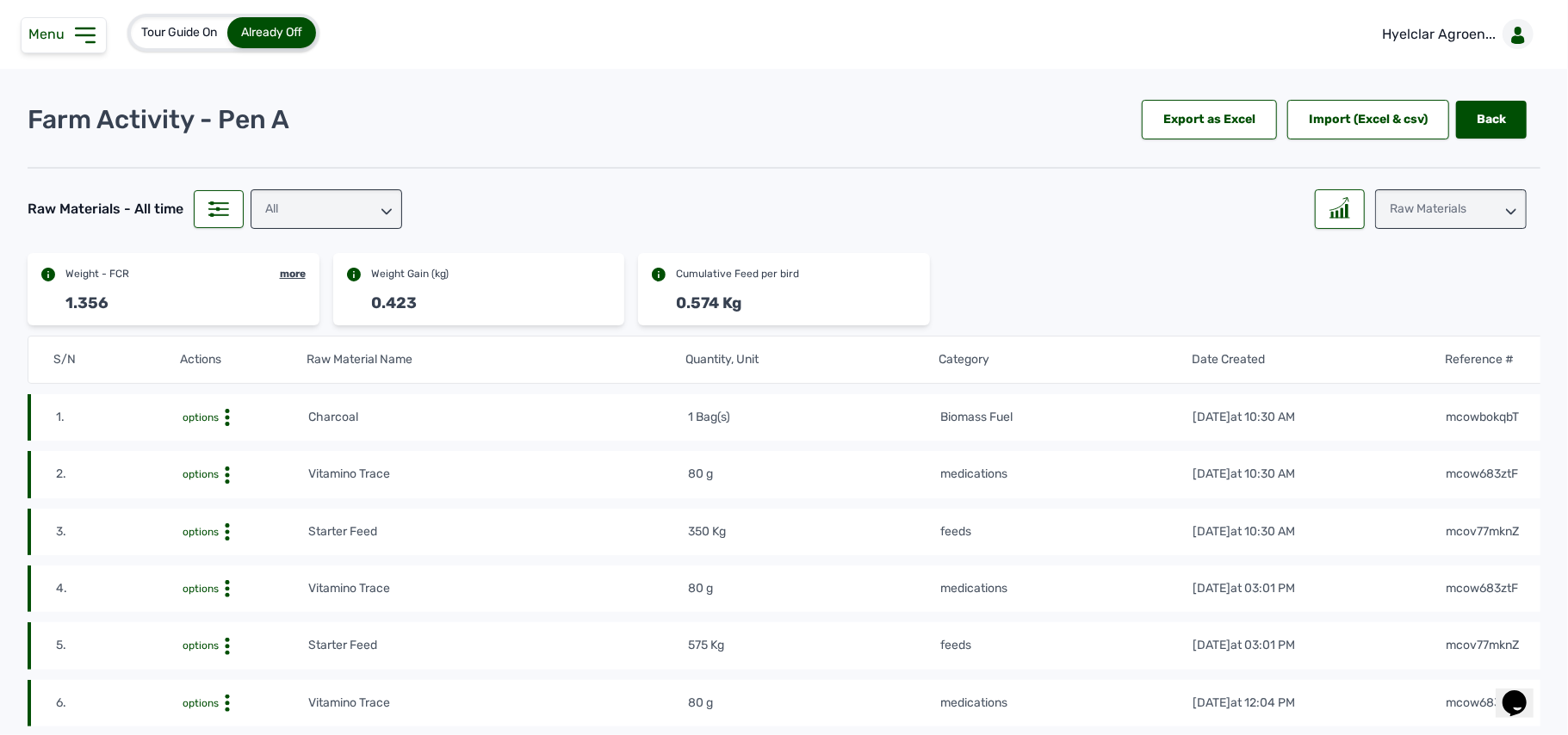 click 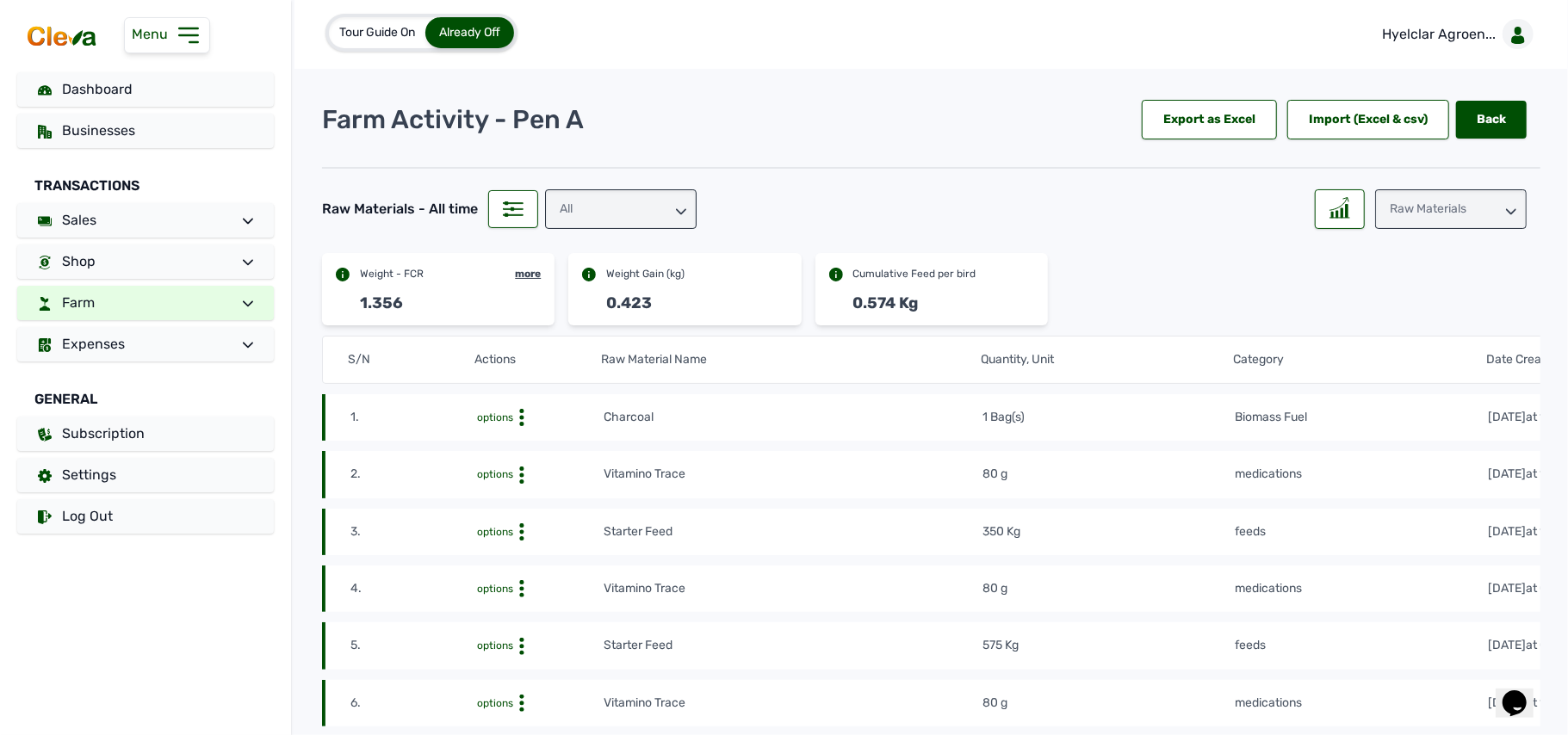 click on "Farm" at bounding box center [146, 303] 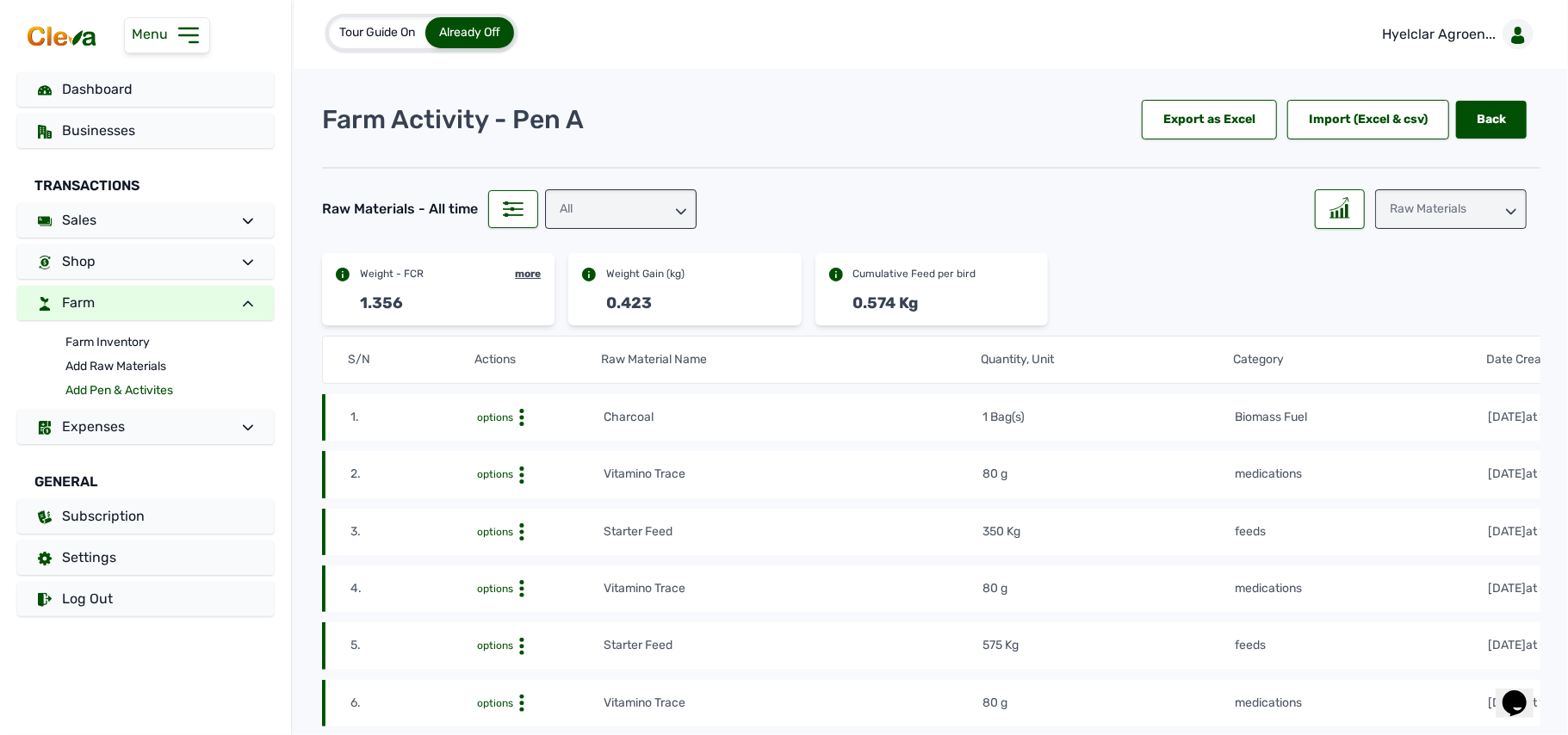 click on "Add Pen & Activites" at bounding box center [170, 391] 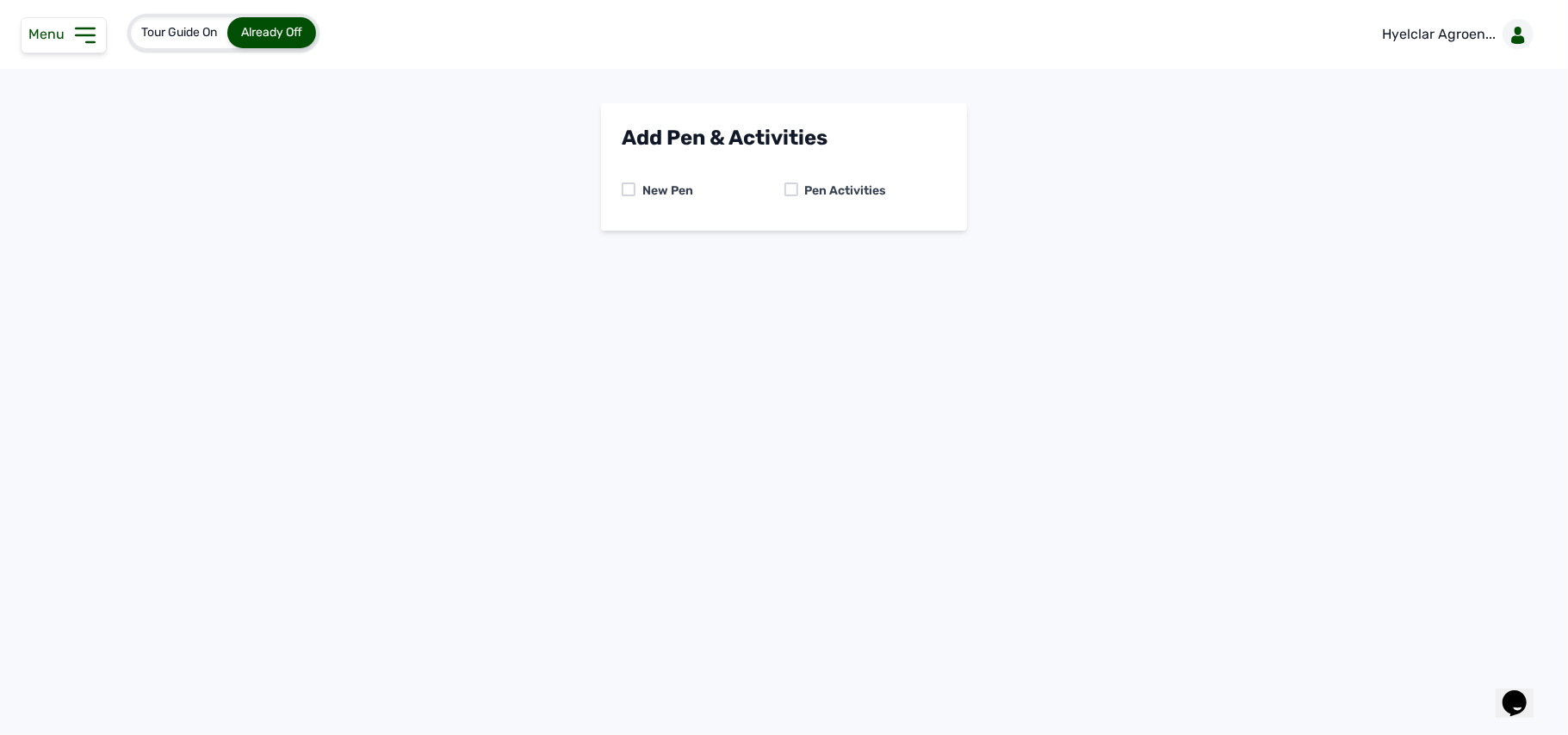 click on "New Pen Pen Activities" at bounding box center [784, 191] 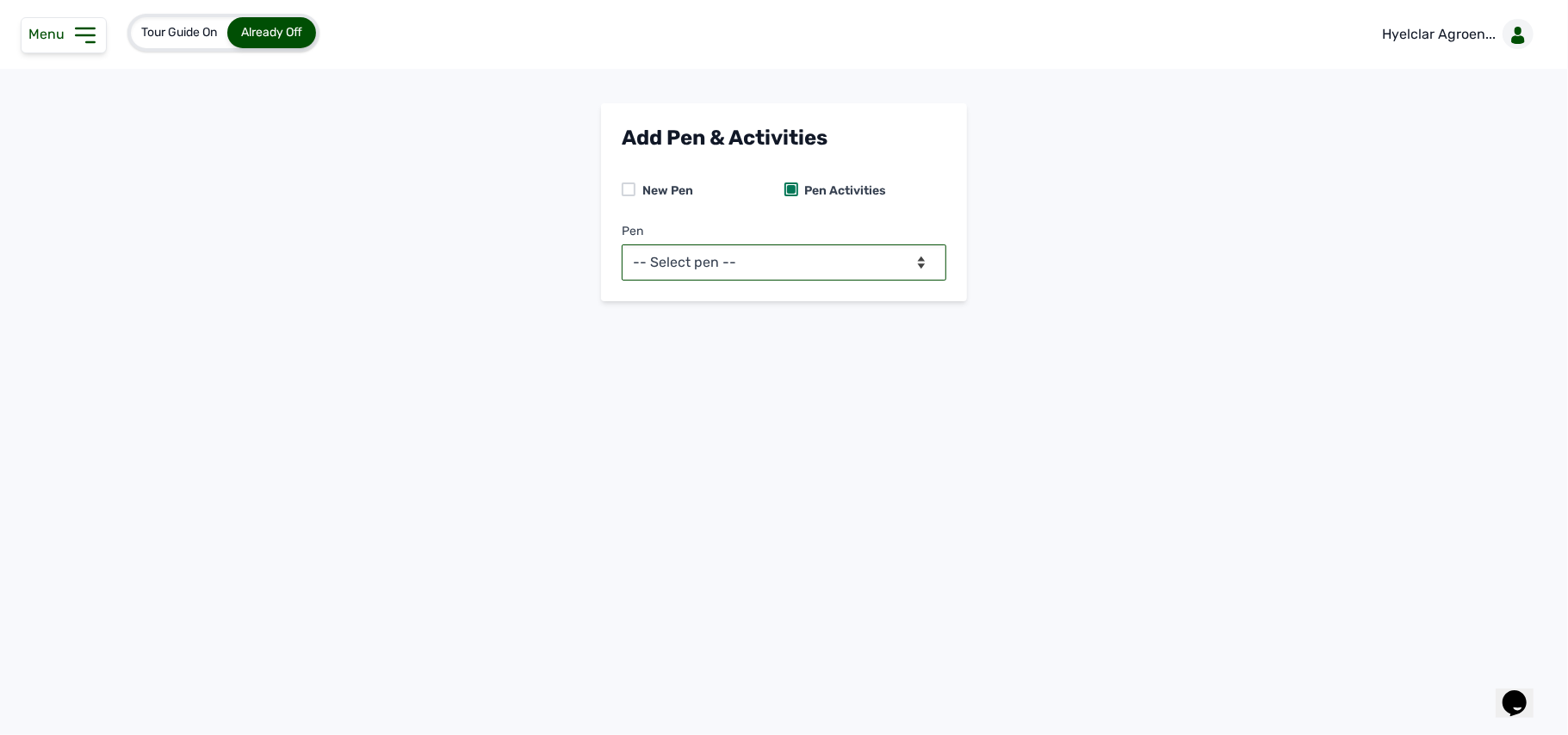 click on "-- Select pen -- Pen A (Broilers)" at bounding box center [784, 262] 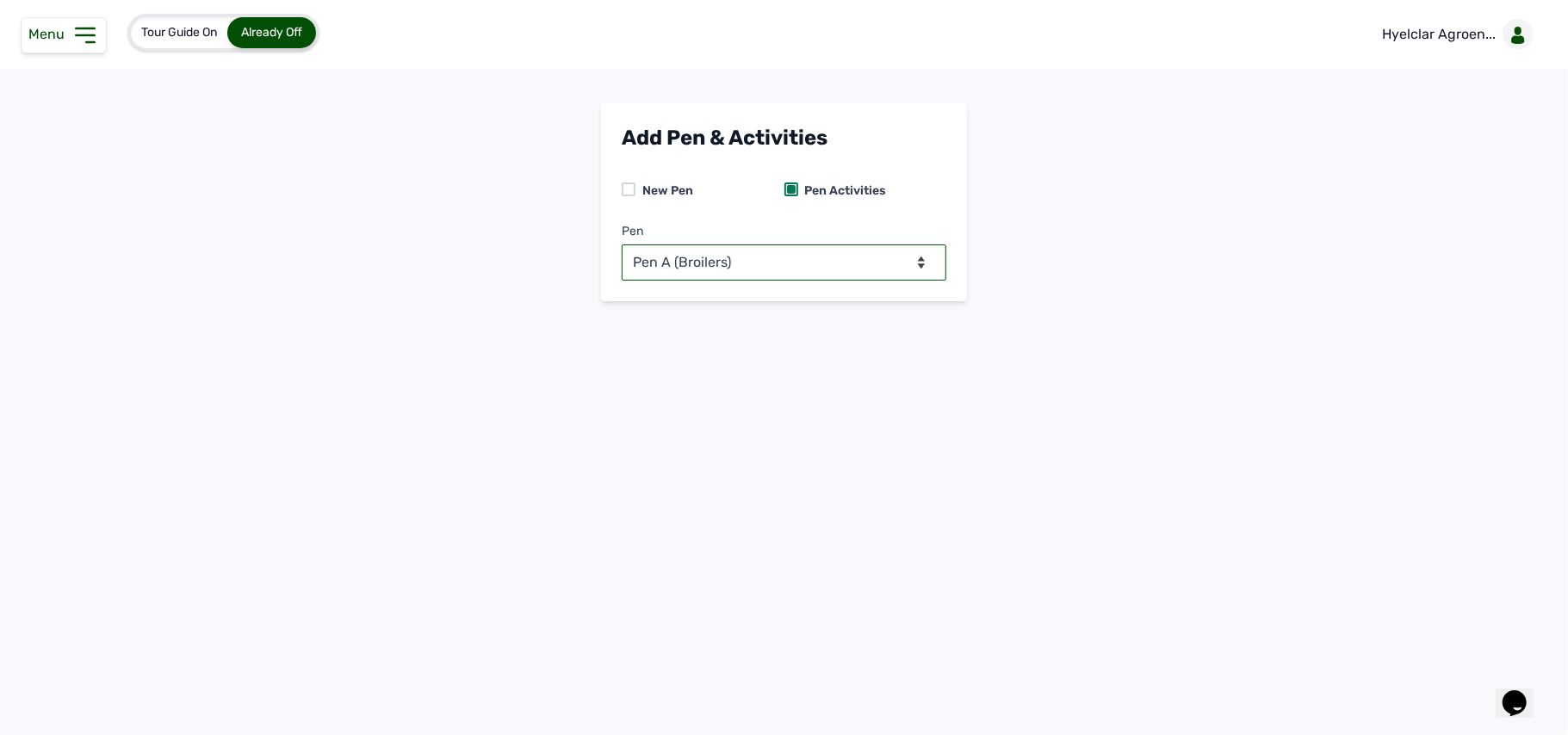 click on "-- Select pen -- Pen A (Broilers)" at bounding box center (784, 262) 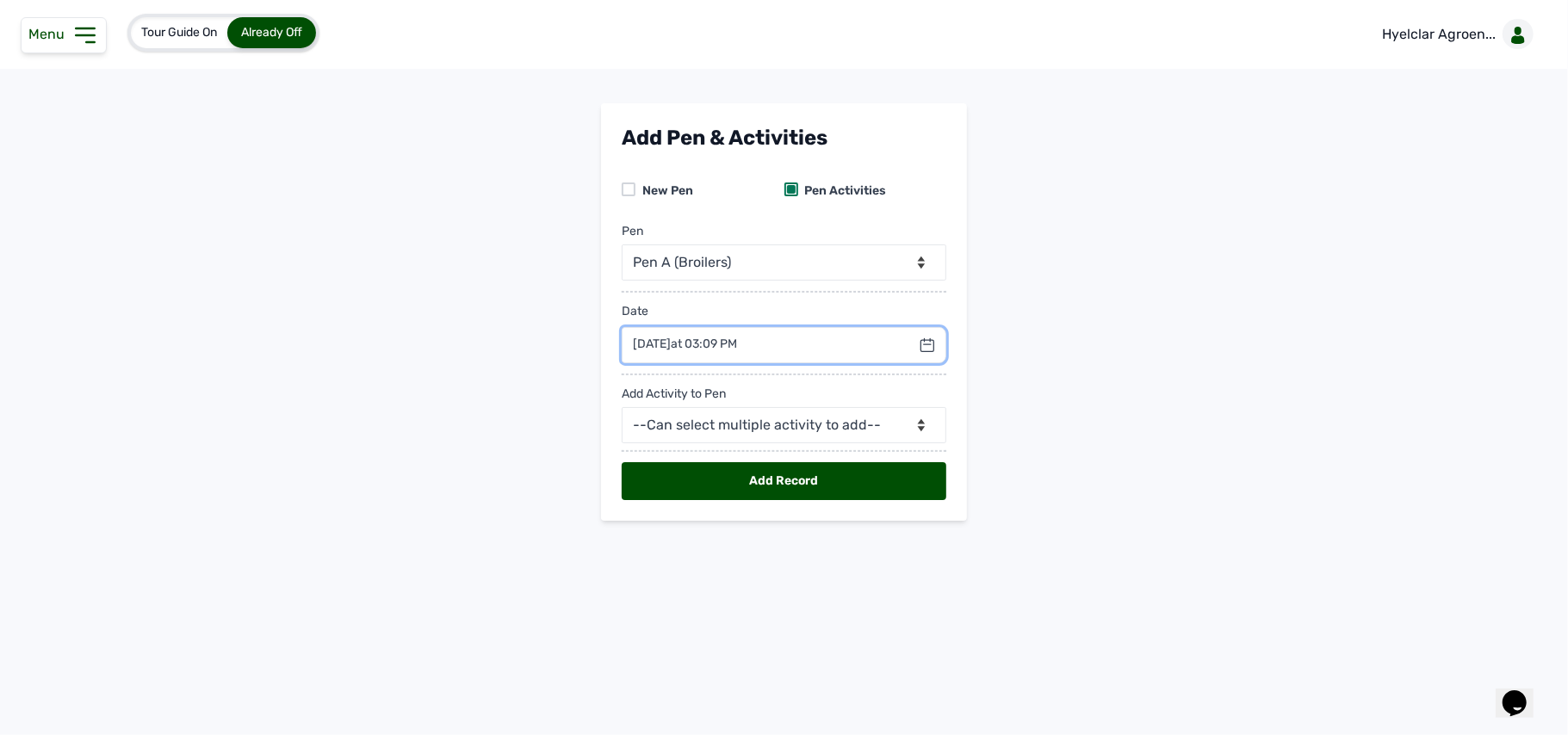click at bounding box center (784, 345) 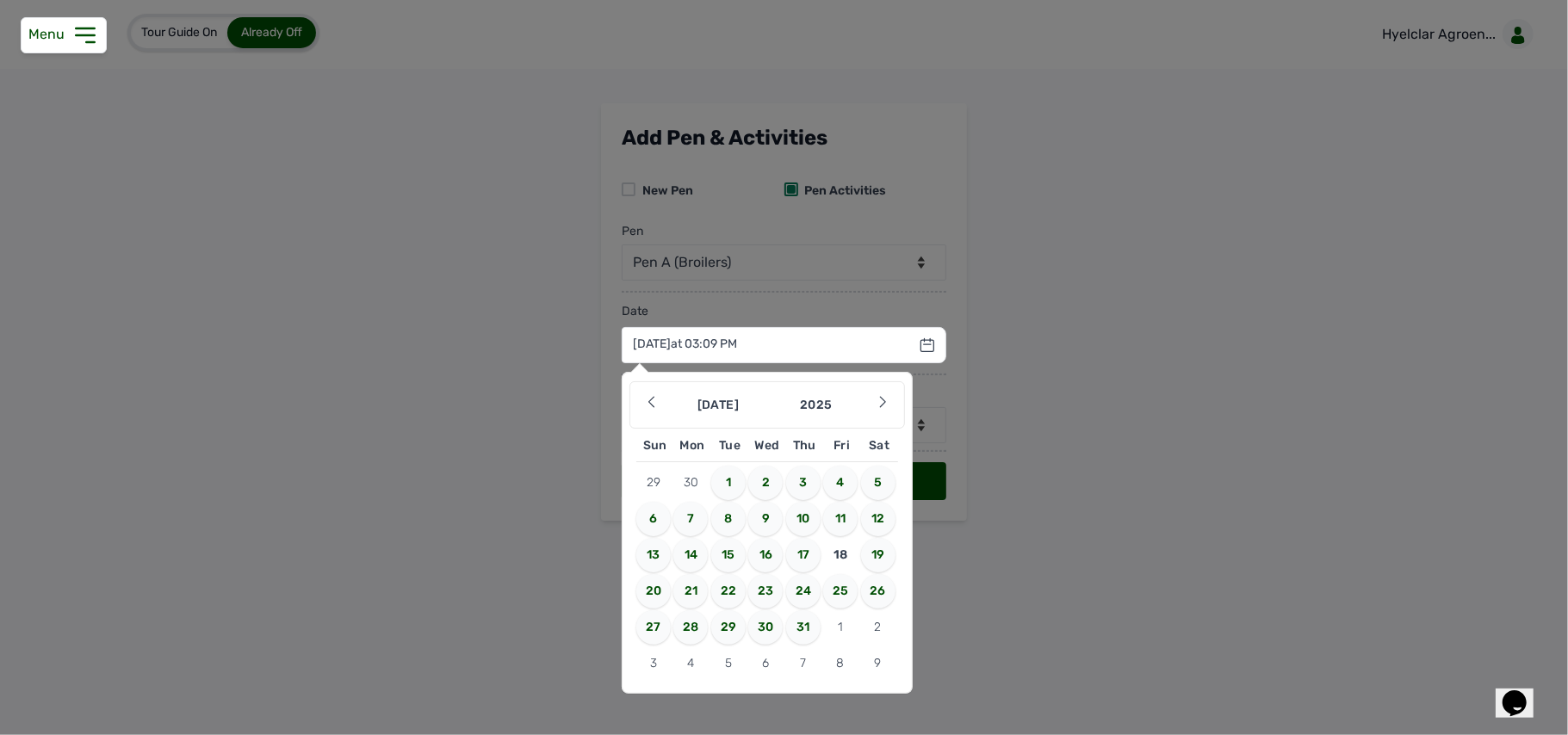 click on "17" at bounding box center (803, 555) 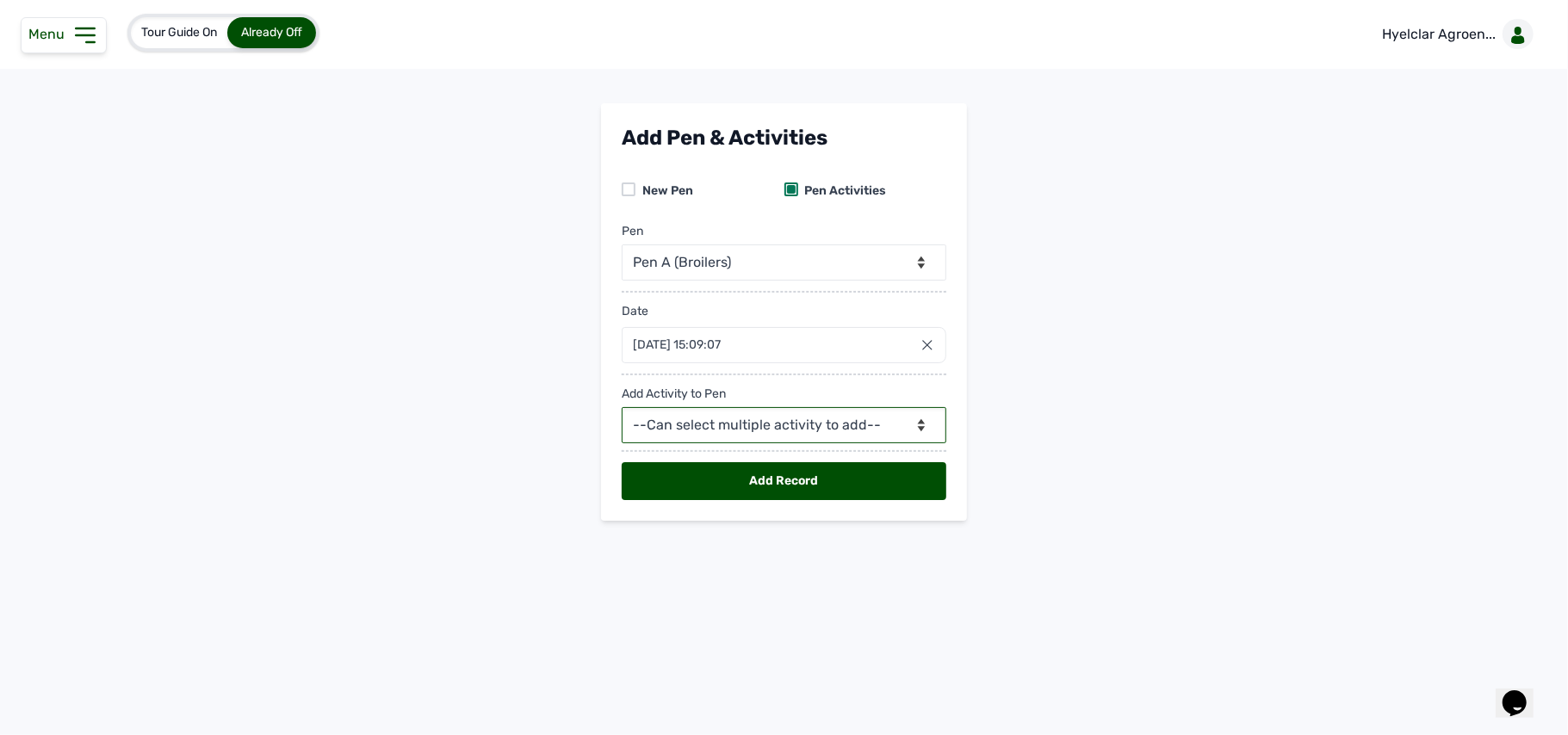 click on "--Can select multiple activity to add-- Raw Material Losses Weight" at bounding box center [784, 425] 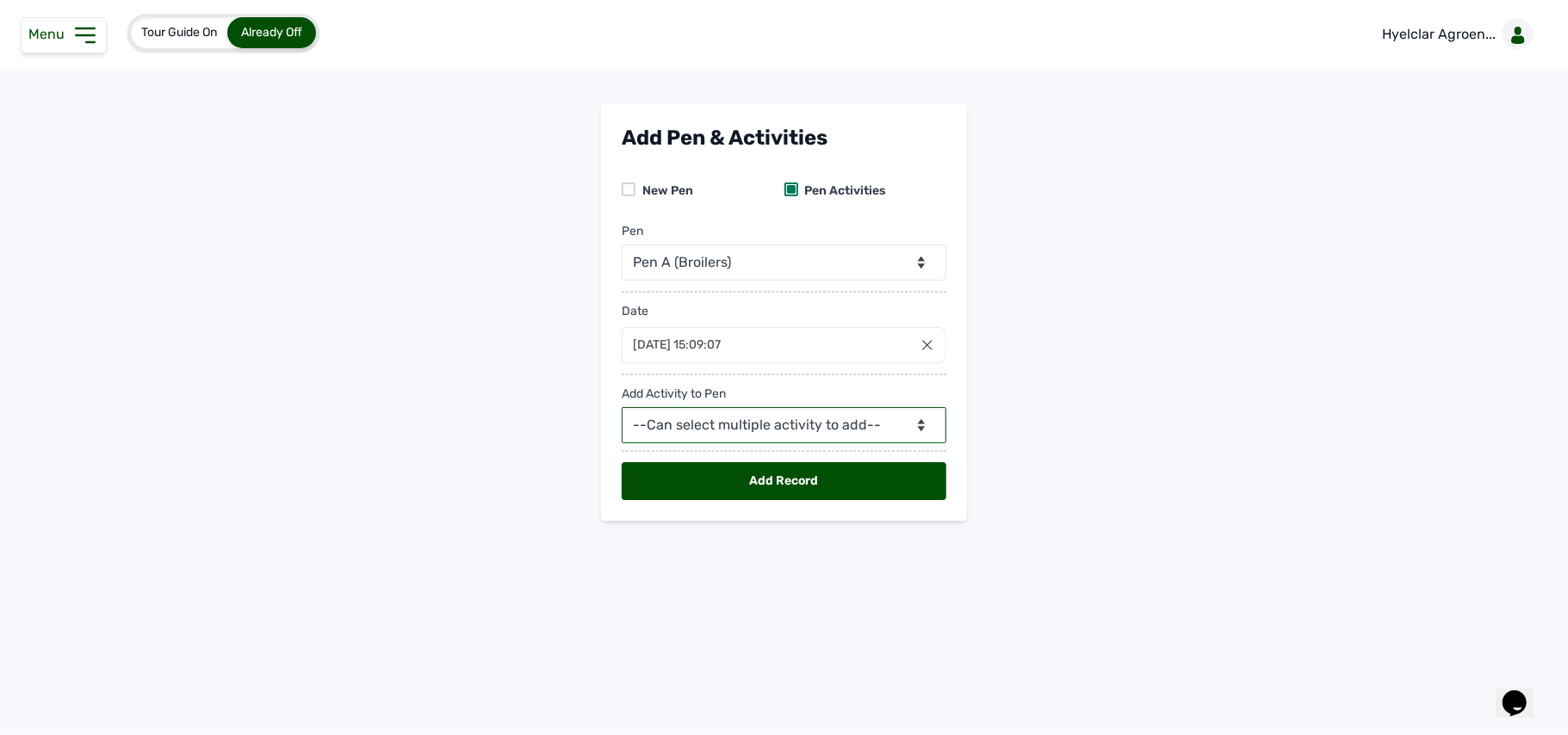 drag, startPoint x: 885, startPoint y: 427, endPoint x: 844, endPoint y: 497, distance: 81.123363 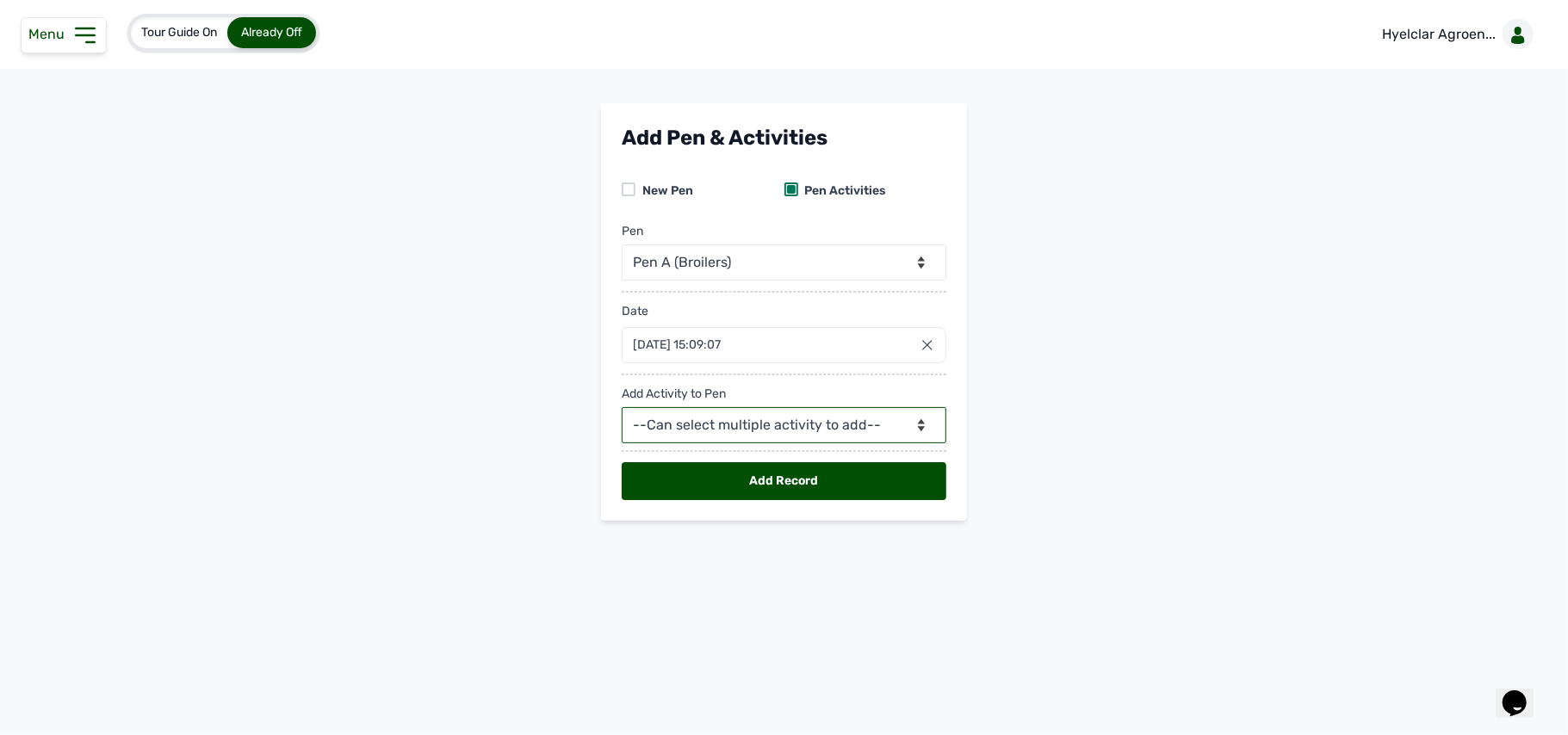 click on "--Can select multiple activity to add-- Raw Material Losses Weight" at bounding box center [784, 425] 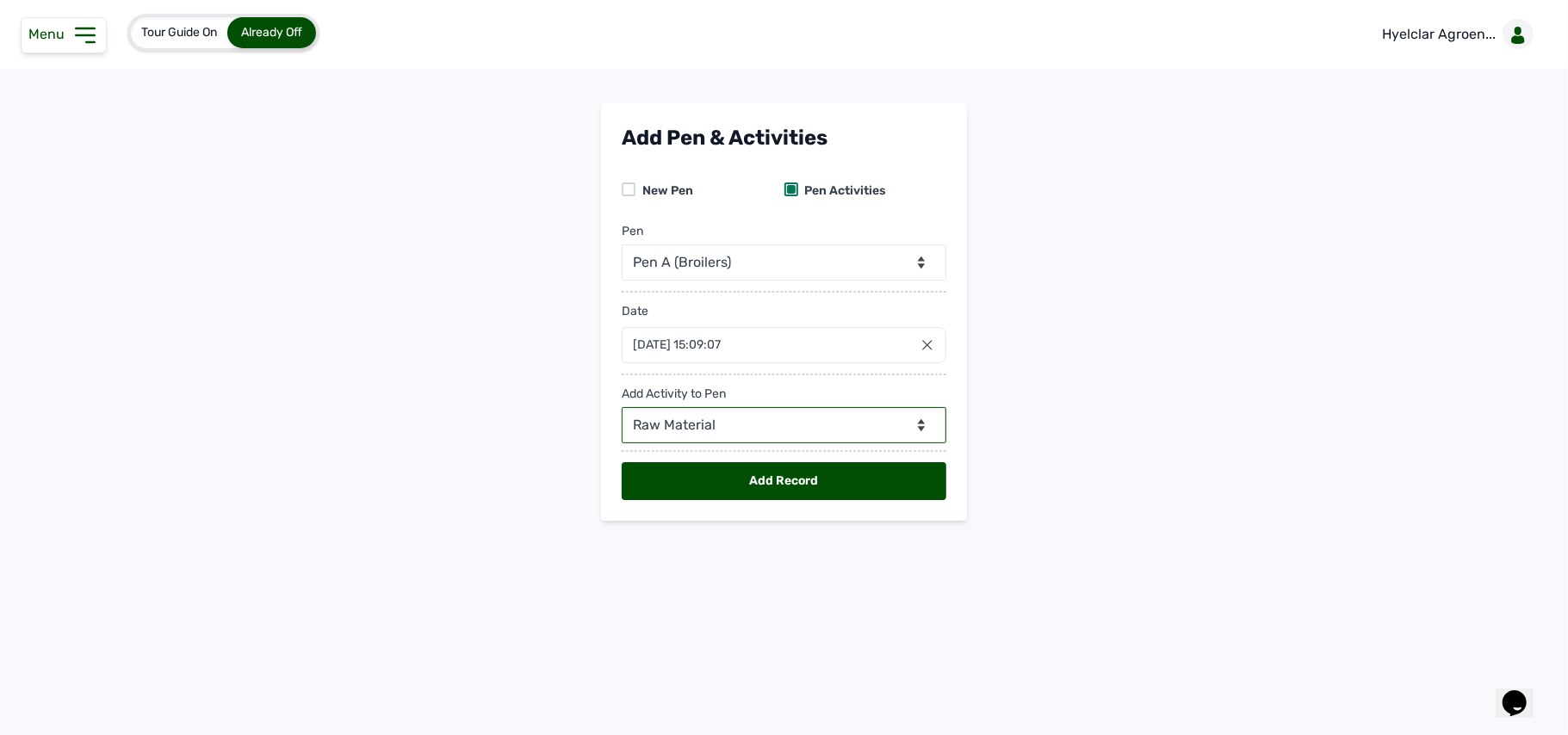 click on "--Can select multiple activity to add-- Raw Material Losses Weight" at bounding box center [784, 425] 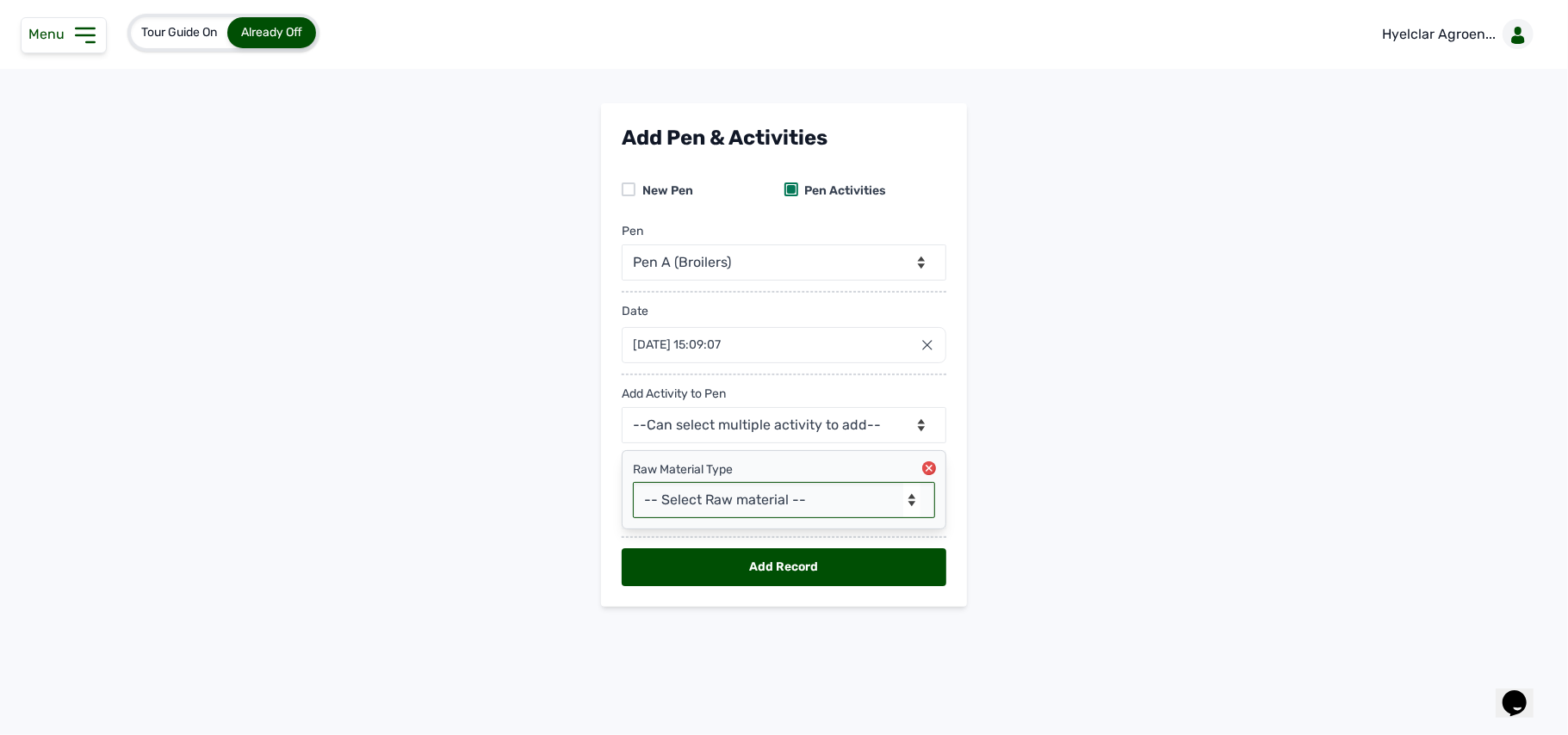 click on "-- Select Raw material -- feeds medications vaccines Biomass Fuel" at bounding box center (784, 500) 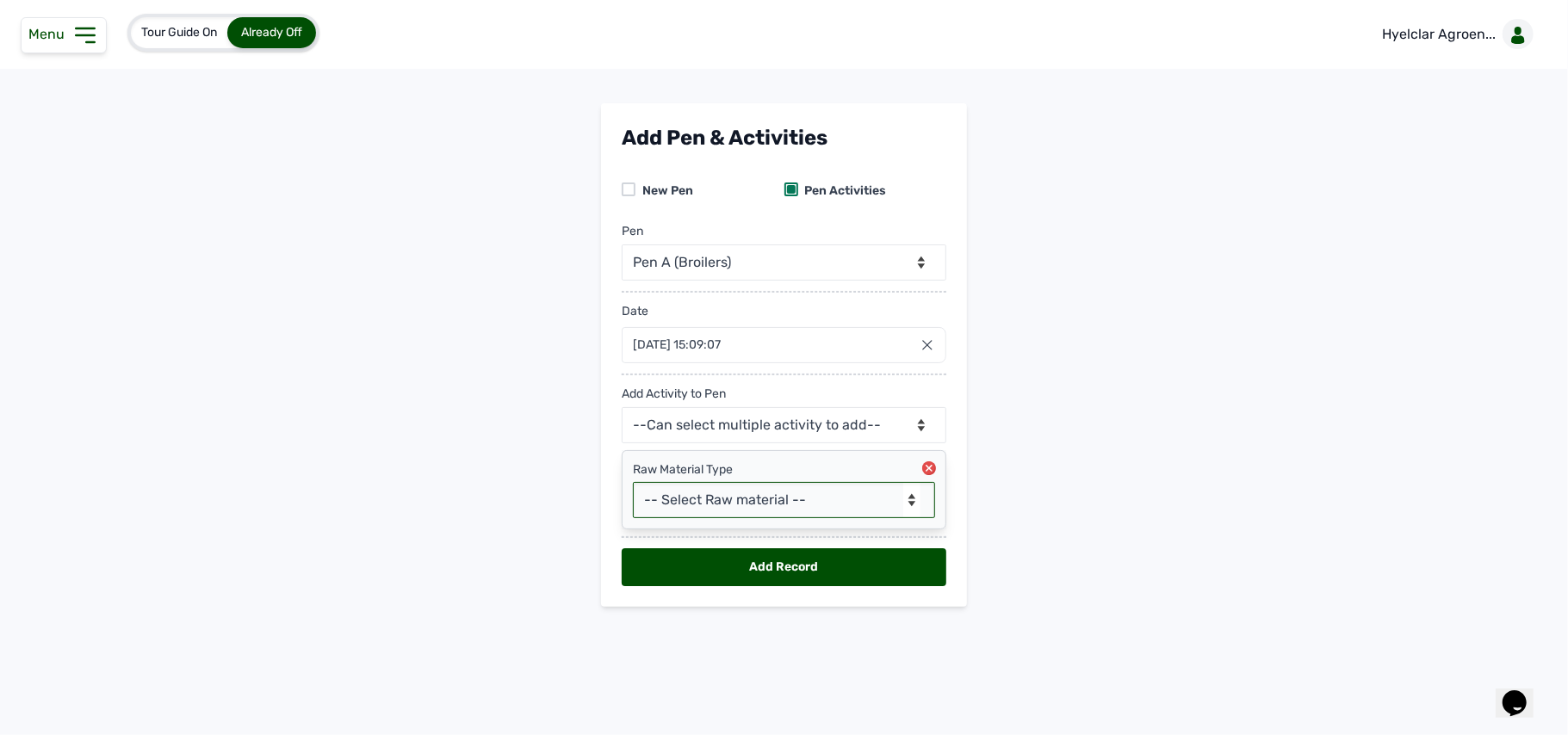 select on "feeds" 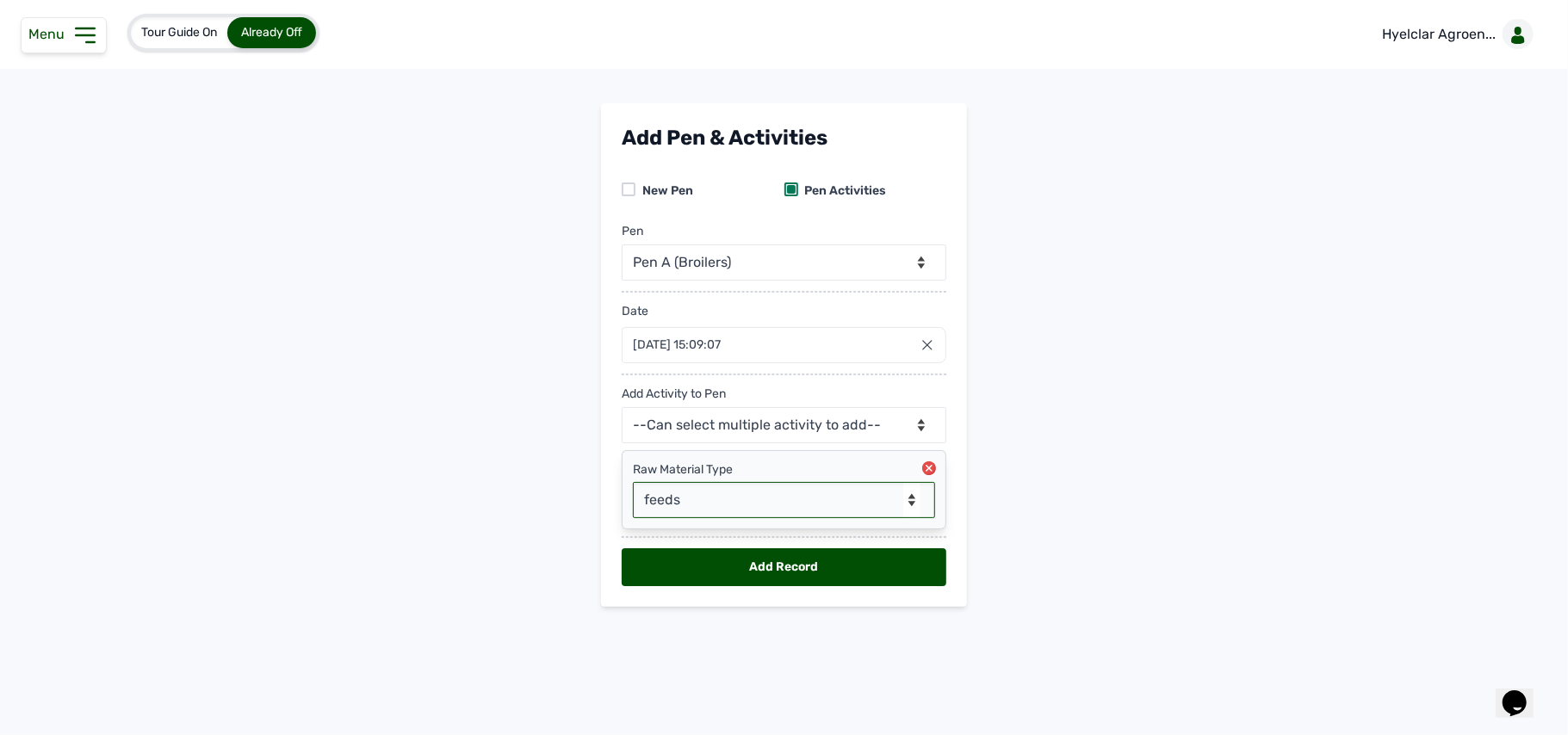 click on "-- Select Raw material -- feeds medications vaccines Biomass Fuel" at bounding box center [784, 500] 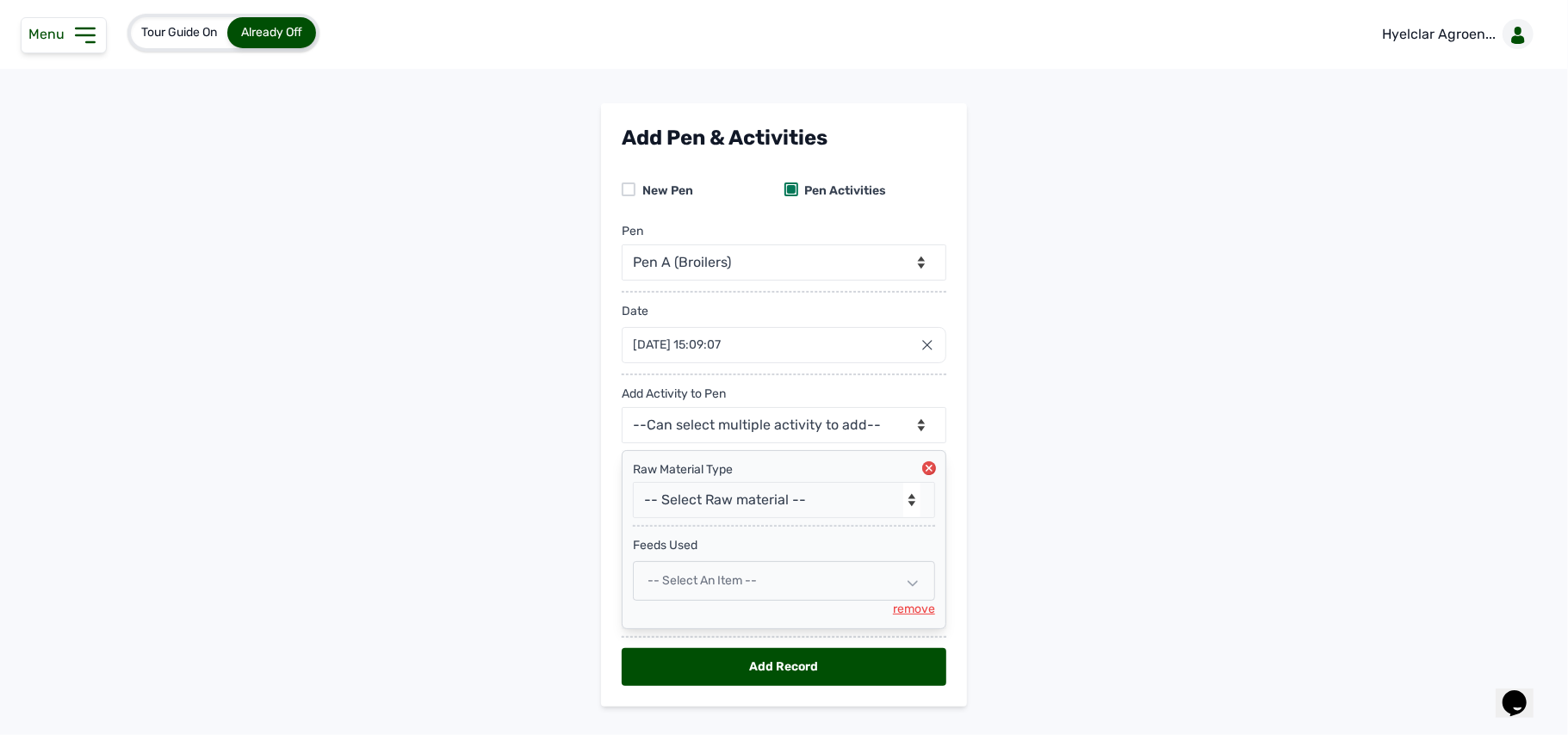 click on "-- Select an Item --" at bounding box center [702, 580] 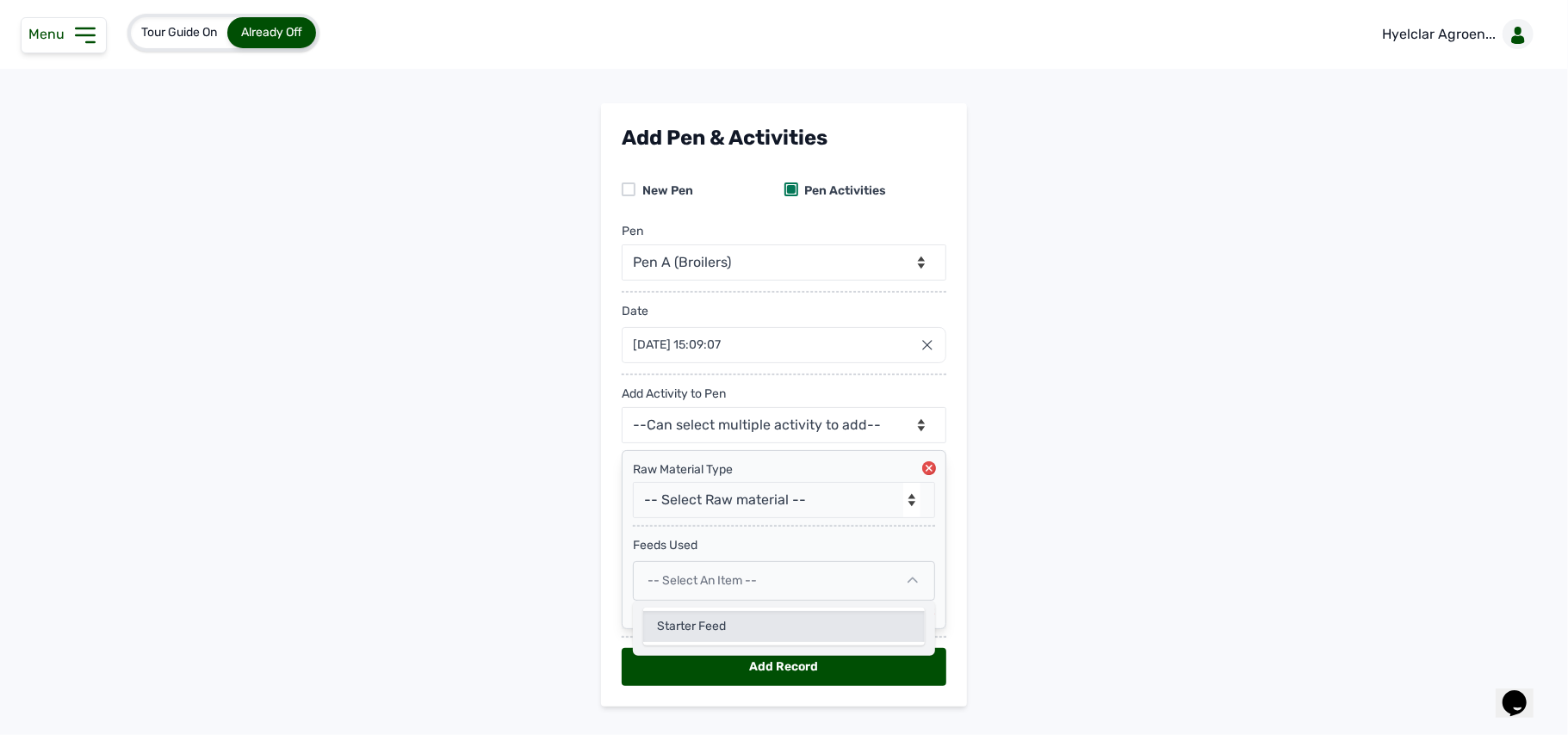 click on "Starter Feed" 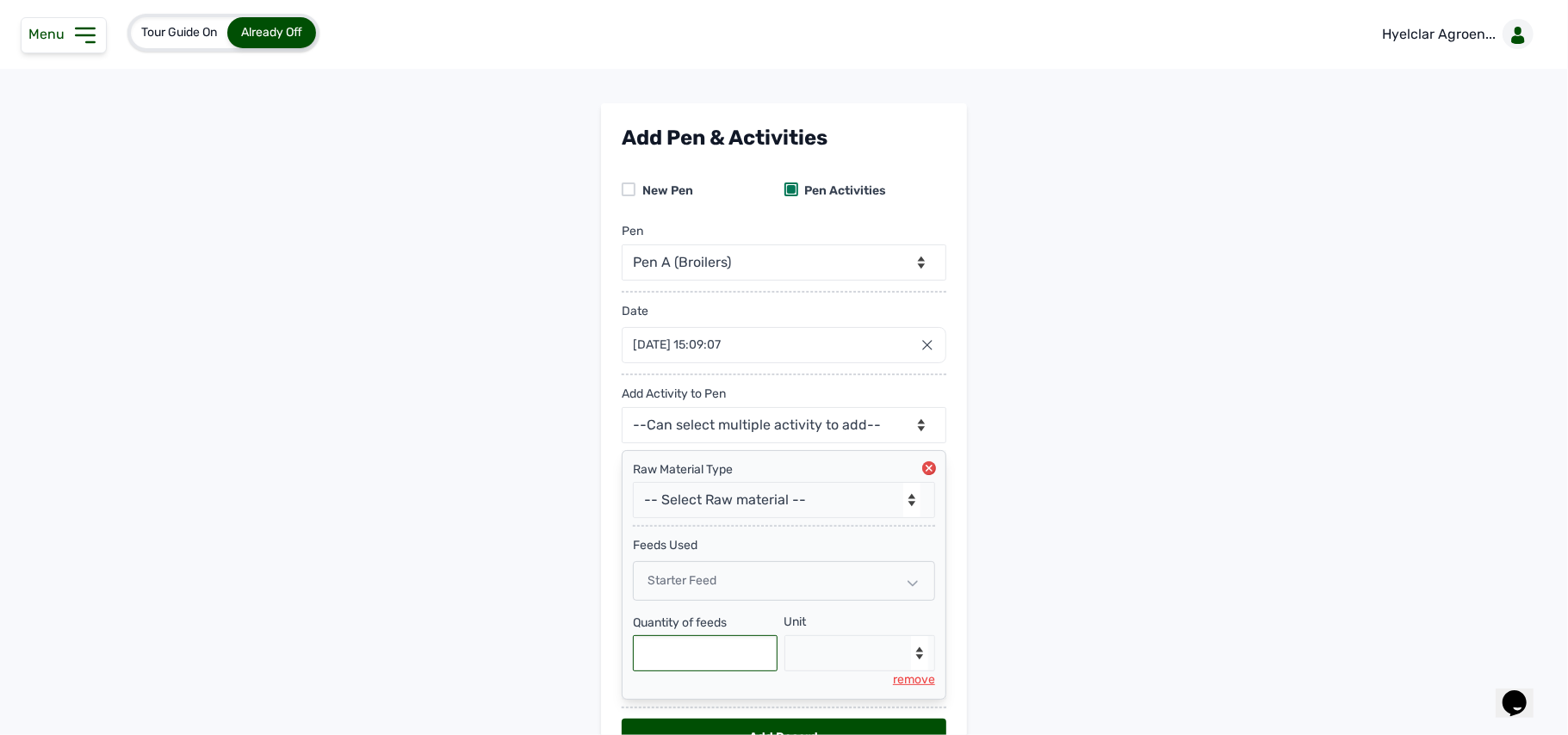 click at bounding box center (705, 653) 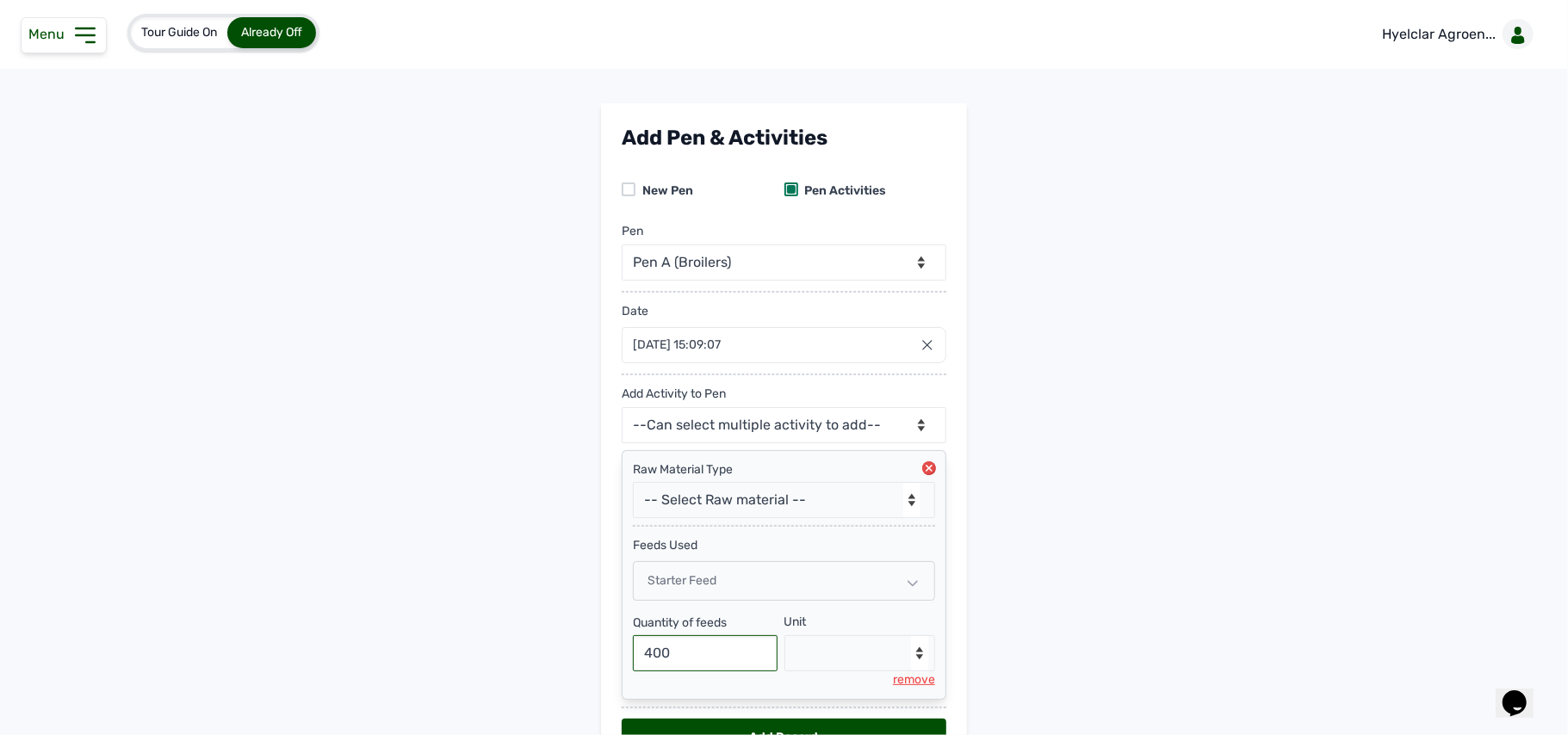 type on "400" 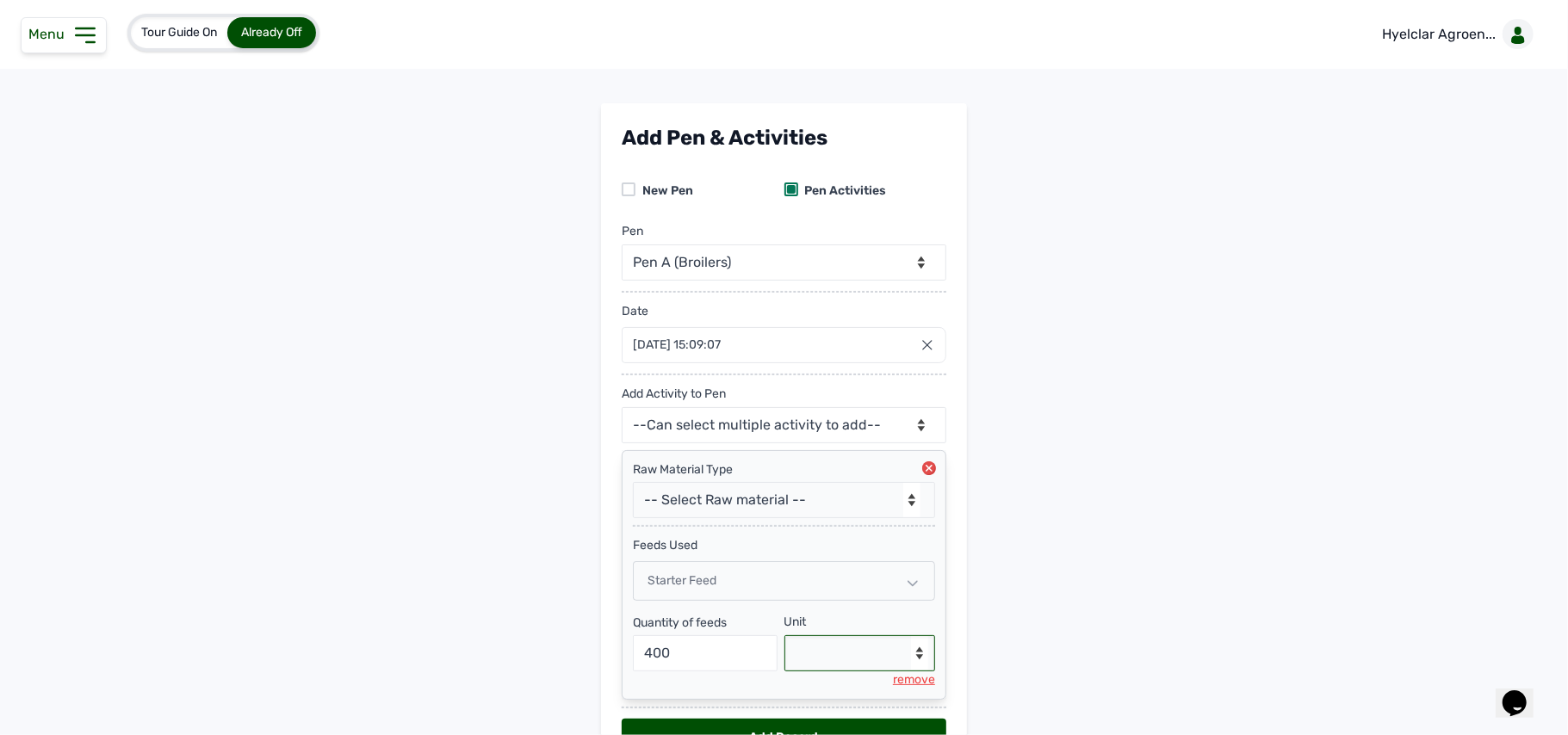 click on "--Select unit-- Bag(s) Kg" at bounding box center (860, 653) 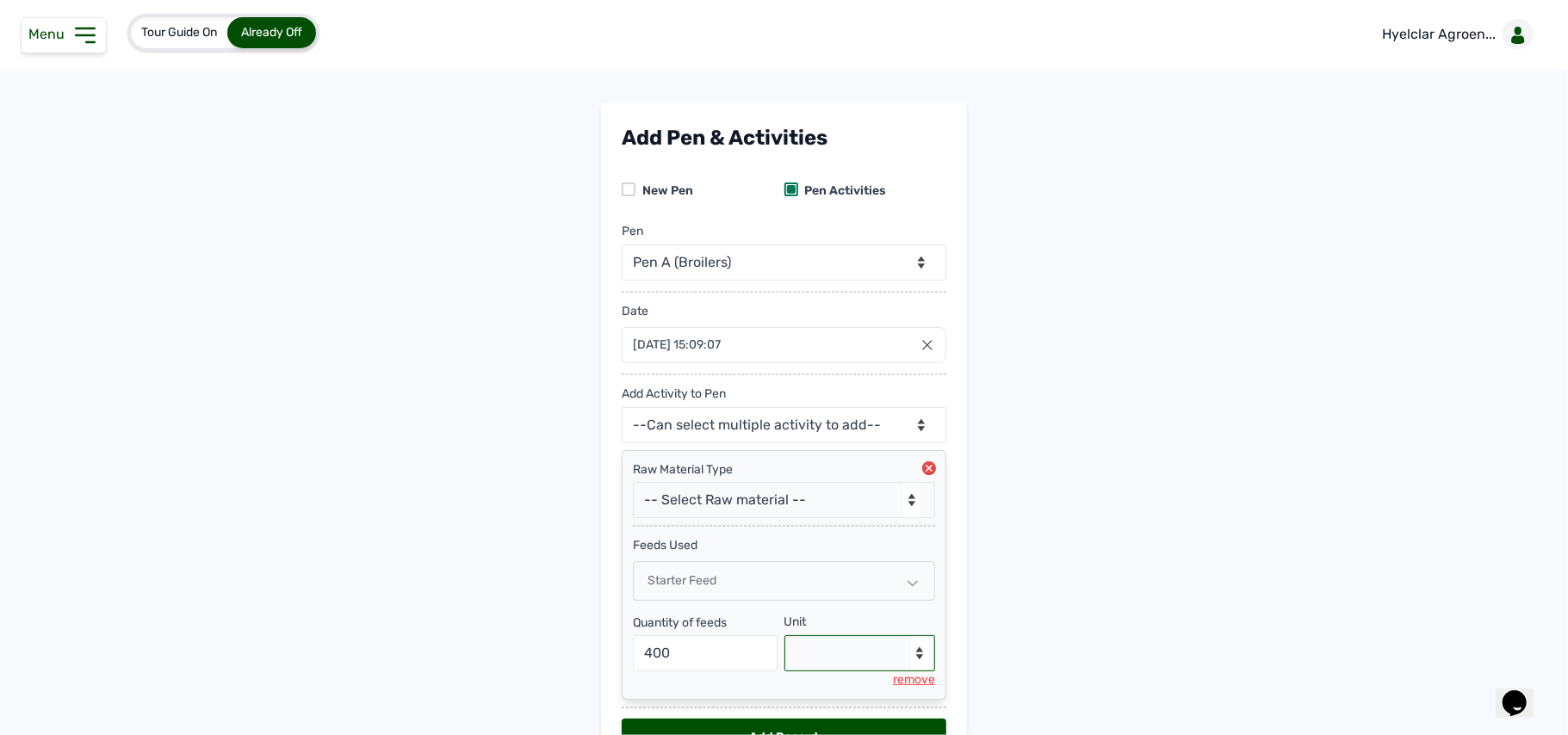 select on "Kg" 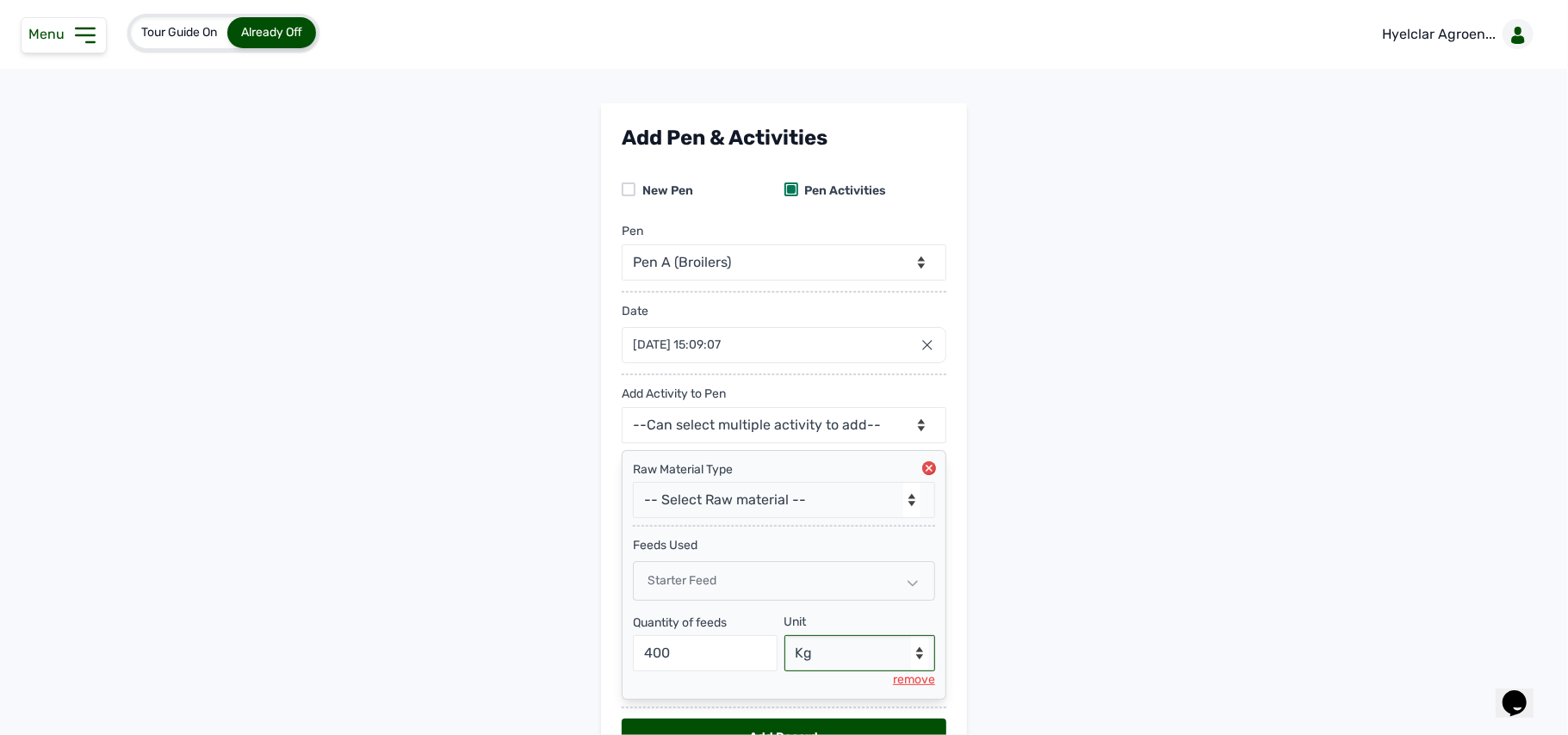 click on "--Select unit-- Bag(s) Kg" at bounding box center (860, 653) 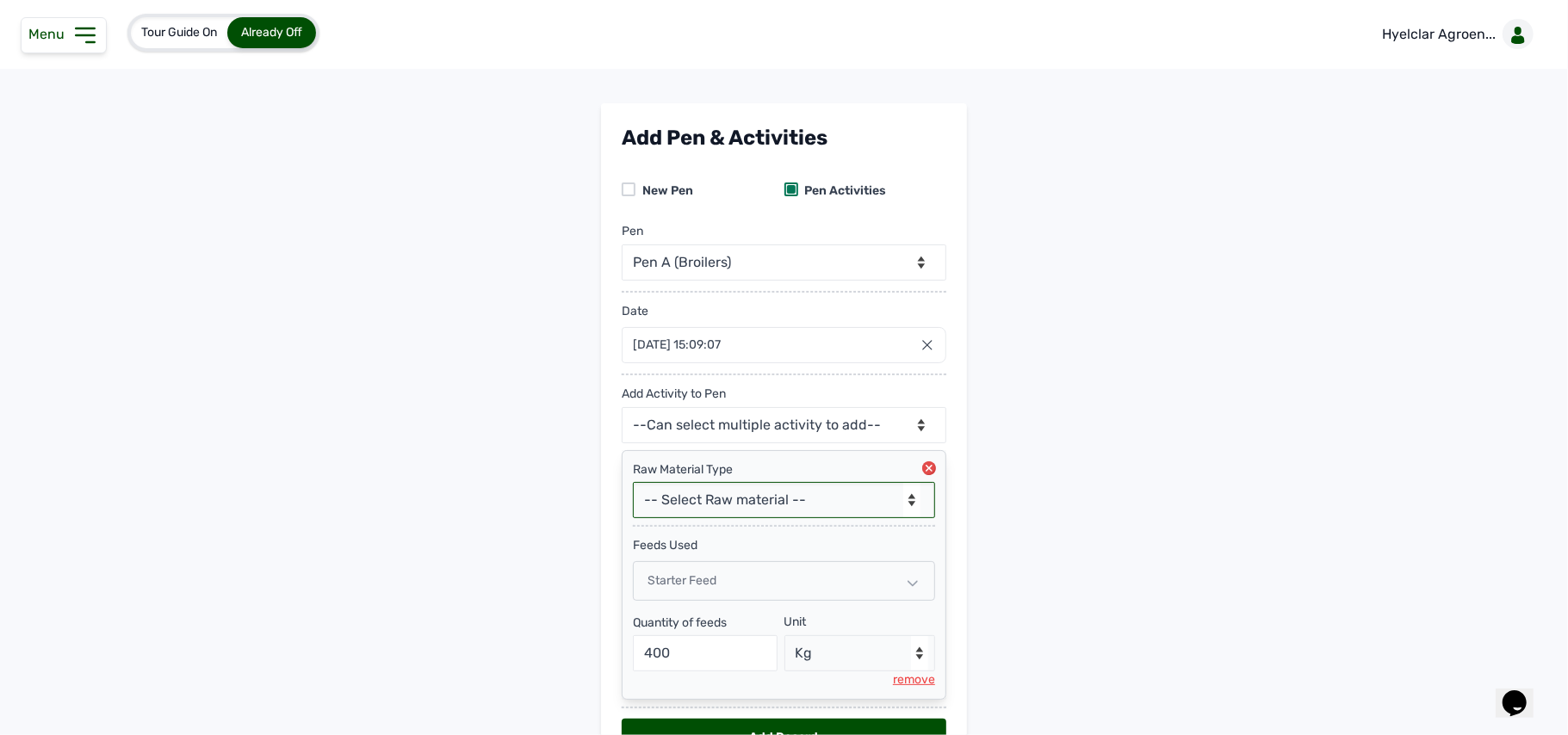 click on "-- Select Raw material -- feeds medications vaccines Biomass Fuel" at bounding box center [784, 500] 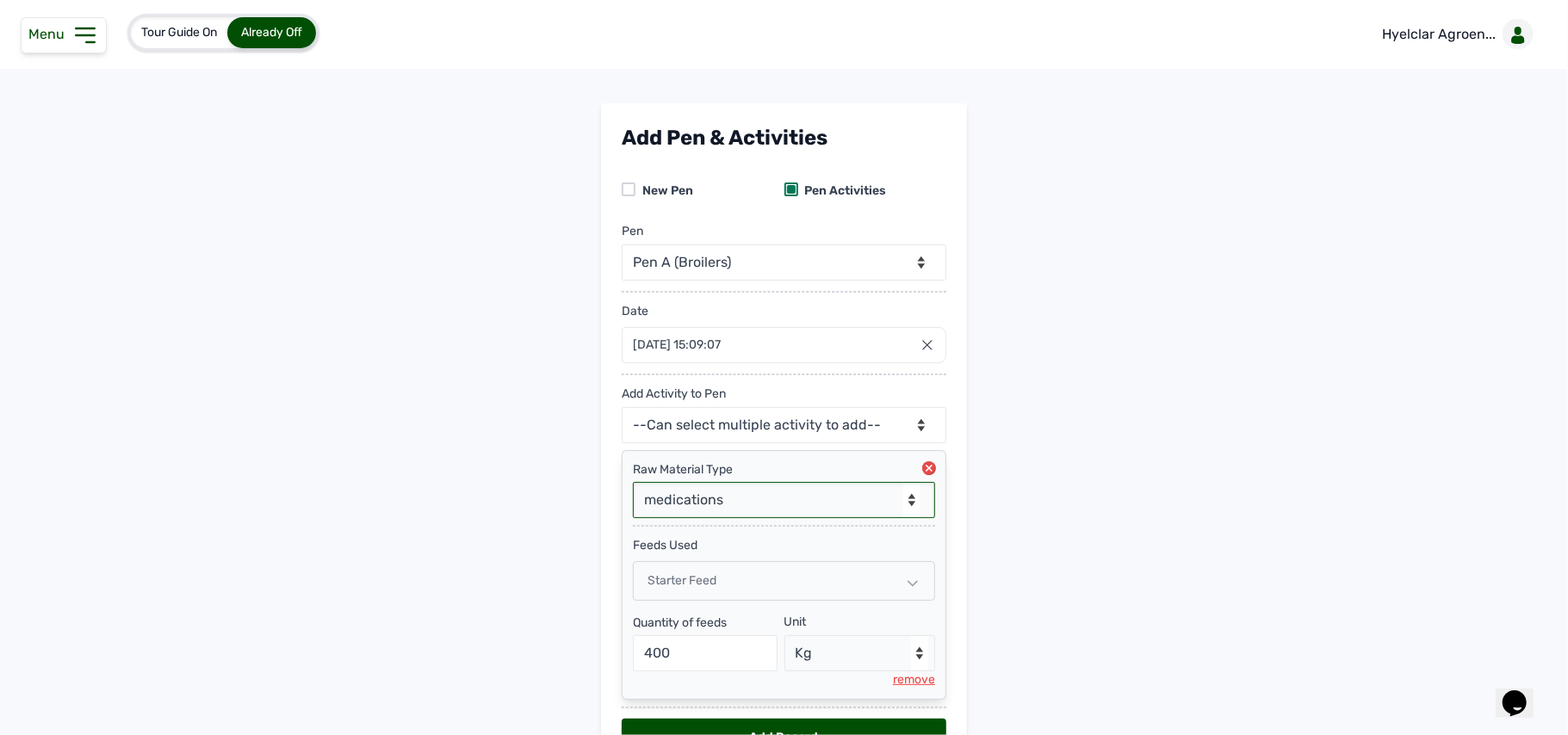 click on "-- Select Raw material -- feeds medications vaccines Biomass Fuel" at bounding box center (784, 500) 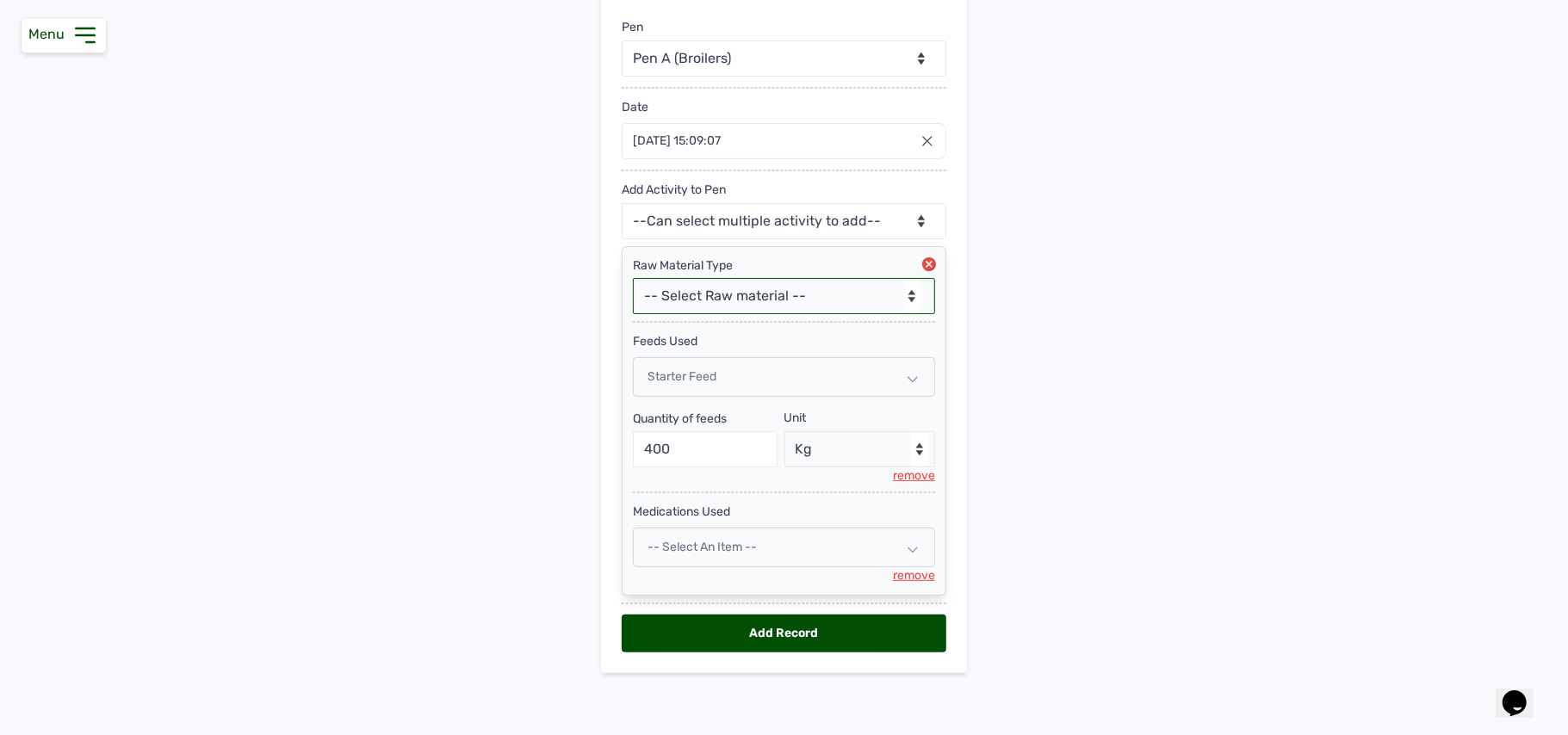 scroll, scrollTop: 211, scrollLeft: 0, axis: vertical 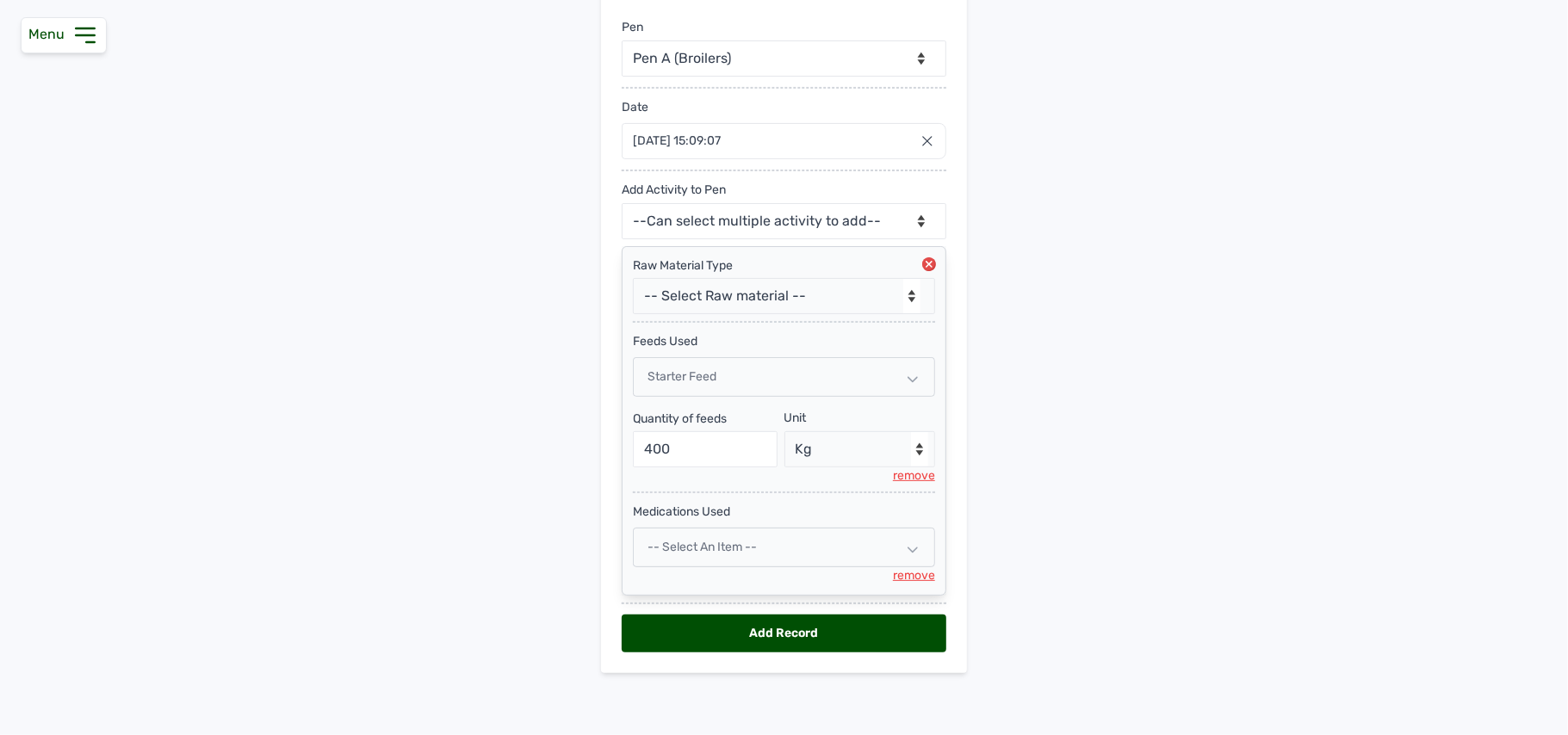 click on "-- Select an Item --" at bounding box center [702, 547] 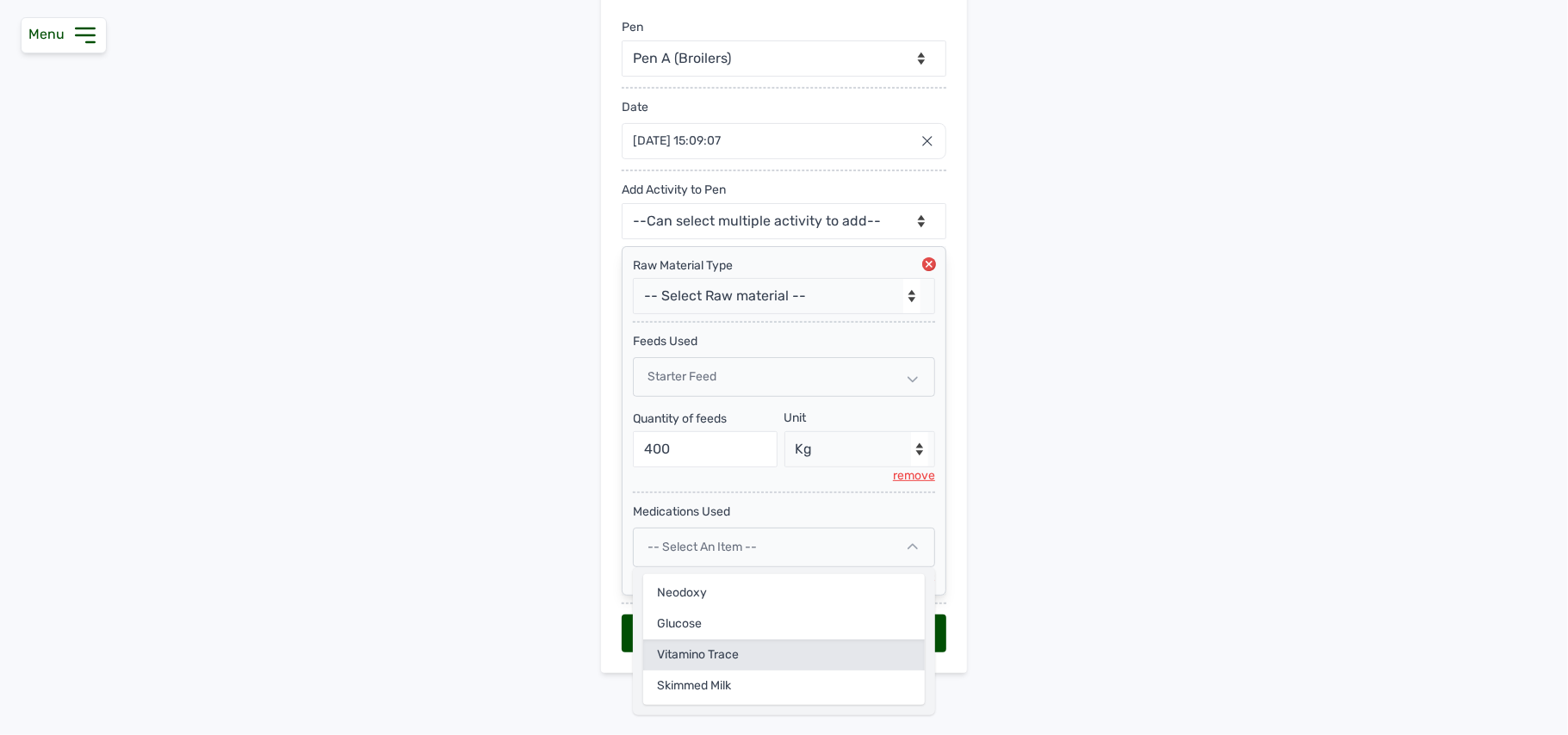 click on "Vitamino Trace" 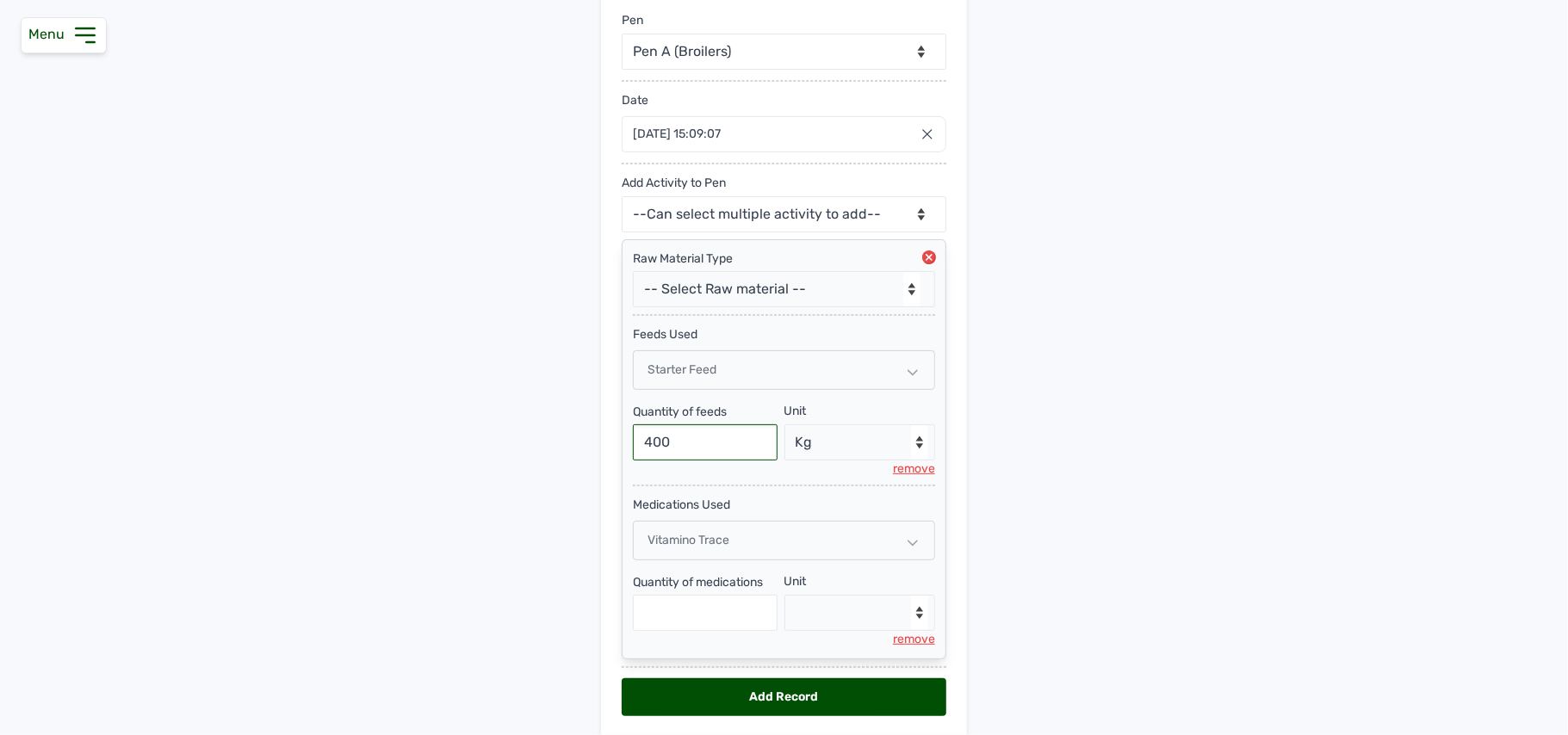 click on "400" at bounding box center (705, 442) 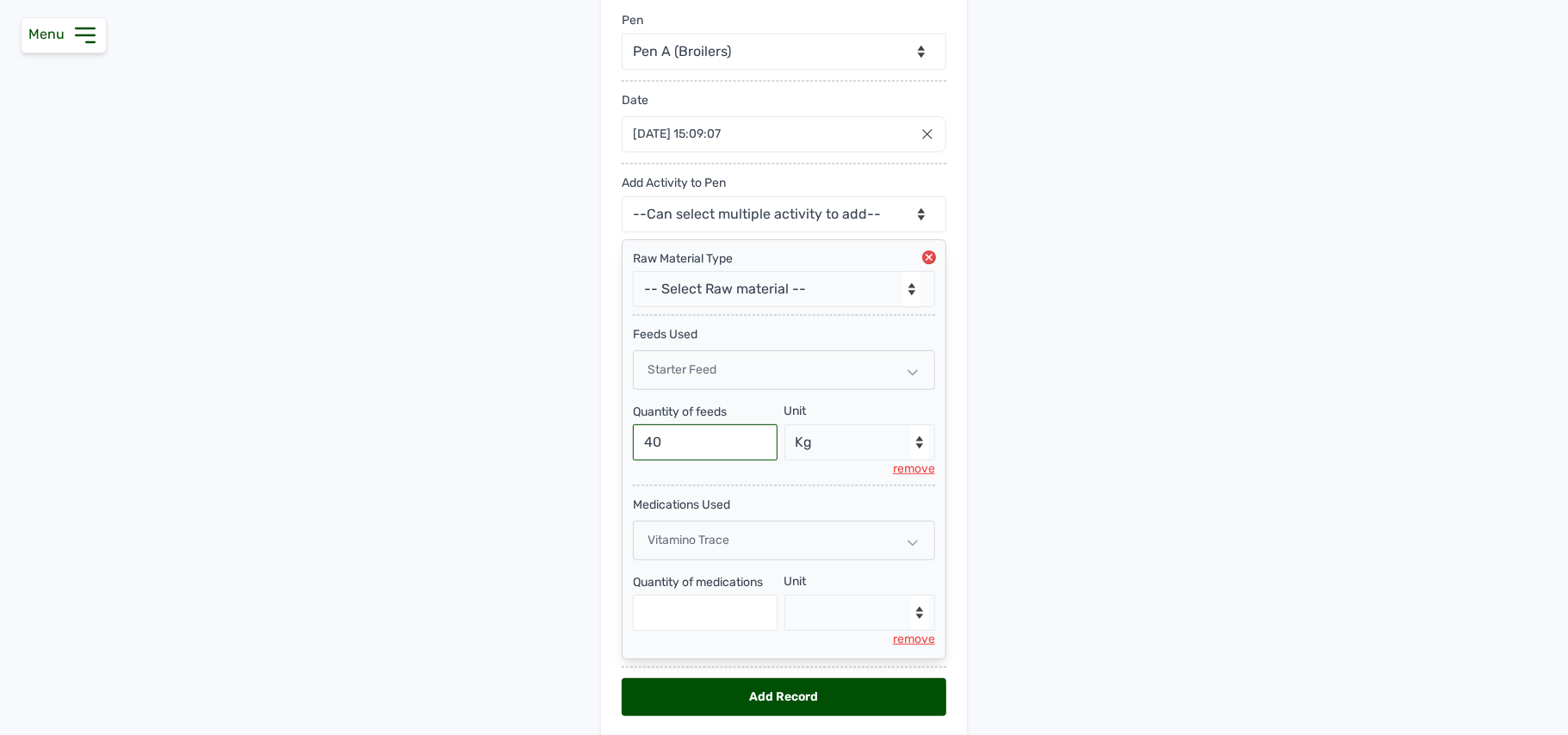 type on "4" 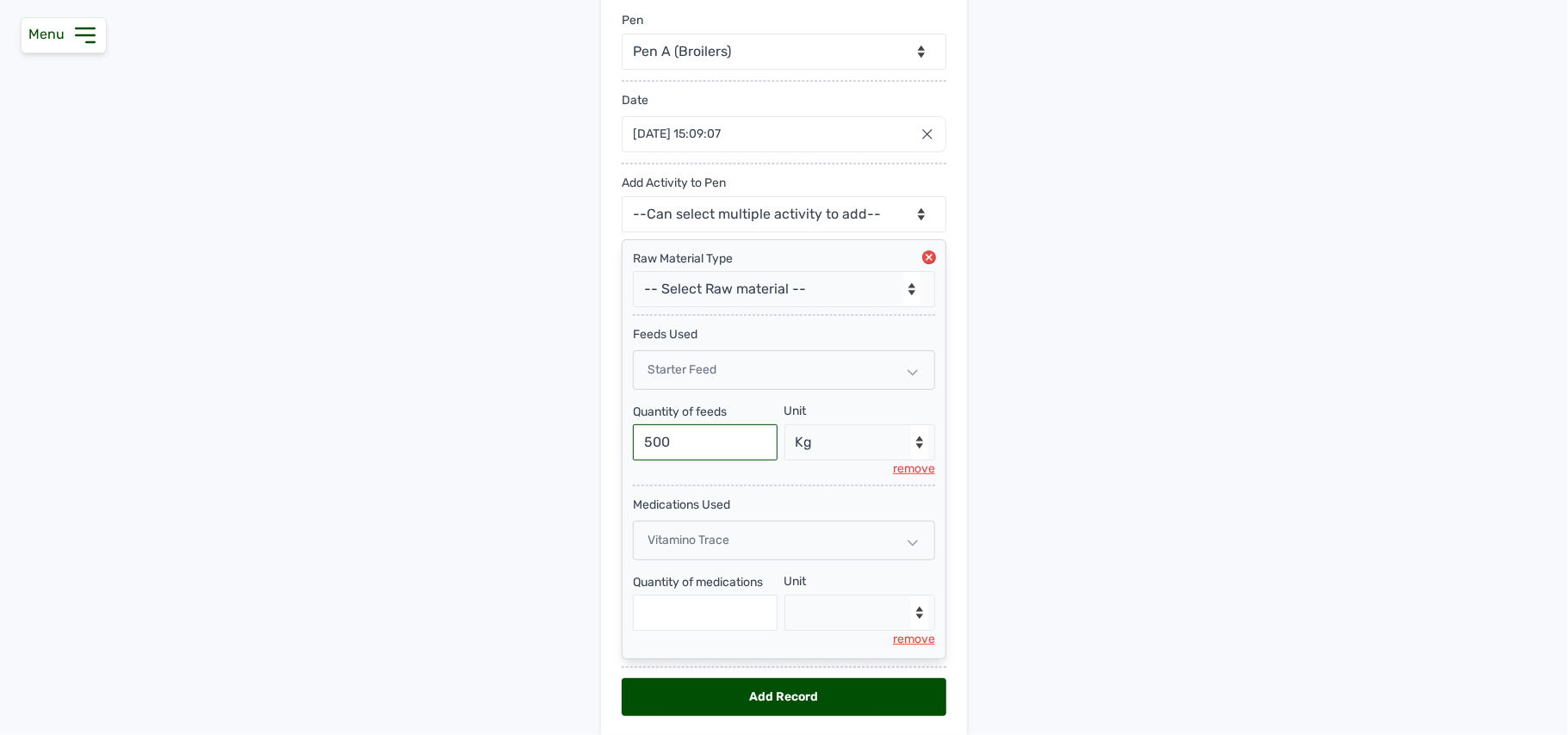 type on "500" 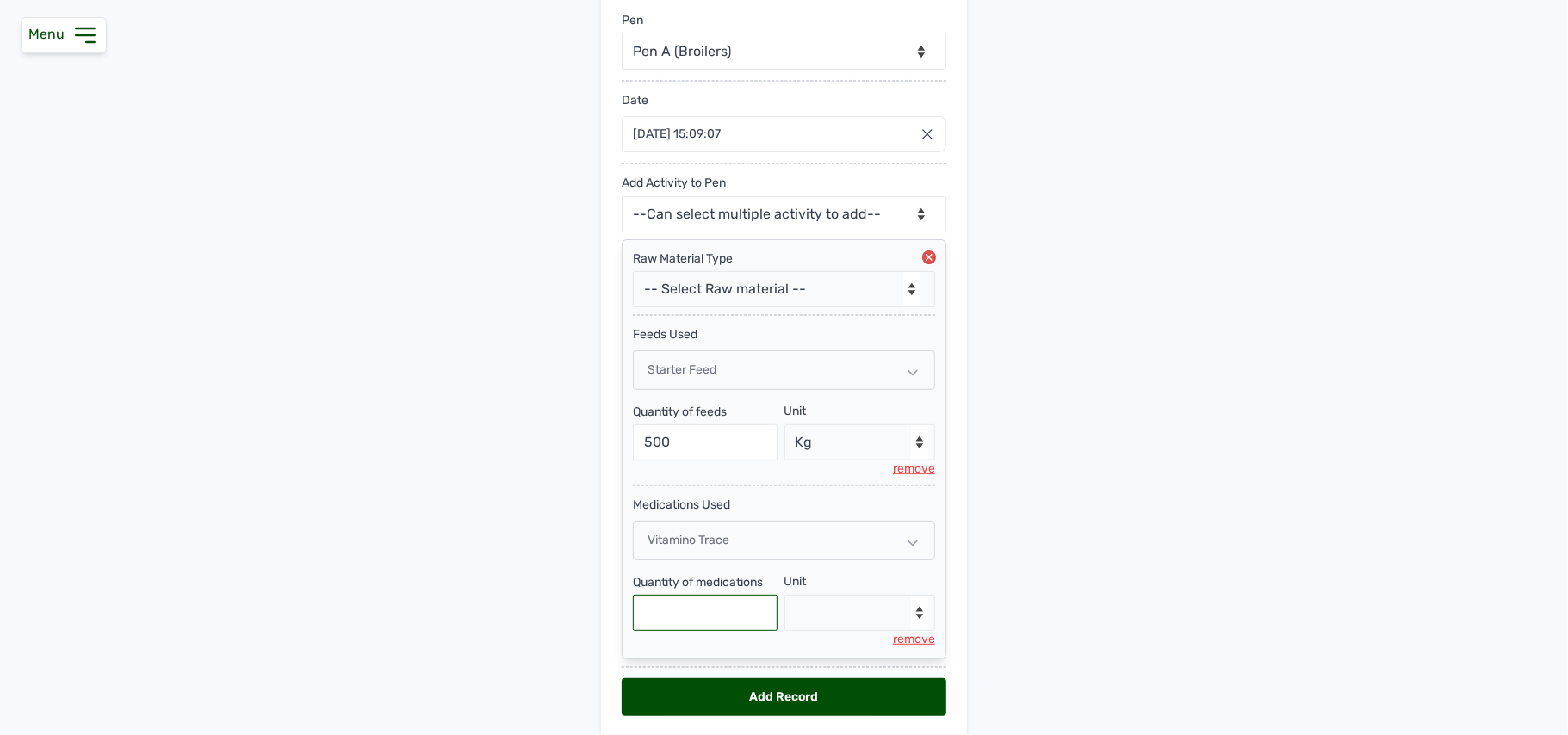 click at bounding box center [705, 613] 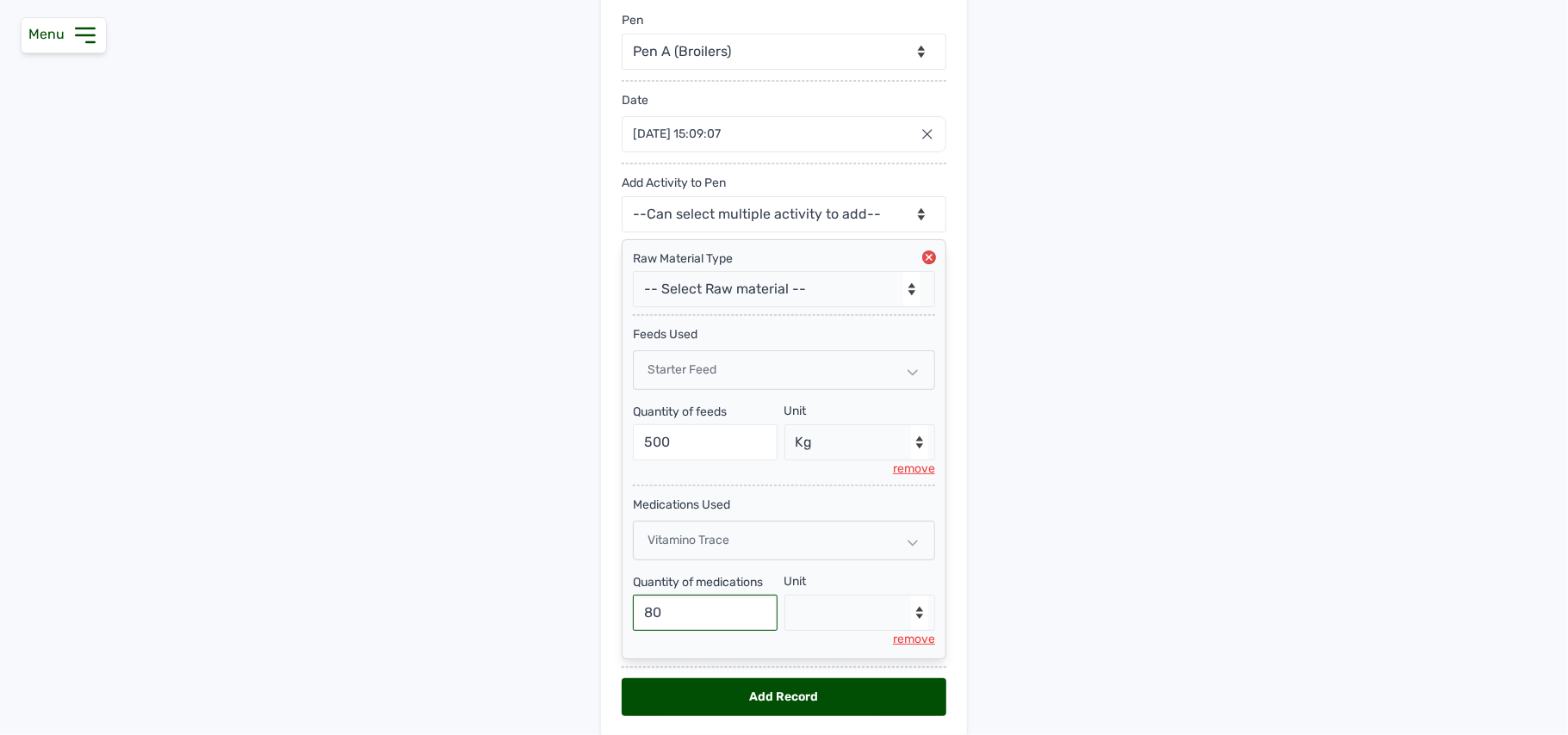 type on "80" 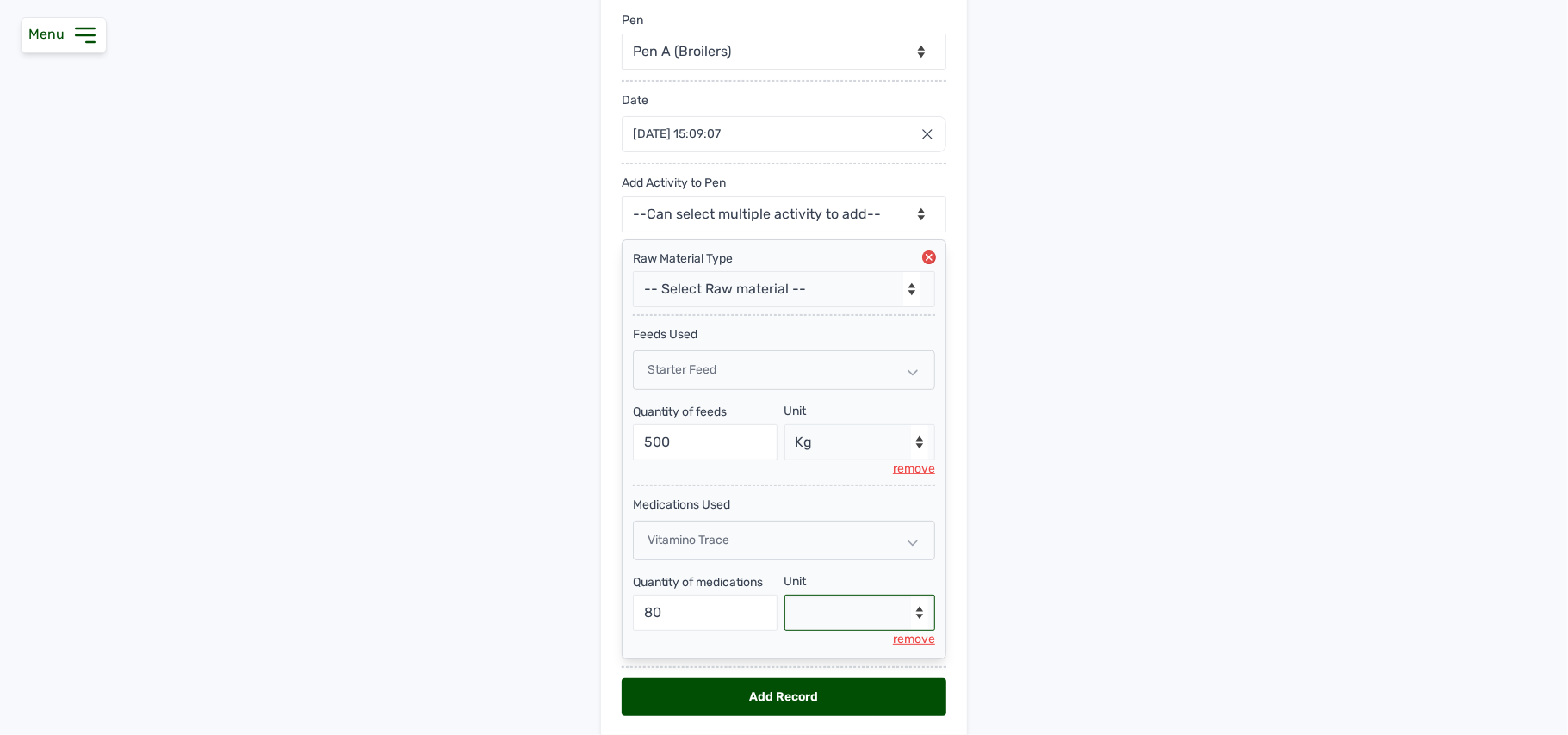click on "--Select unit-- g" at bounding box center [860, 613] 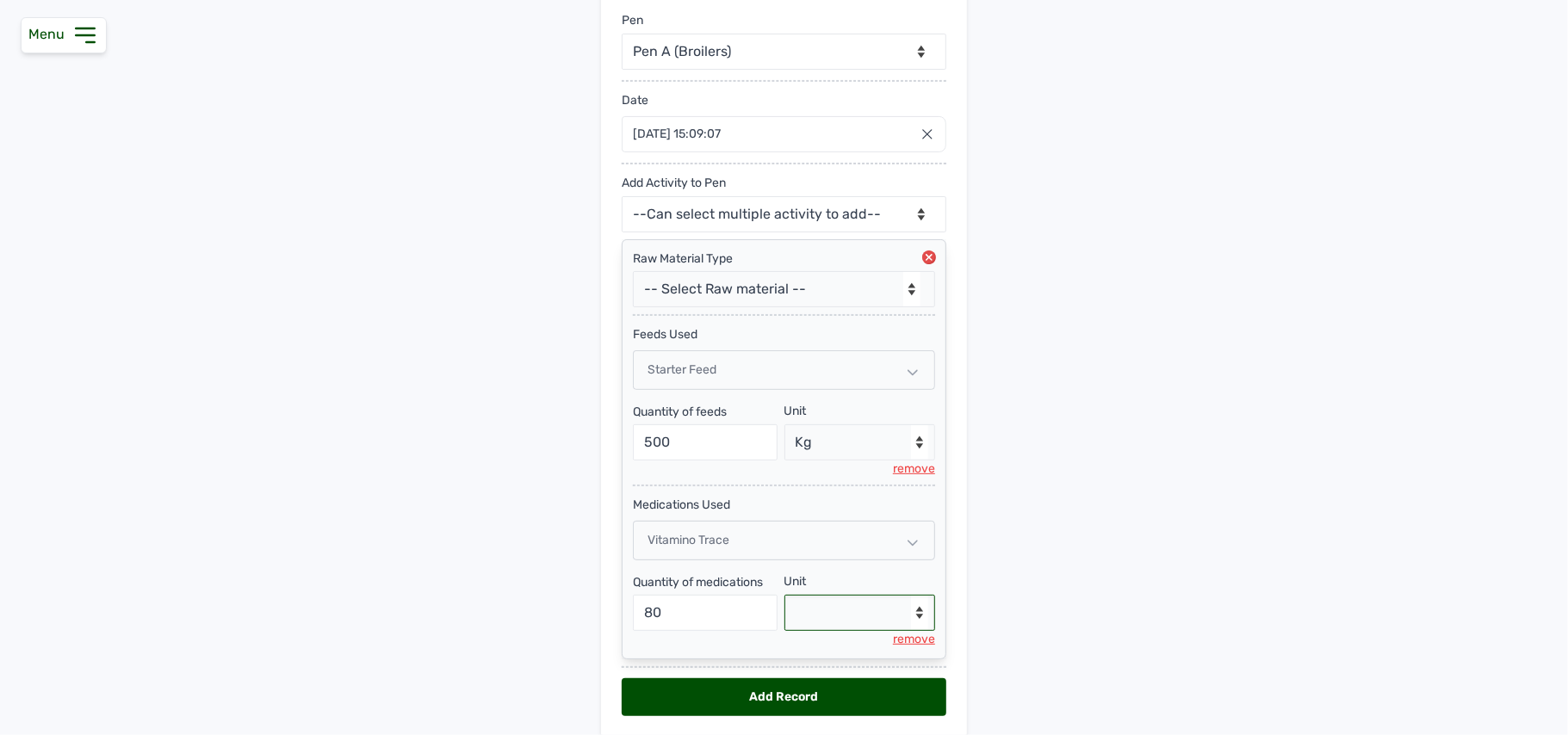 select on "g" 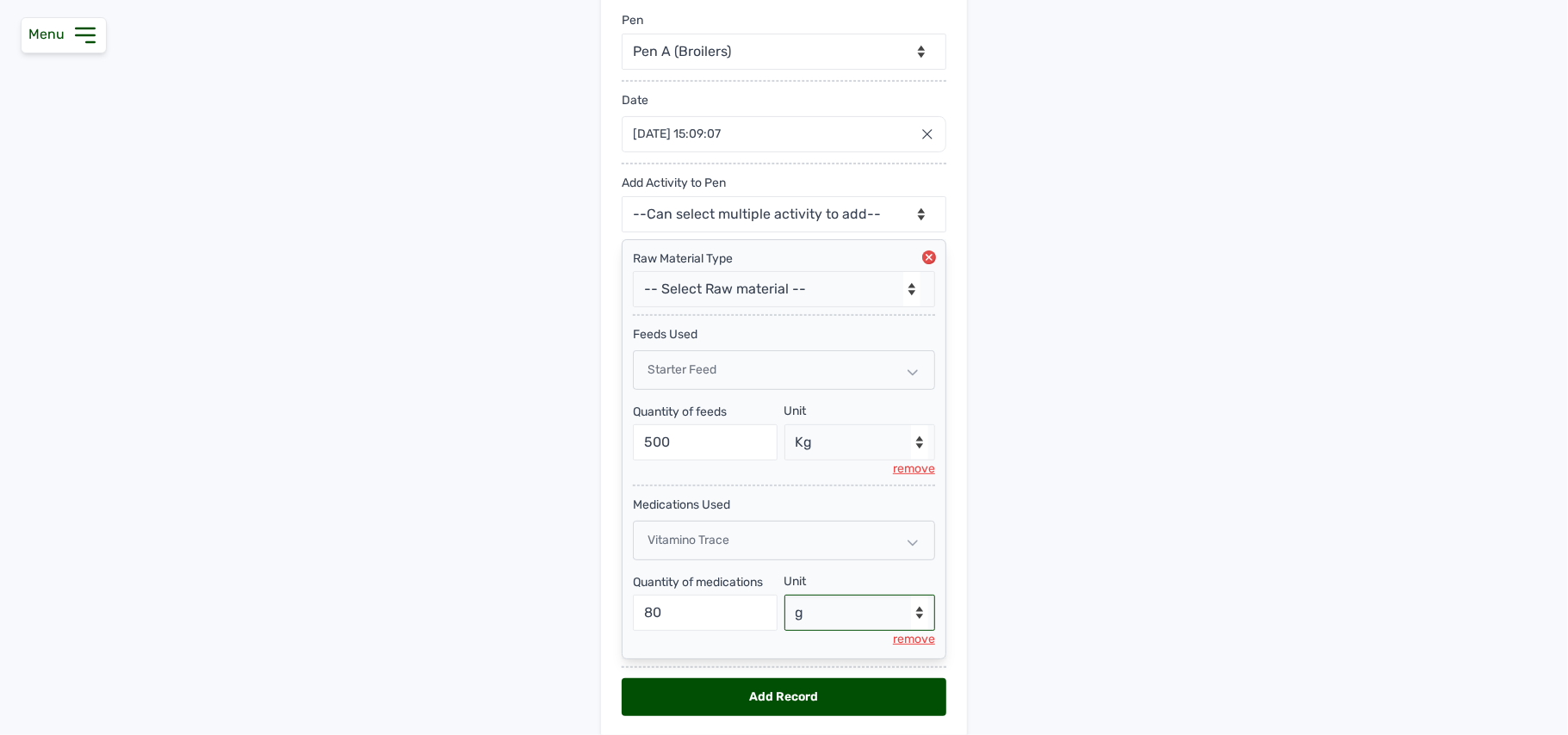 click on "--Select unit-- g" at bounding box center (860, 613) 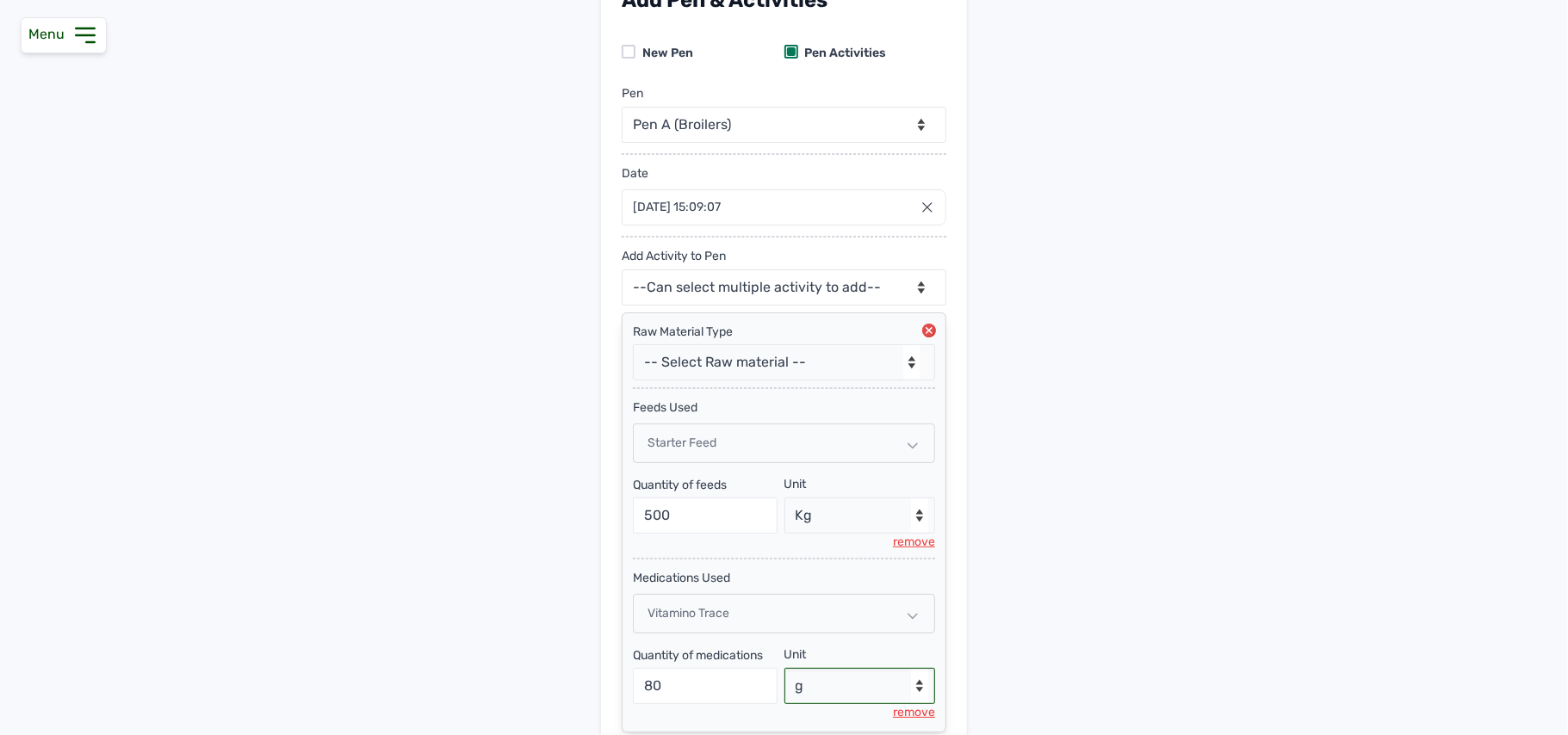 scroll, scrollTop: 282, scrollLeft: 0, axis: vertical 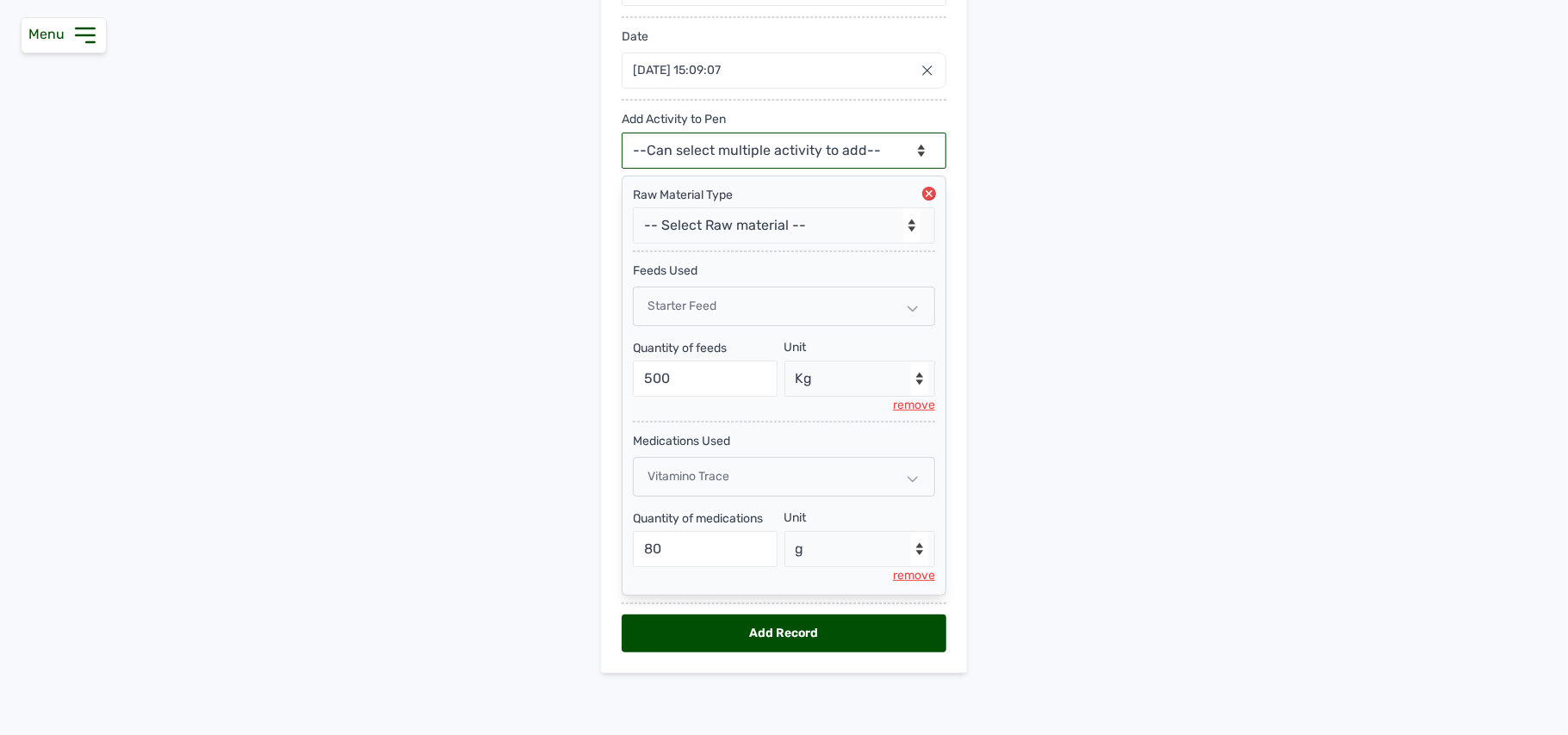 click on "--Can select multiple activity to add-- Raw Material Losses Weight" at bounding box center (784, 151) 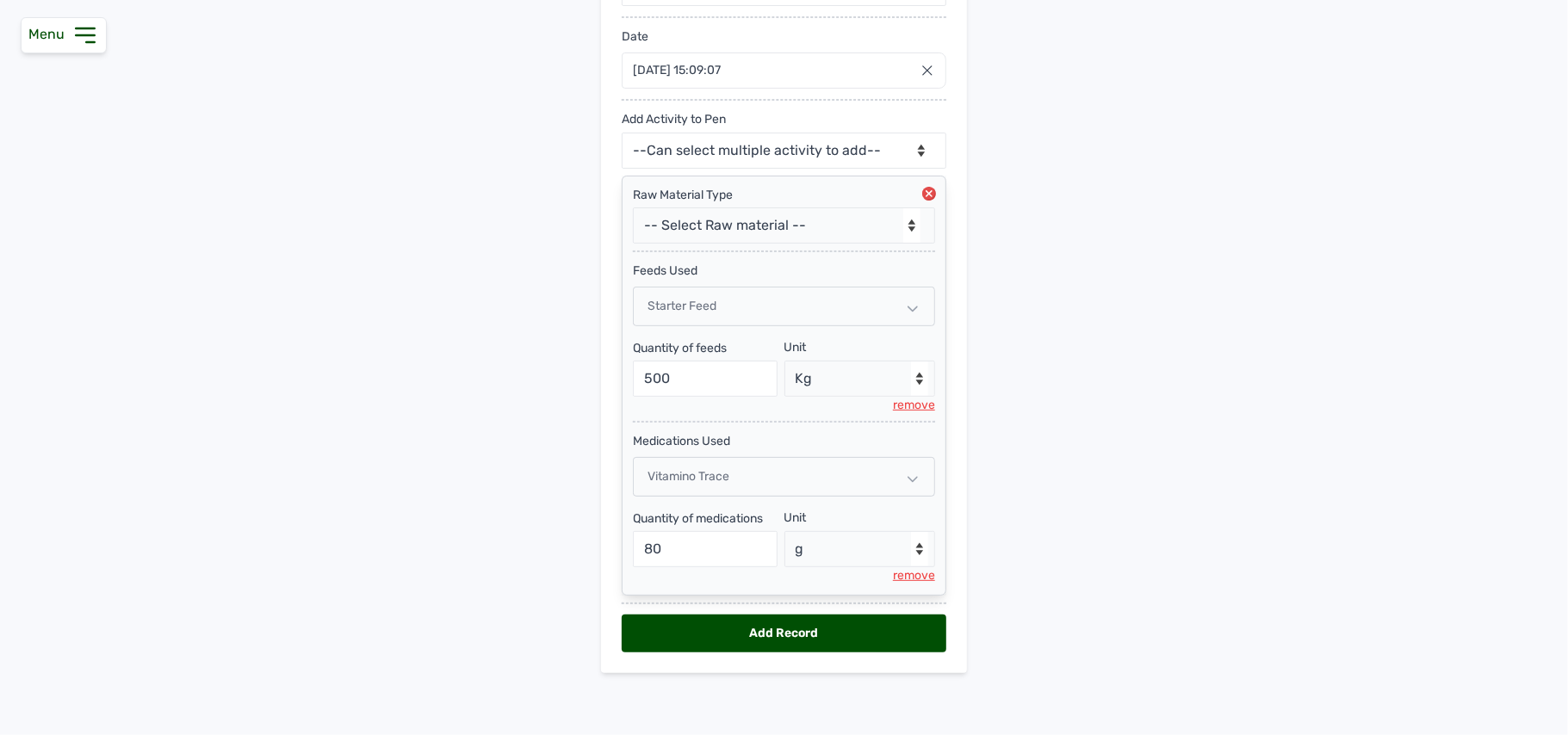 click on "Add Pen & Activities New Pen Pen Activities Pen -- Select pen -- Pen A (Broilers) Date 17 Jul 2025 15:09:07 Jul 2025 Jan Feb Mar Apr May Jun Jul Aug Sep Oct Nov Dec 2025 2026 2027 2028 2029 2030 2031 2032 2033 2034 2035 2036 Sun Mon Tue Wed Thu Fri Sat 29 30 1 2 3 4 5 6 7 8 9 10 11 12 13 14 15 16 17 18 19 20 21 22 23 24 25 26 27 28 29 30 31 1 2 3 4 5 6 7 8 9 Cancel Add Activity to Pen --Can select multiple activity to add-- Raw Material Losses Weight Raw Material Type -- Select Raw material -- feeds medications vaccines Biomass Fuel feeds Used Starter Feed Quantity of feeds 500 Unit --Select unit-- Bag(s) Kg remove medications Used Vitamino Trace Quantity of medications 80 Unit --Select unit-- g remove  Add Record" at bounding box center (784, 264) 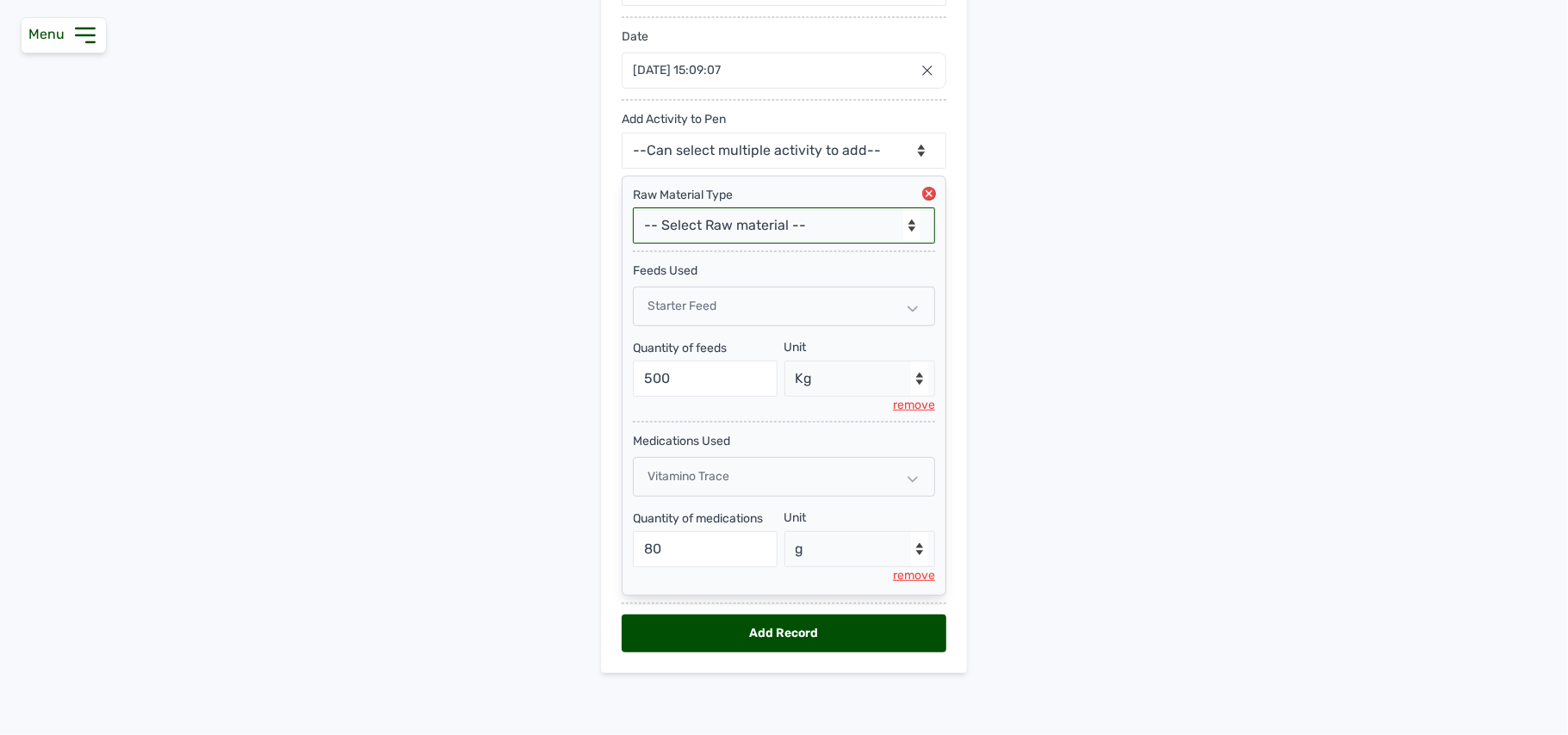 click on "-- Select Raw material -- feeds medications vaccines Biomass Fuel" at bounding box center (784, 225) 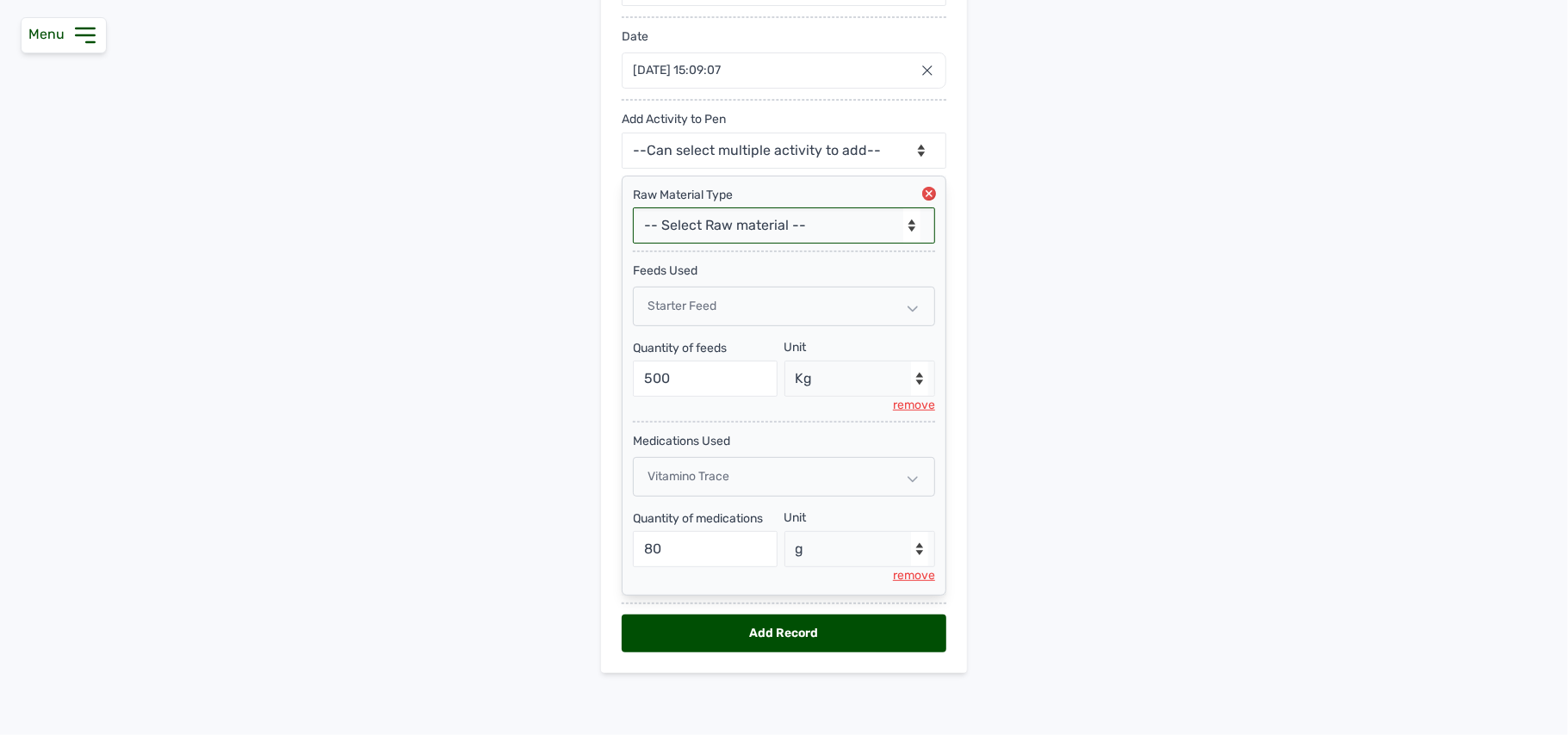 click on "-- Select Raw material -- feeds medications vaccines Biomass Fuel" at bounding box center [784, 225] 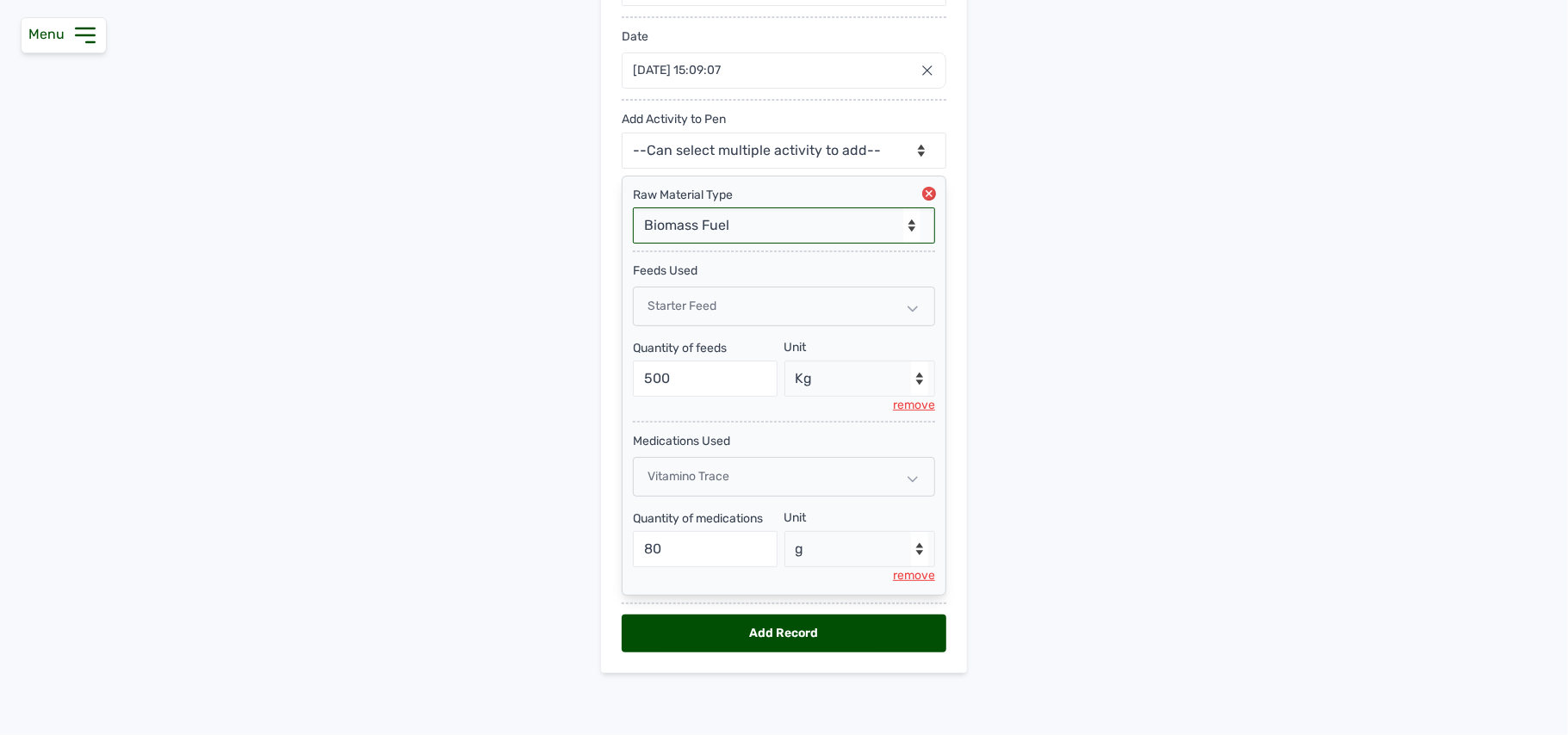 click on "-- Select Raw material -- feeds medications vaccines Biomass Fuel" at bounding box center [784, 225] 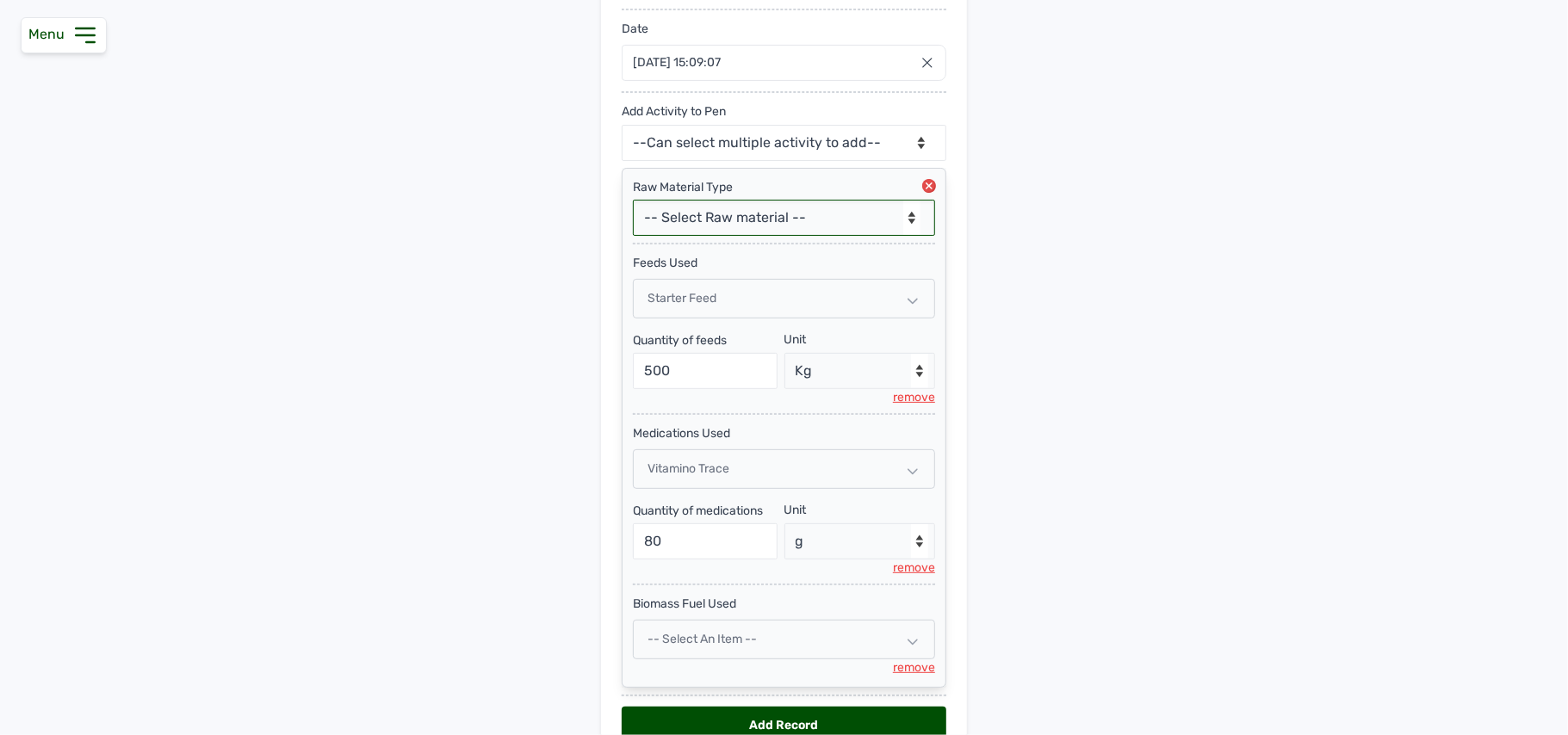 click on "-- Select an Item --" at bounding box center (702, 639) 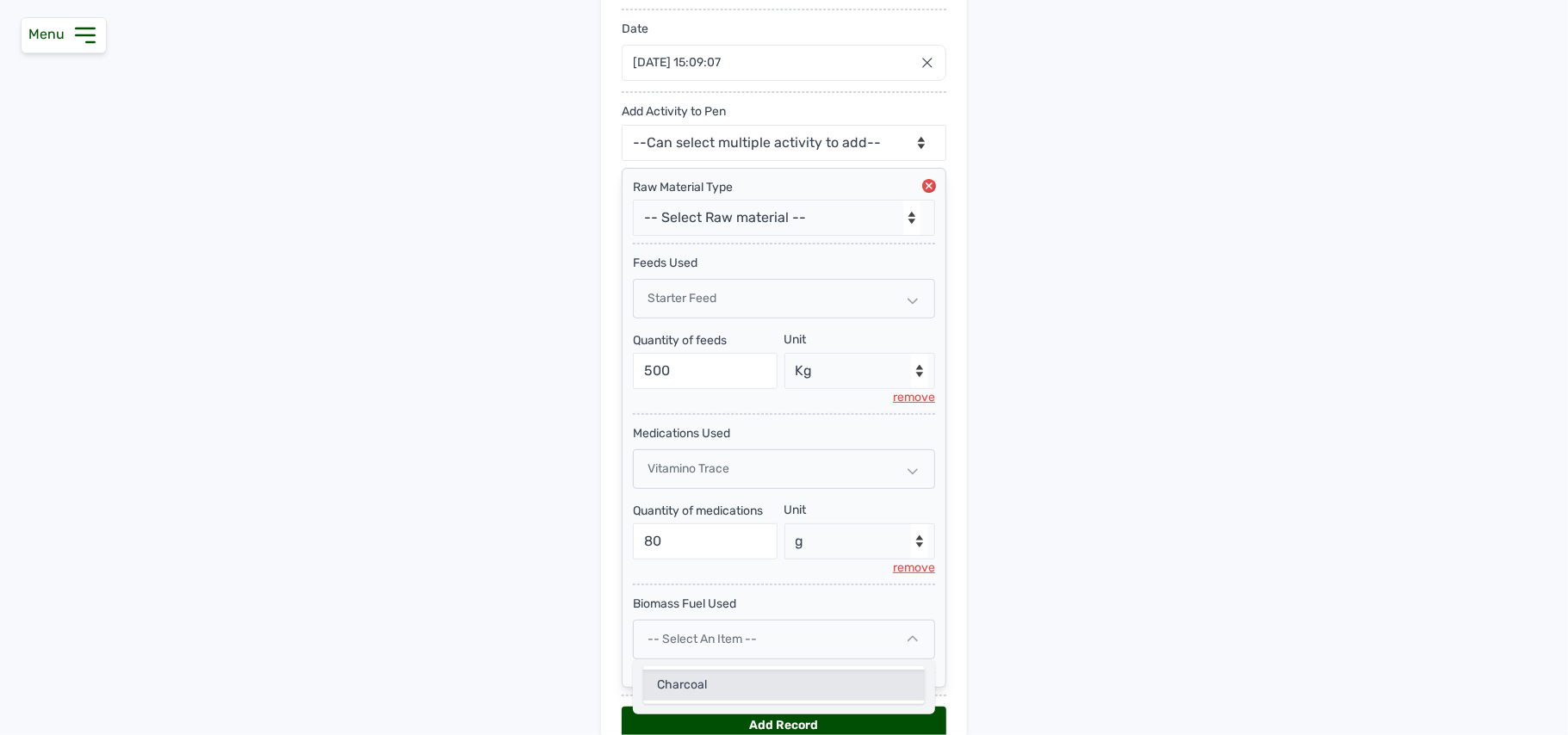 click on "Charcoal" 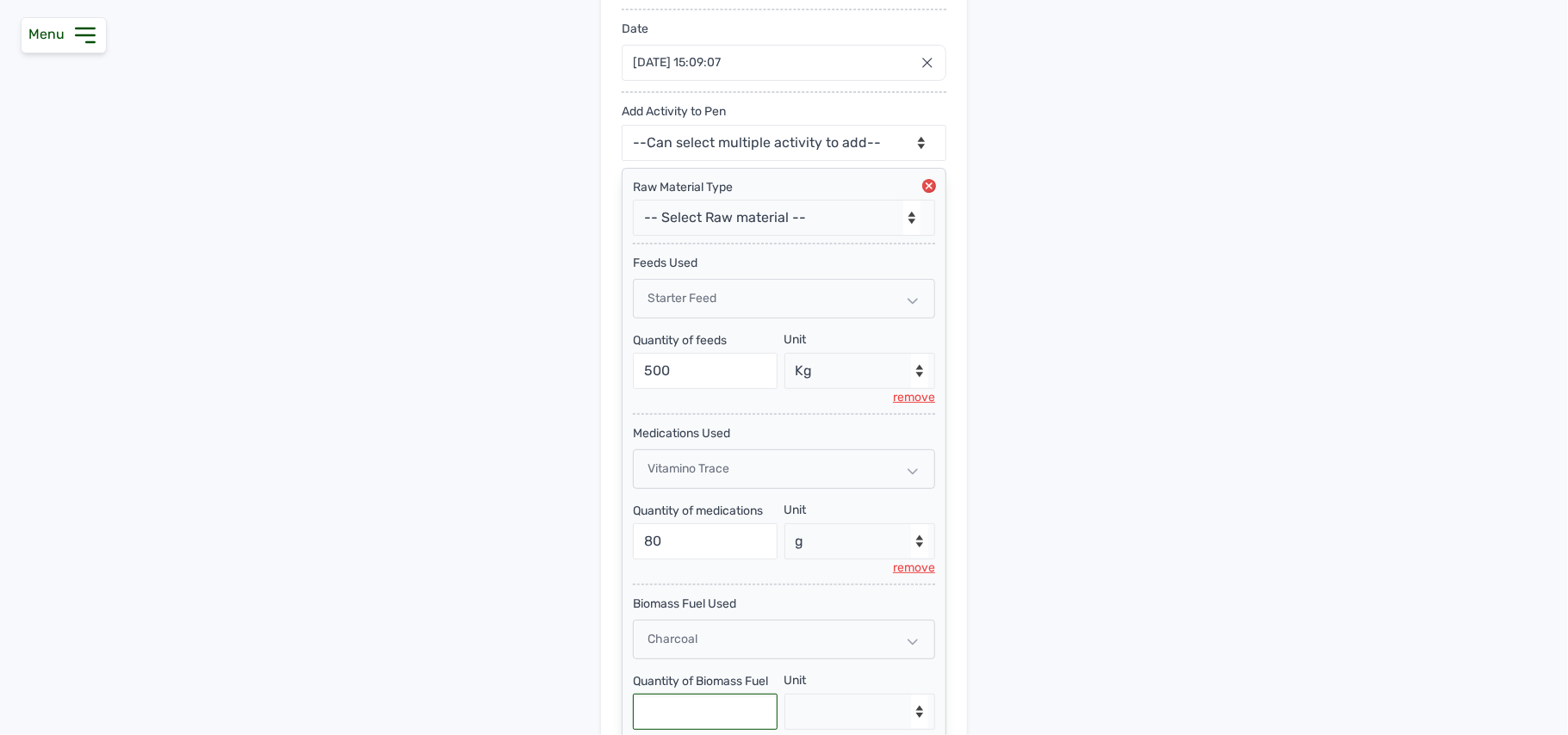 click at bounding box center [705, 712] 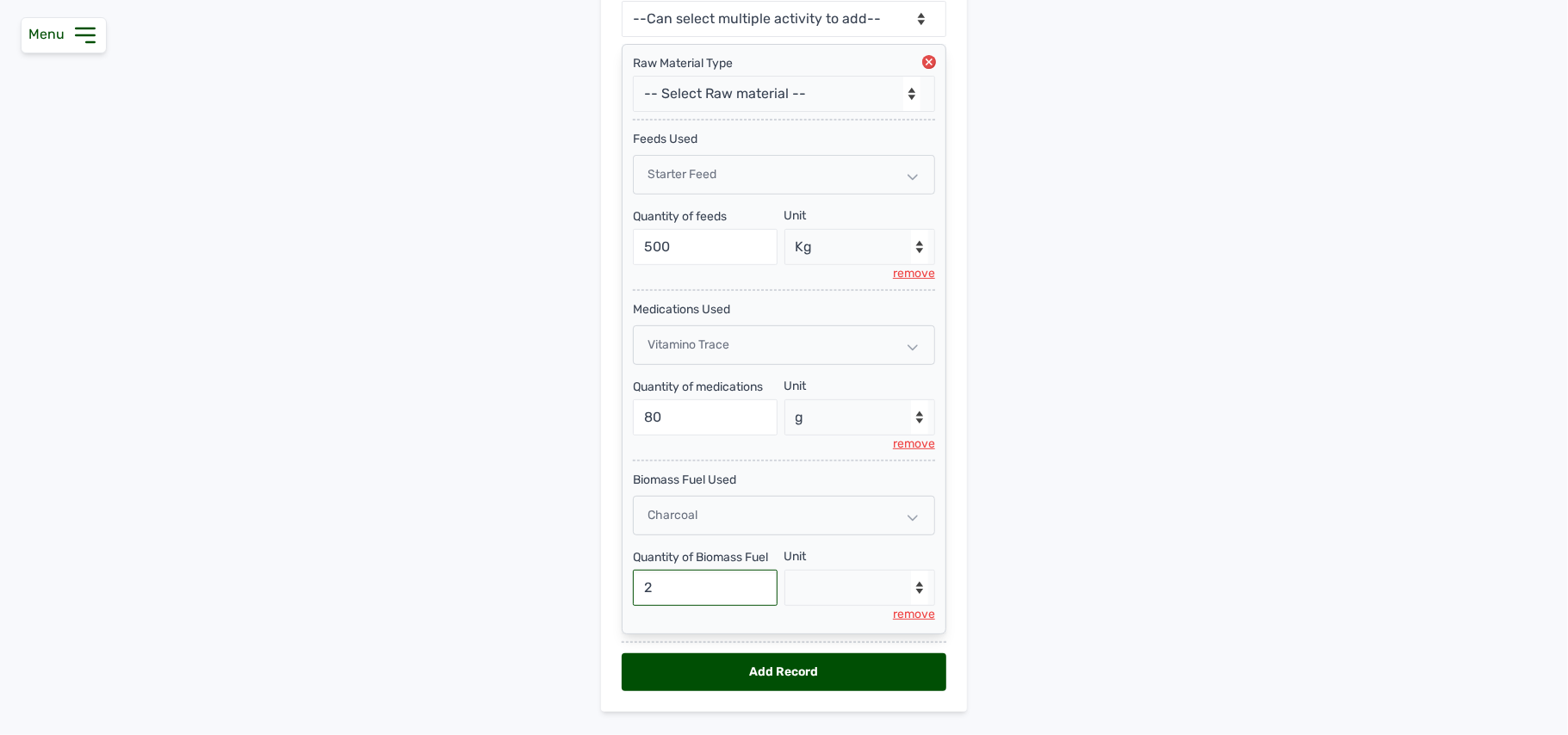 scroll, scrollTop: 454, scrollLeft: 0, axis: vertical 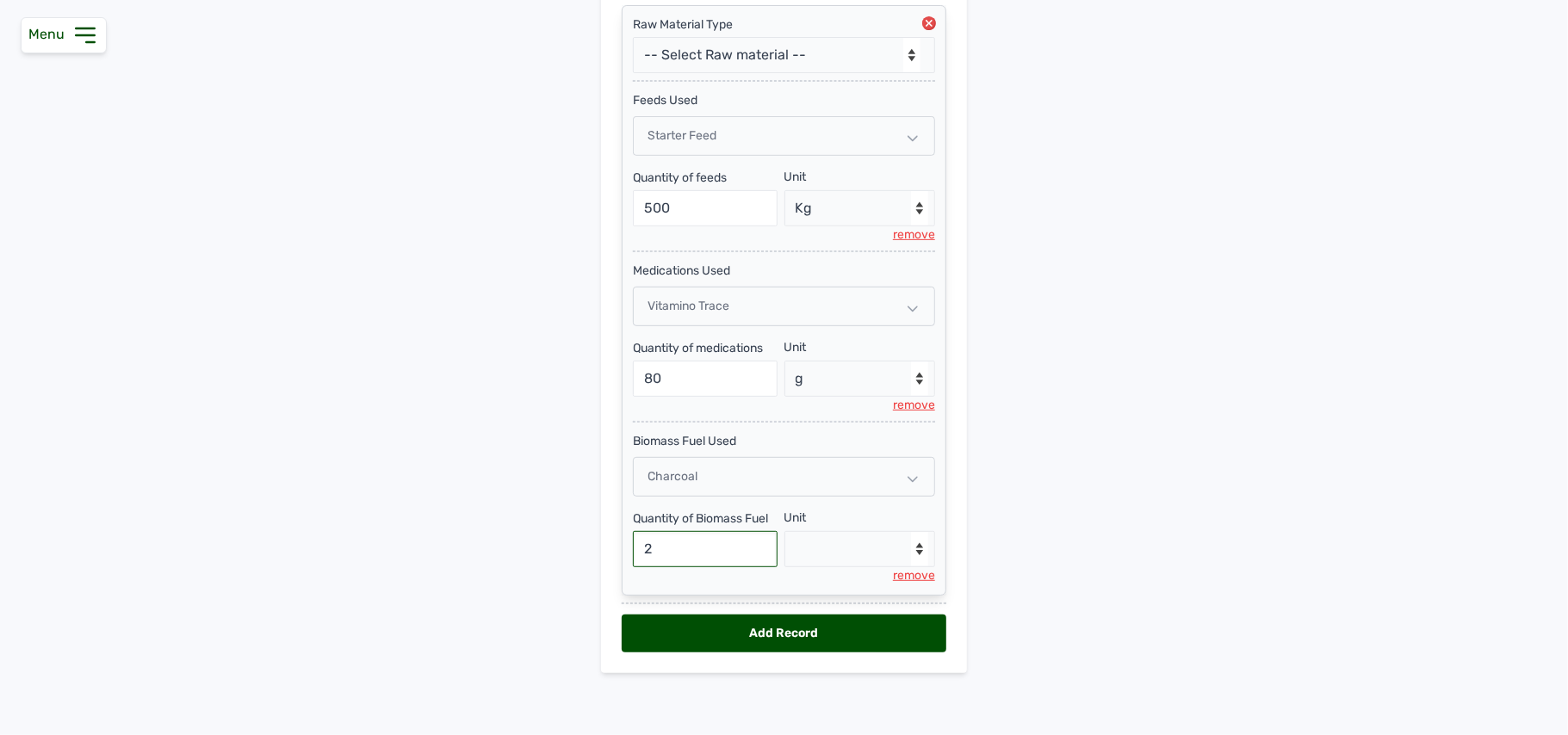 type on "2" 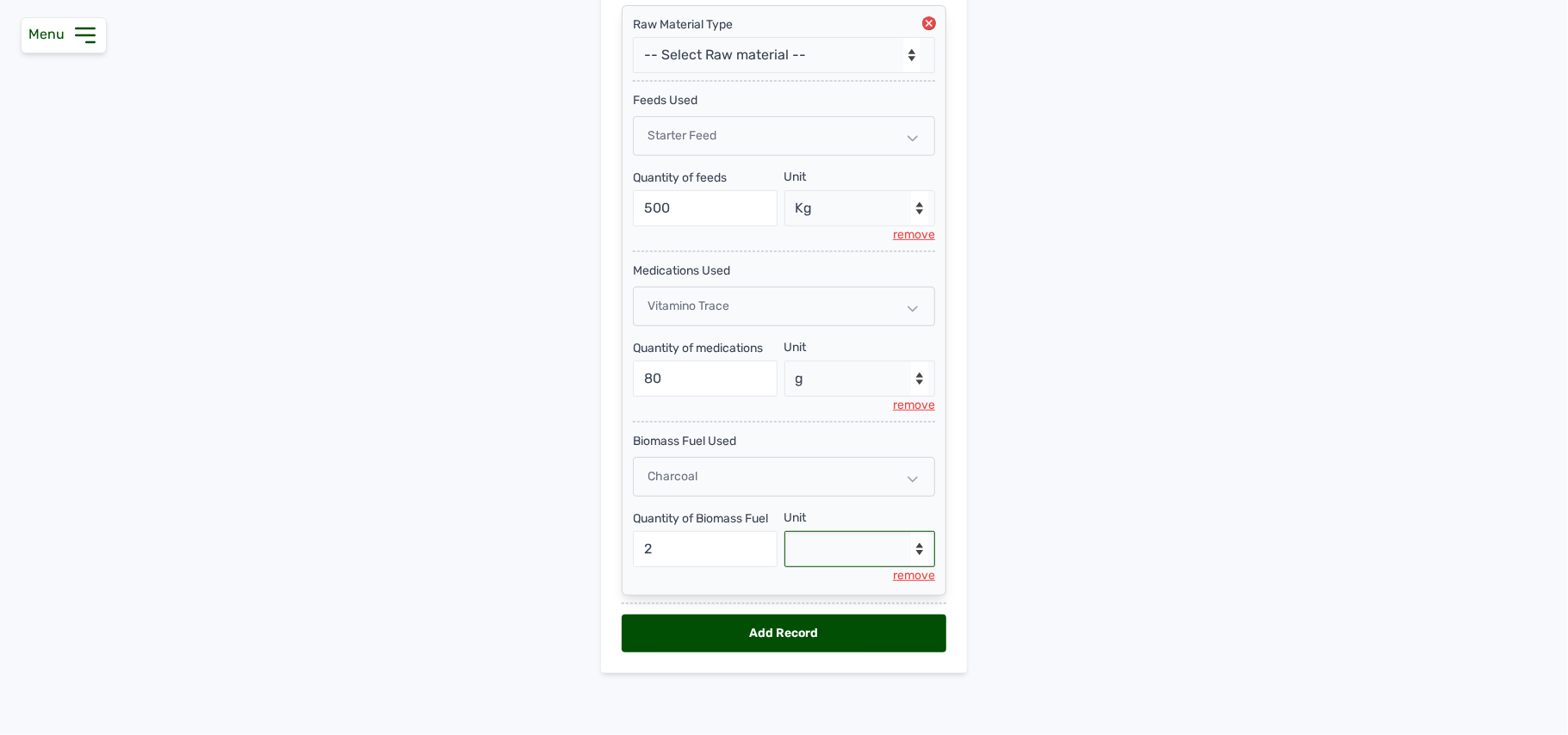 click on "--Select unit-- Bag(s)" at bounding box center (860, 549) 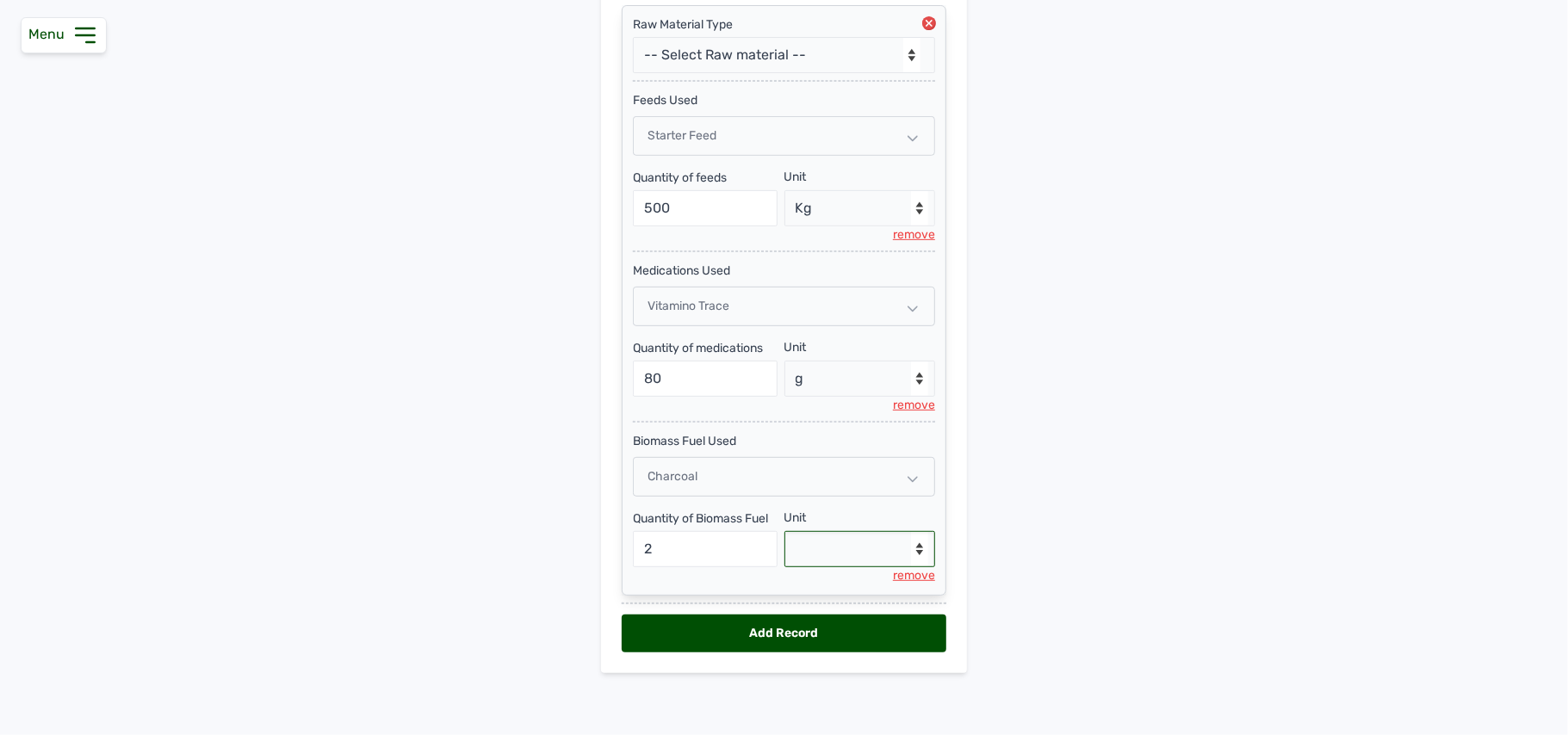 select on "Bag(s)" 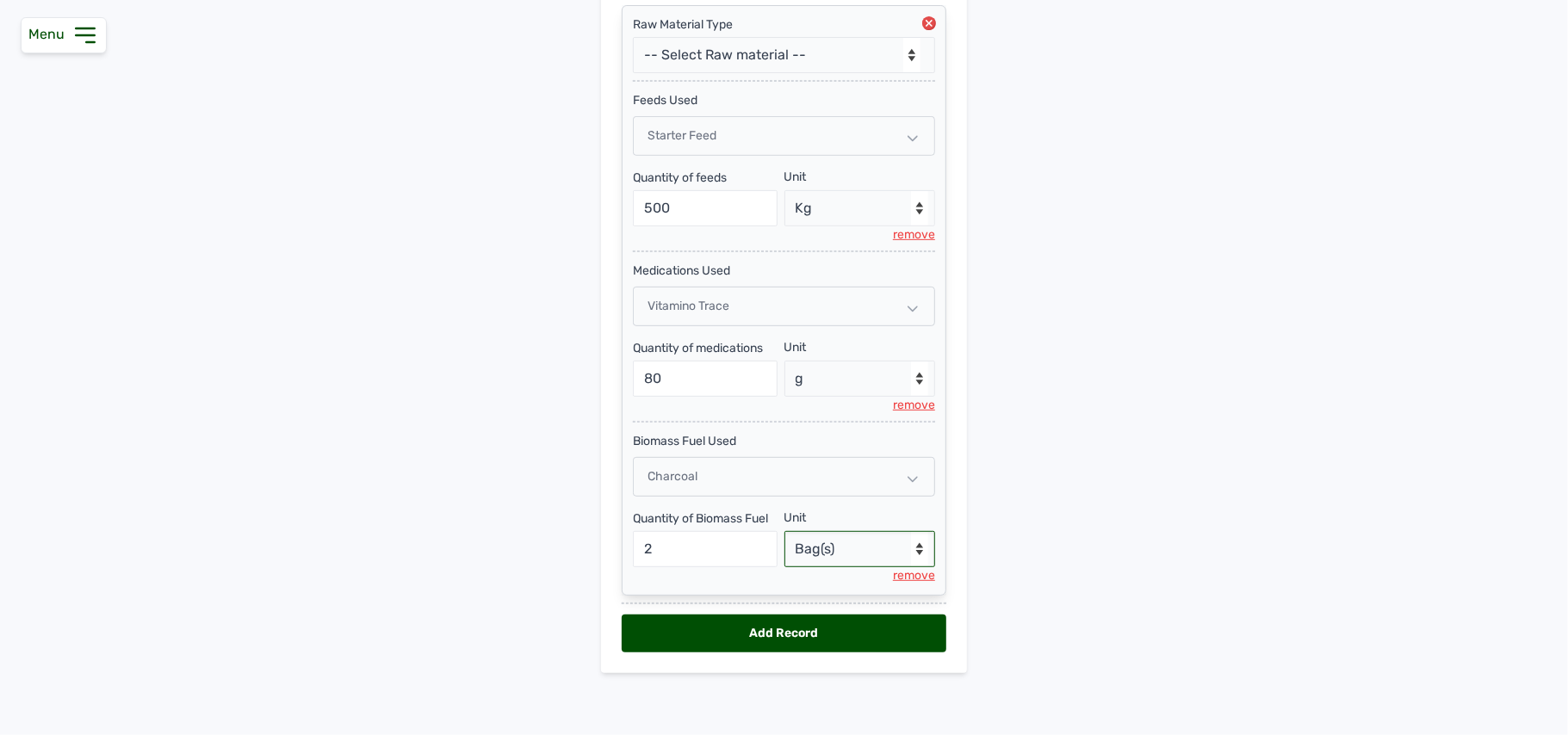click on "--Select unit-- Bag(s)" at bounding box center (860, 549) 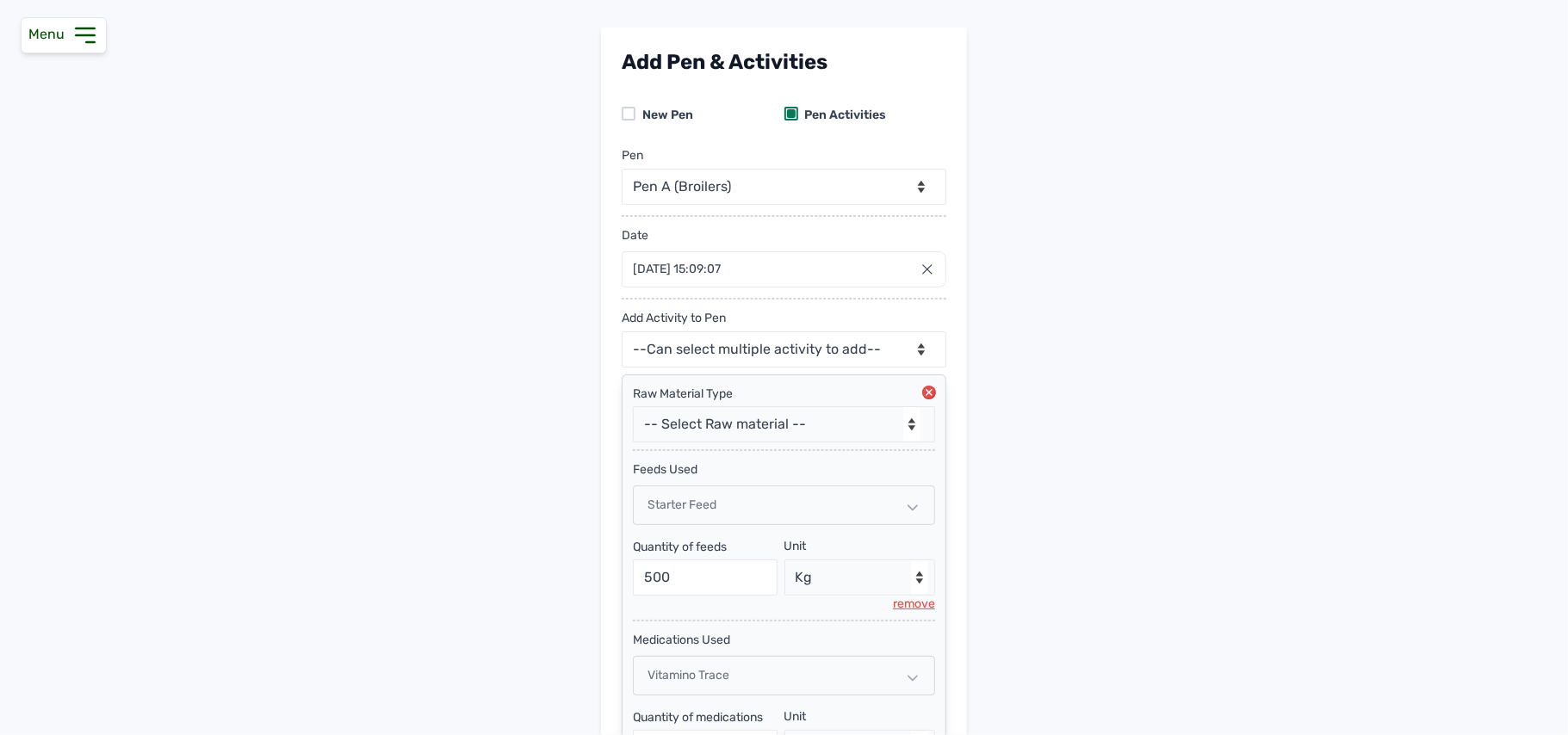 scroll, scrollTop: 0, scrollLeft: 0, axis: both 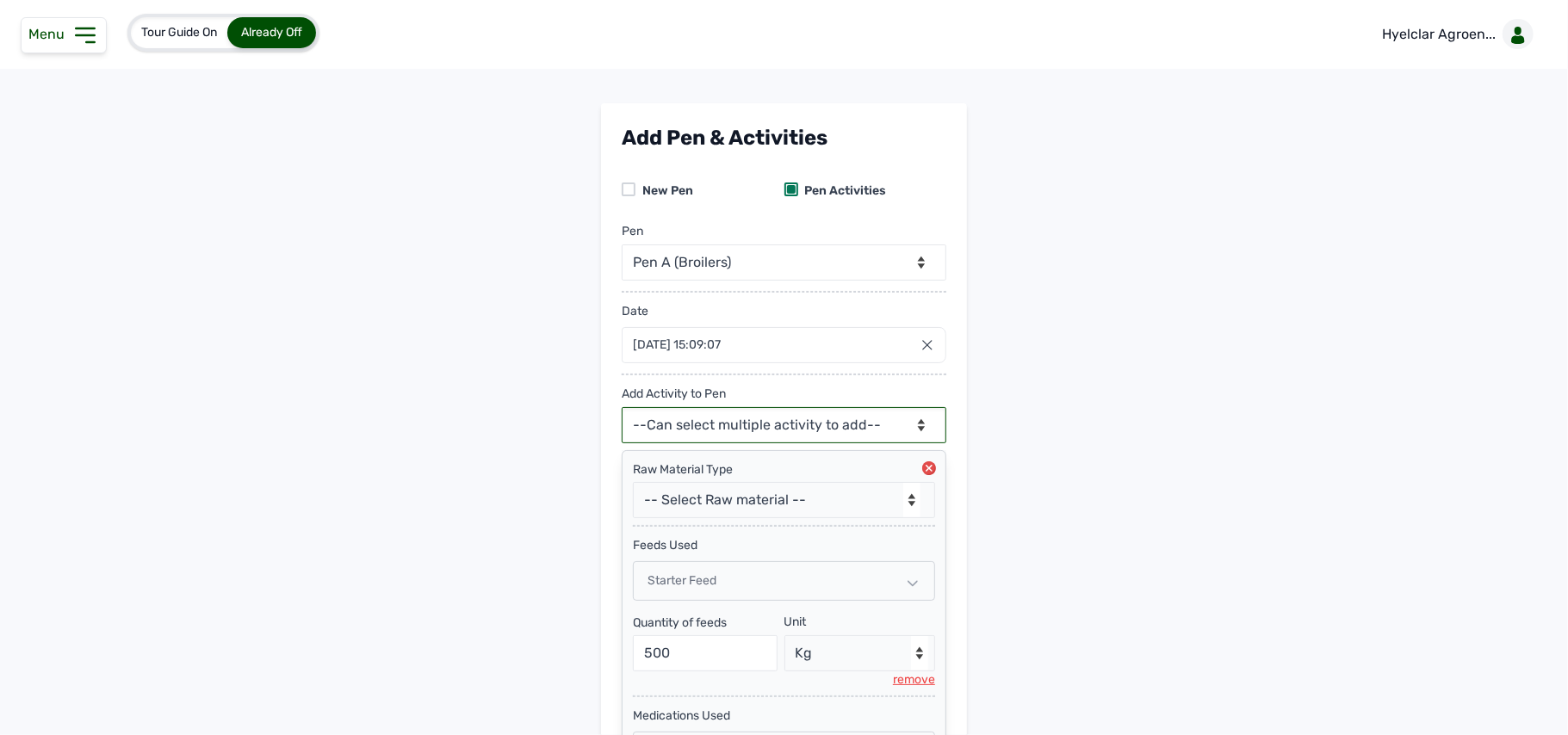 click on "--Can select multiple activity to add-- Raw Material Losses Weight" at bounding box center (784, 425) 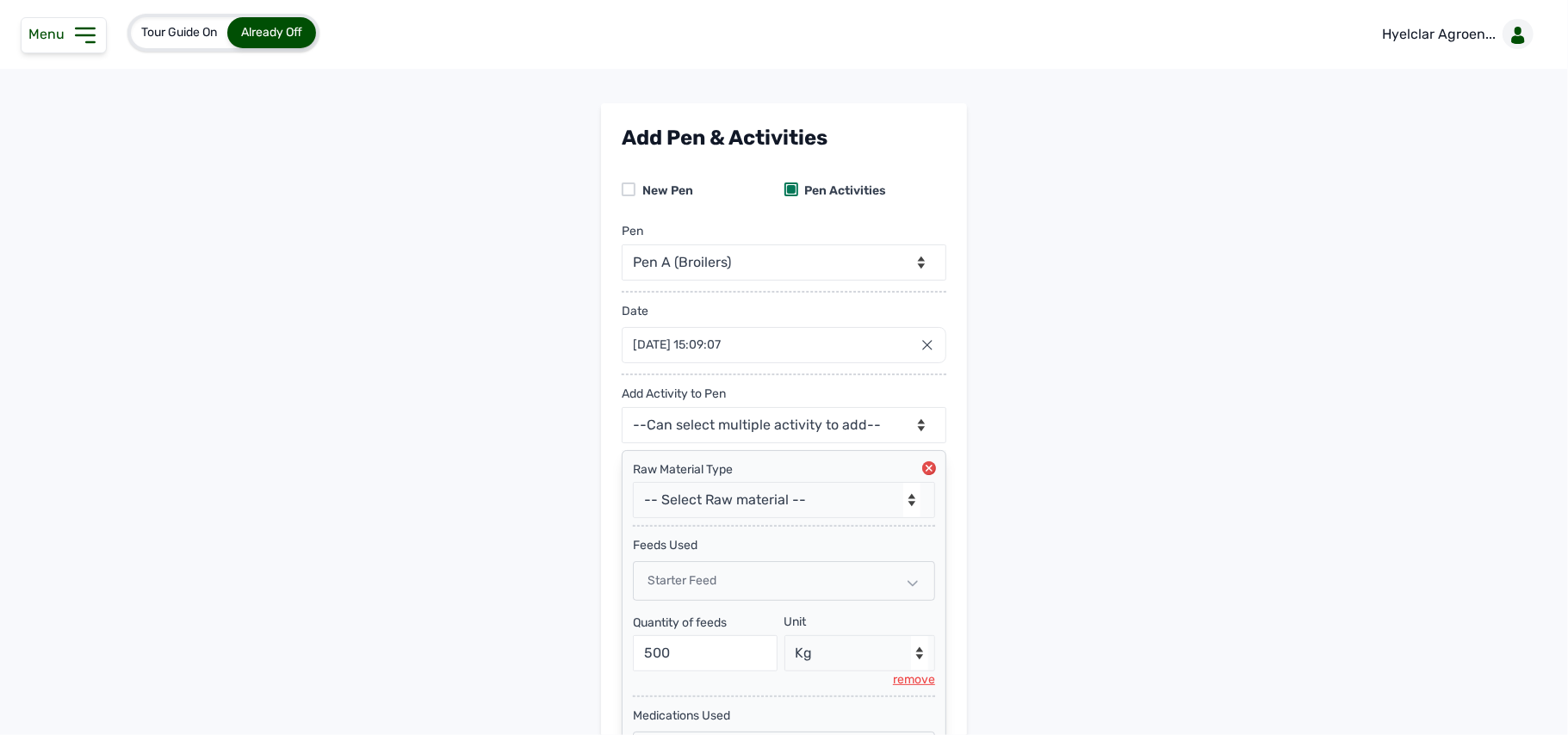 click on "Add Pen & Activities New Pen Pen Activities Pen -- Select pen -- Pen A (Broilers) Date 17 Jul 2025 15:09:07 Jul 2025 Jan Feb Mar Apr May Jun Jul Aug Sep Oct Nov Dec 2025 2026 2027 2028 2029 2030 2031 2032 2033 2034 2035 2036 Sun Mon Tue Wed Thu Fri Sat 29 30 1 2 3 4 5 6 7 8 9 10 11 12 13 14 15 16 17 18 19 20 21 22 23 24 25 26 27 28 29 30 31 1 2 3 4 5 6 7 8 9 Cancel Add Activity to Pen --Can select multiple activity to add-- Raw Material Losses Weight Raw Material Type -- Select Raw material -- feeds medications vaccines Biomass Fuel feeds Used Starter Feed Quantity of feeds 500 Unit --Select unit-- Bag(s) Kg remove medications Used Vitamino Trace Quantity of medications 80 Unit --Select unit-- g remove Biomass Fuel Used Charcoal Quantity of Biomass Fuel 2 Unit --Select unit-- Bag(s) remove  Add Record" at bounding box center (784, 624) 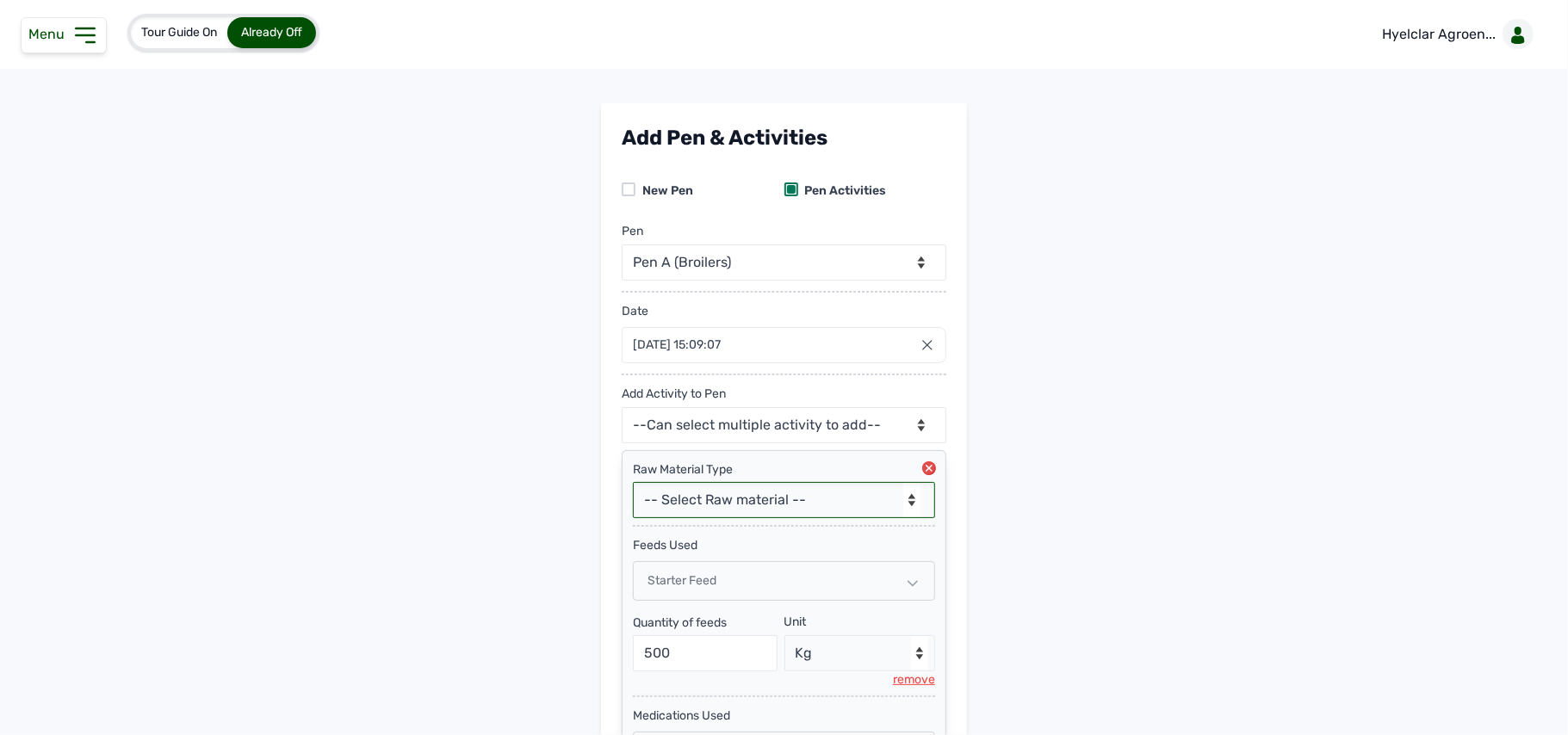 click on "-- Select Raw material -- feeds medications vaccines Biomass Fuel" at bounding box center [784, 500] 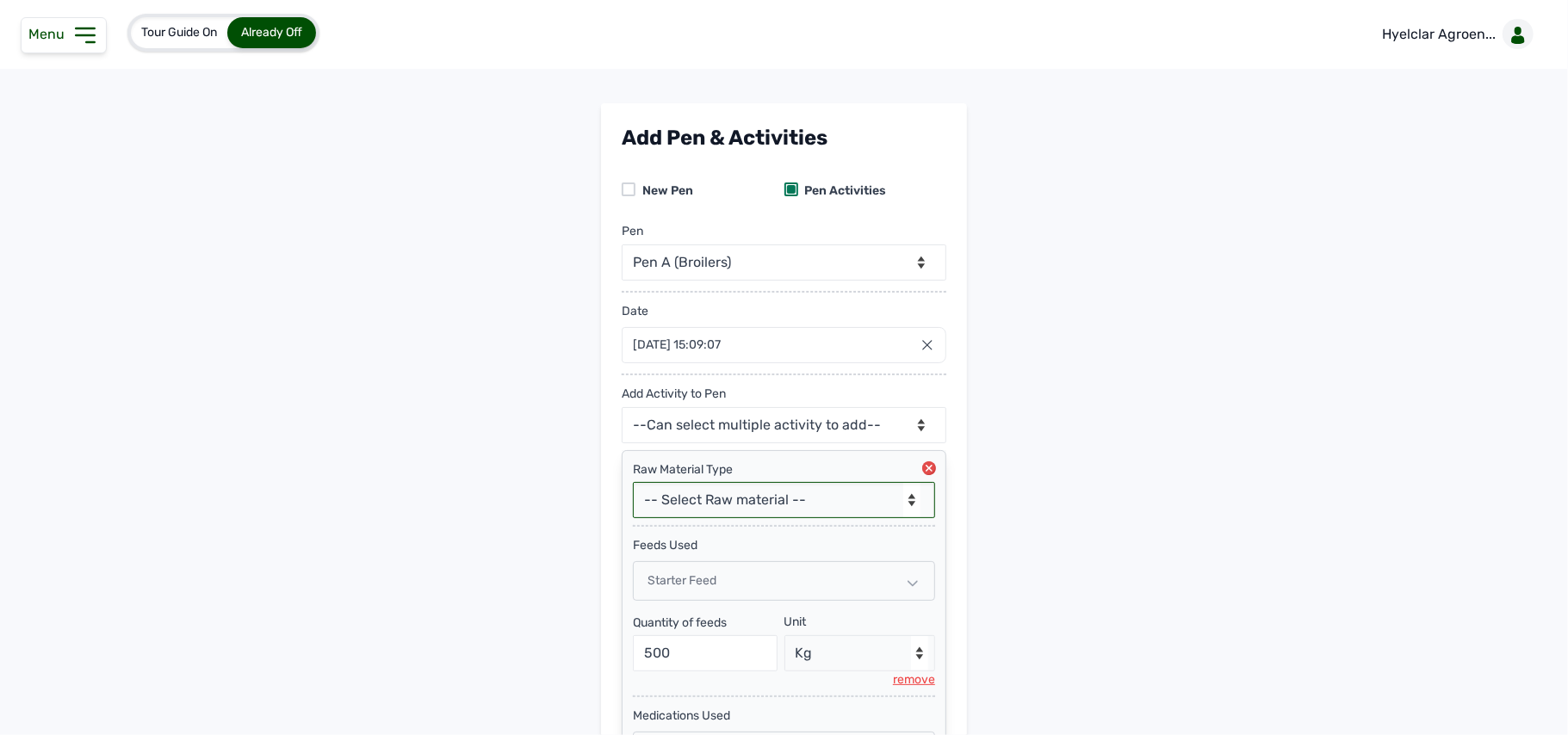 select on "medications" 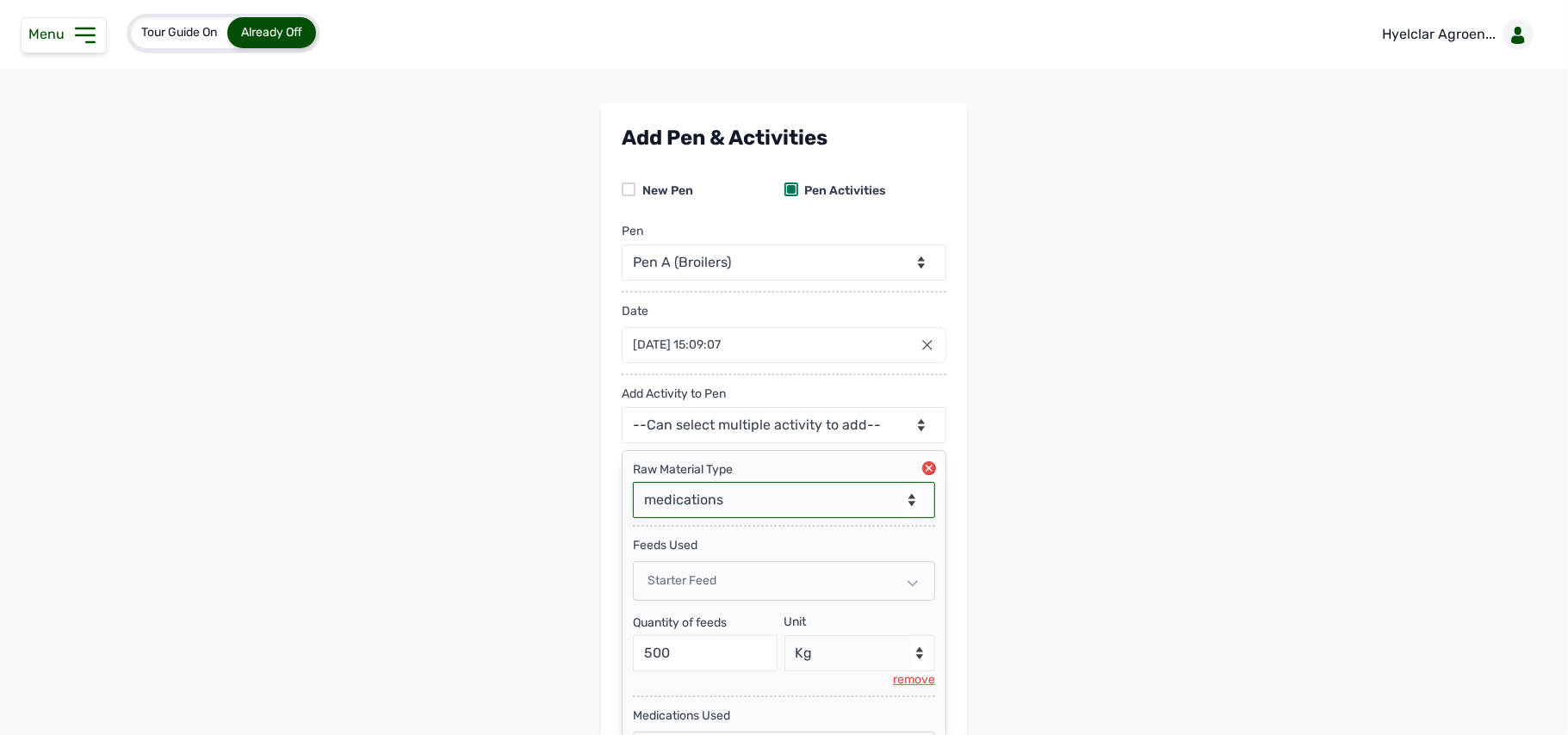 click on "-- Select Raw material -- feeds medications vaccines Biomass Fuel" at bounding box center [784, 500] 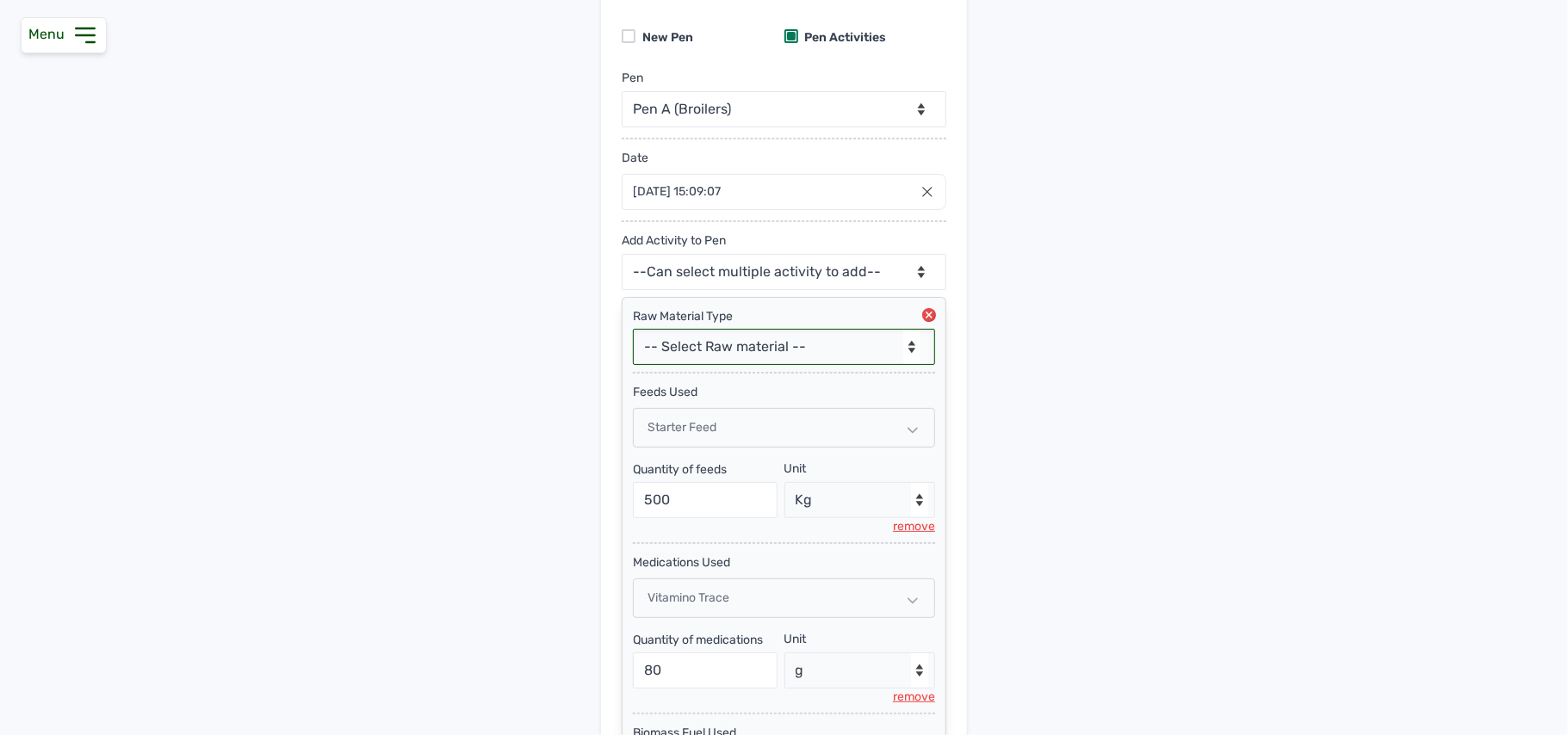 scroll, scrollTop: 267, scrollLeft: 0, axis: vertical 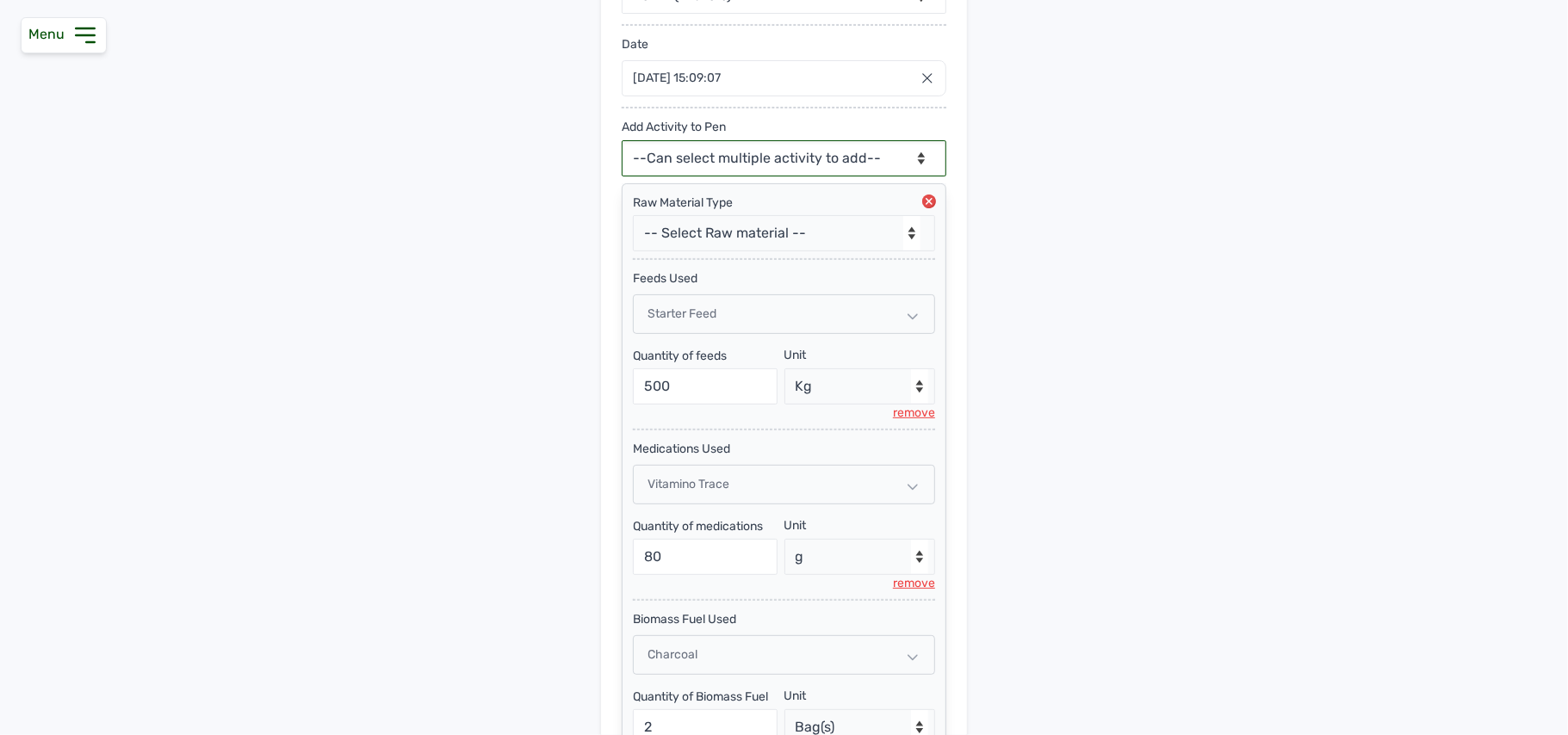 click on "--Can select multiple activity to add-- Raw Material Losses Weight" at bounding box center [784, 158] 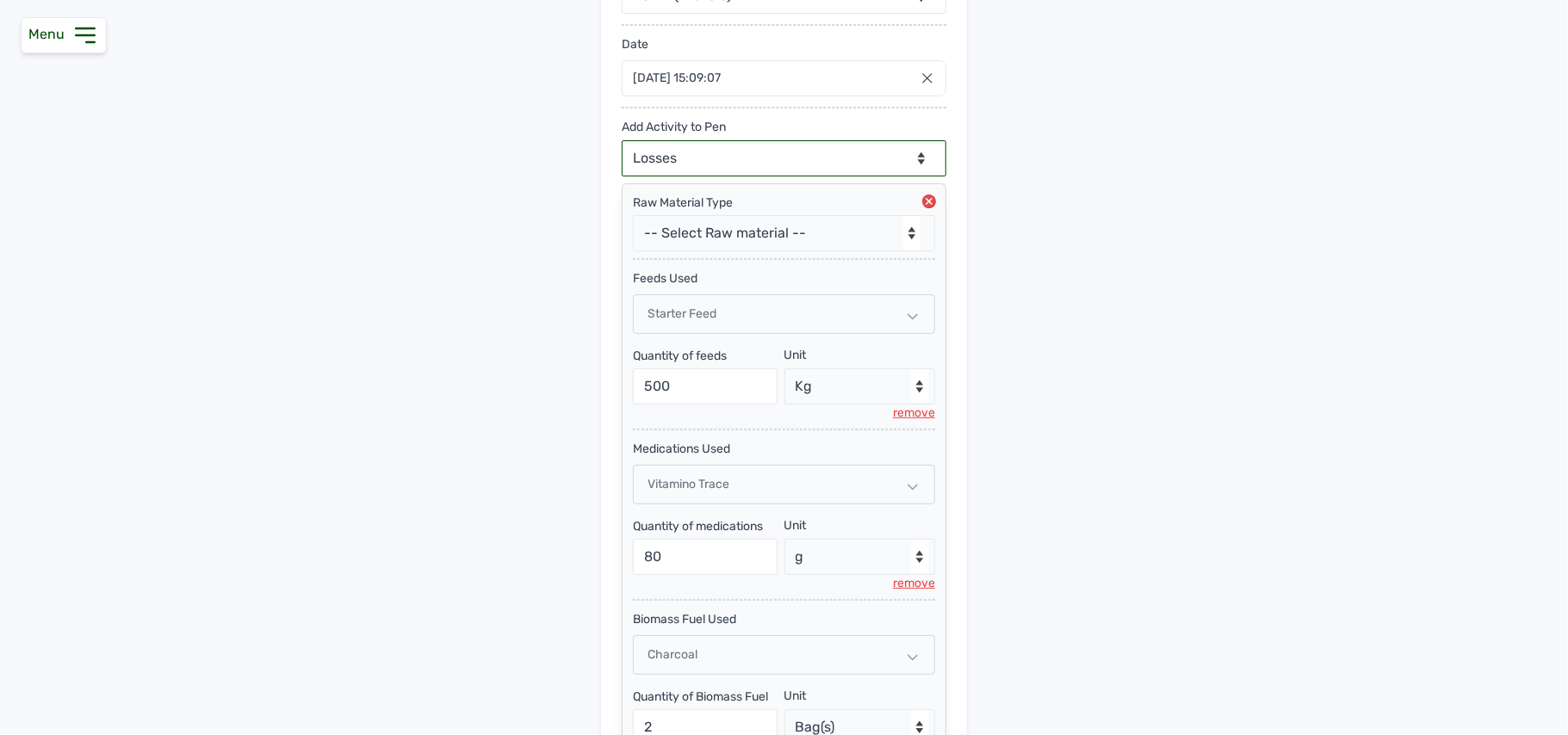click on "--Can select multiple activity to add-- Raw Material Losses Weight" at bounding box center [784, 158] 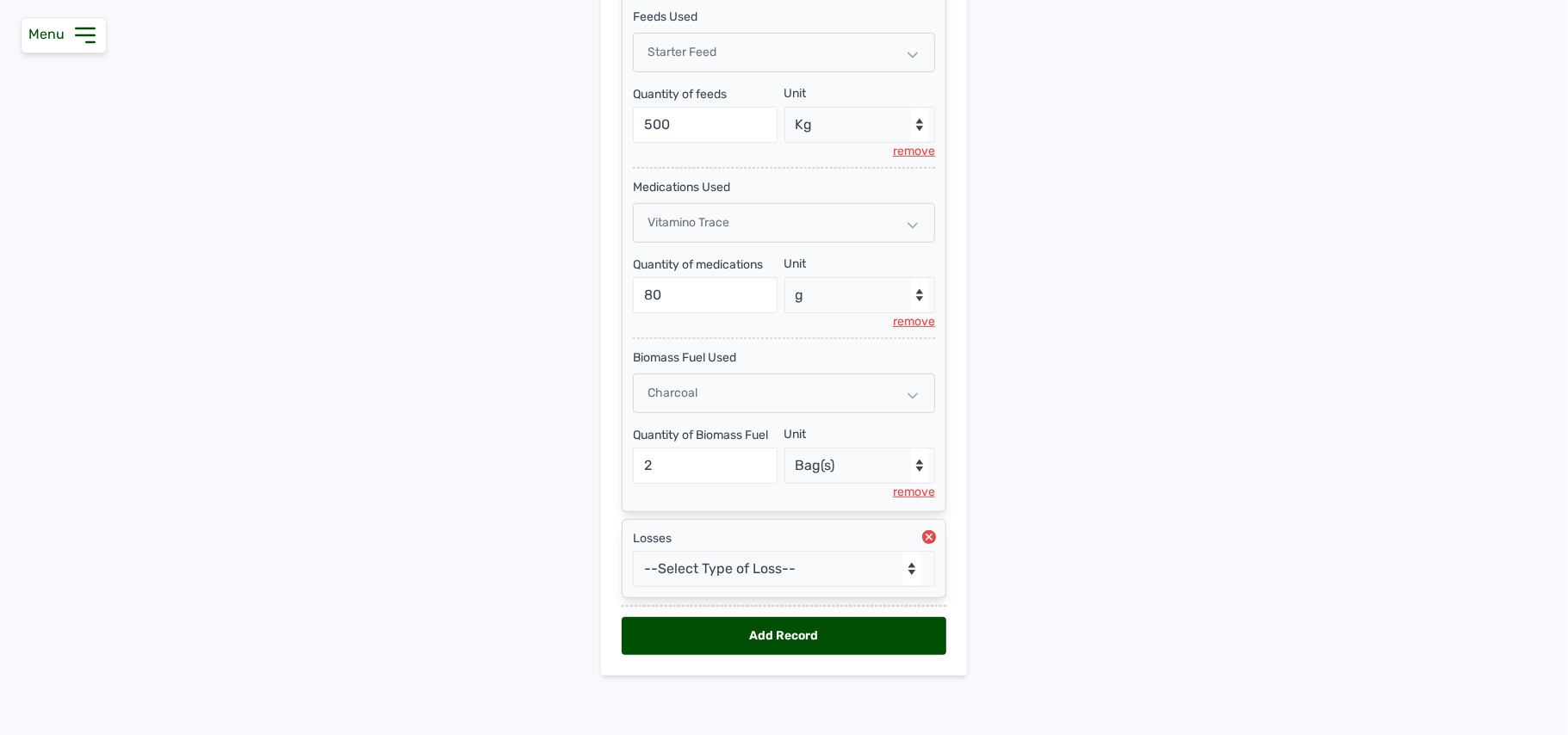 scroll, scrollTop: 541, scrollLeft: 0, axis: vertical 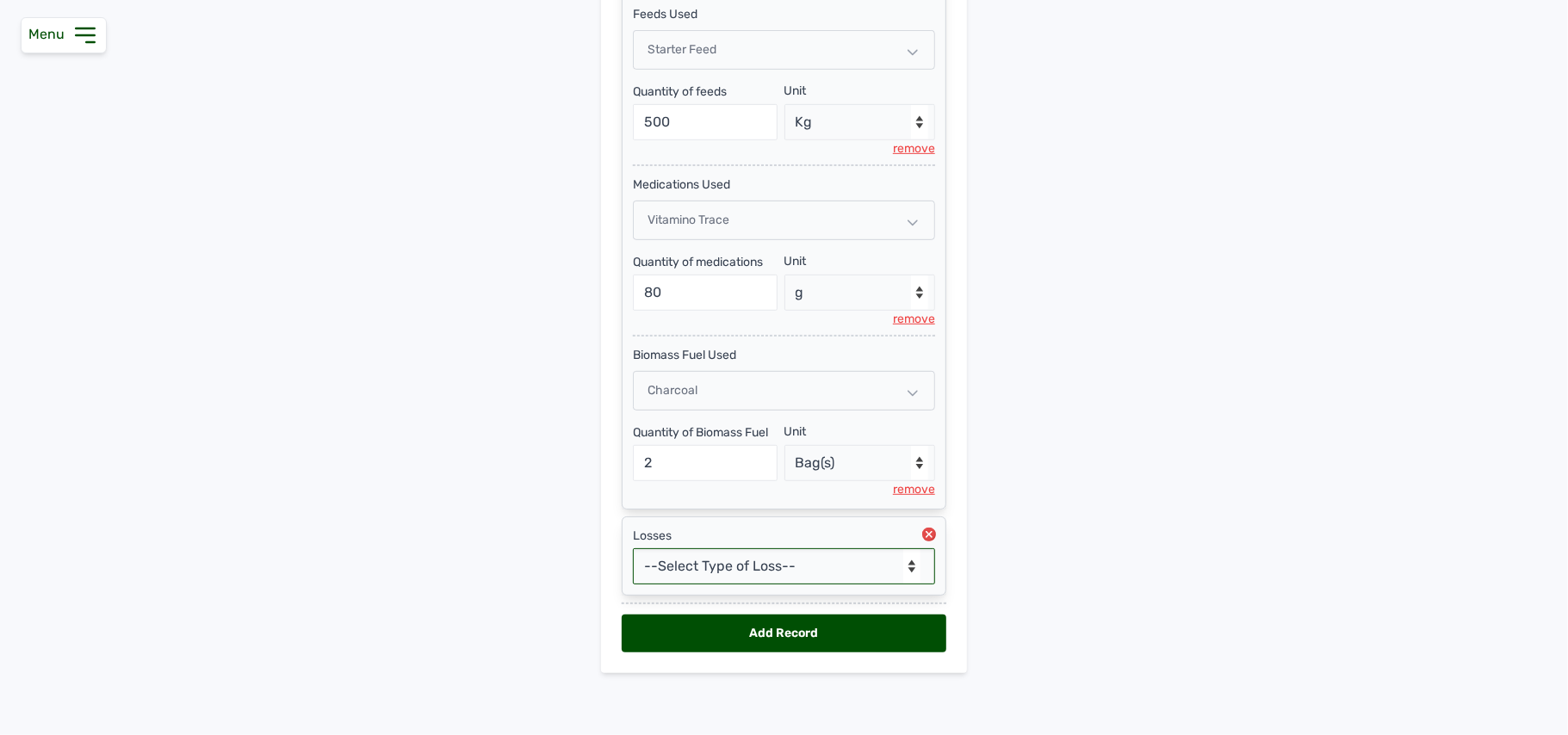 click on "--Select Type of Loss-- Mortality Culled Theft" at bounding box center (784, 566) 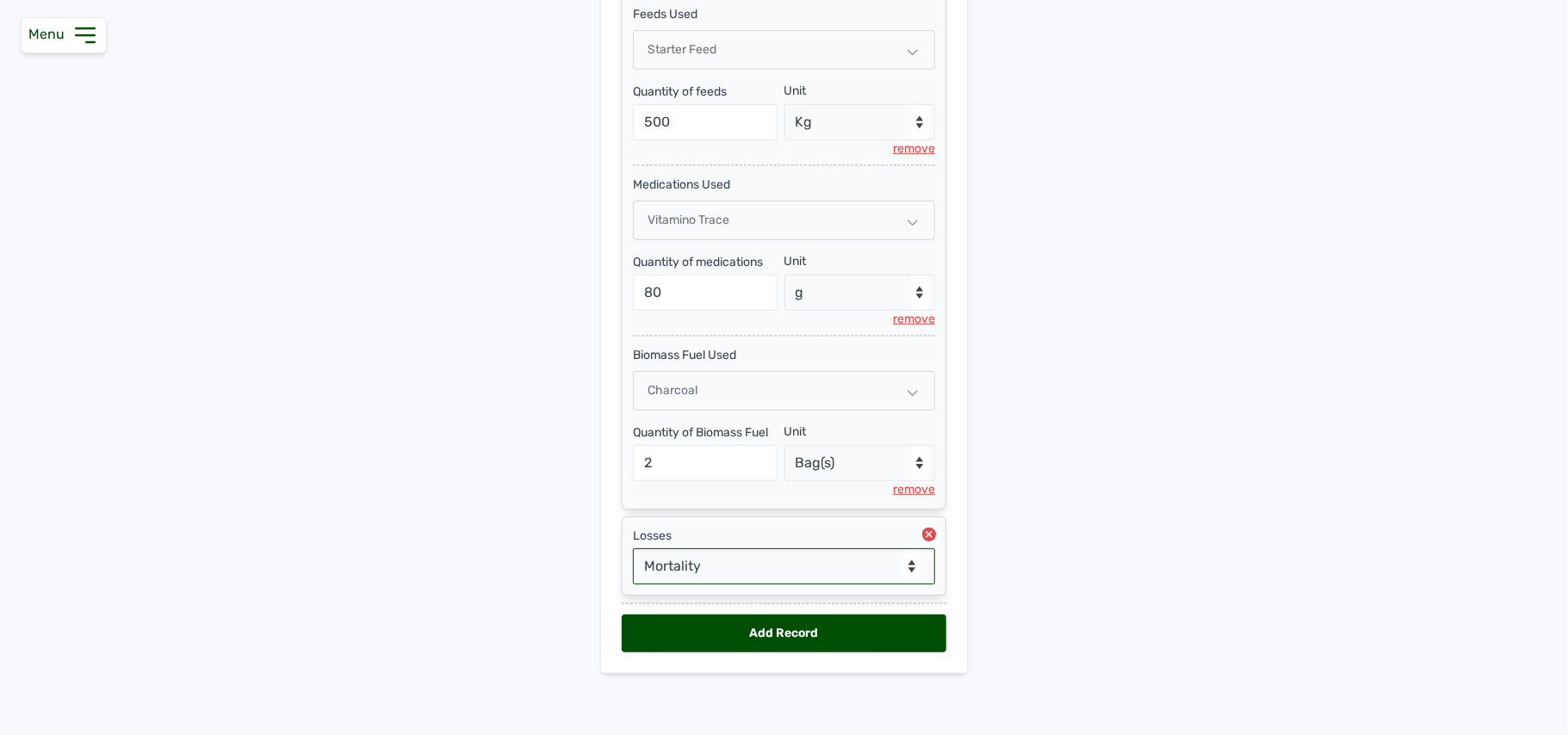 click on "--Select Type of Loss-- Mortality Culled Theft" at bounding box center (784, 566) 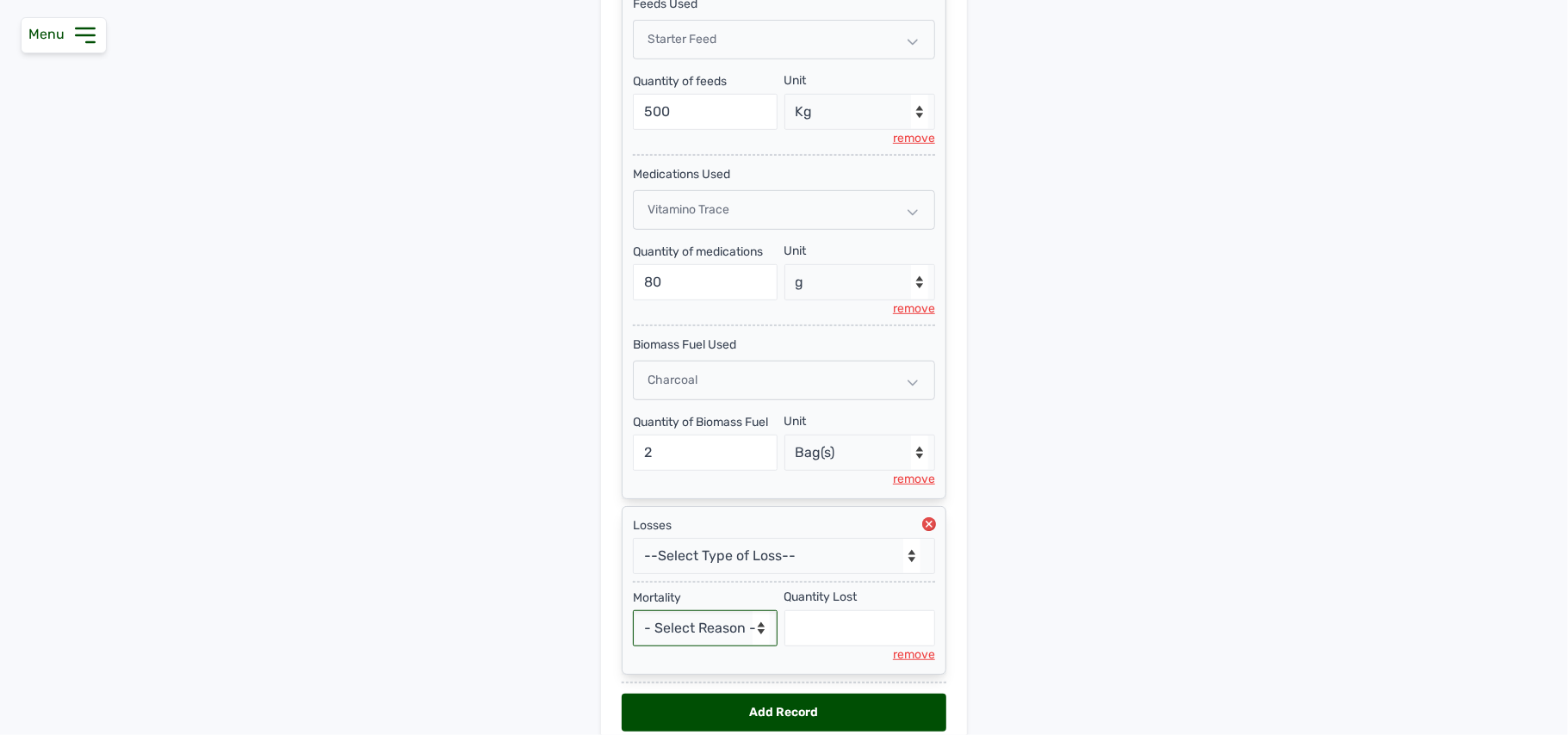 click on "- Select Reason - Disease Late Vaccination Wrong Vaccination Heat Lack of Water Others" at bounding box center [705, 628] 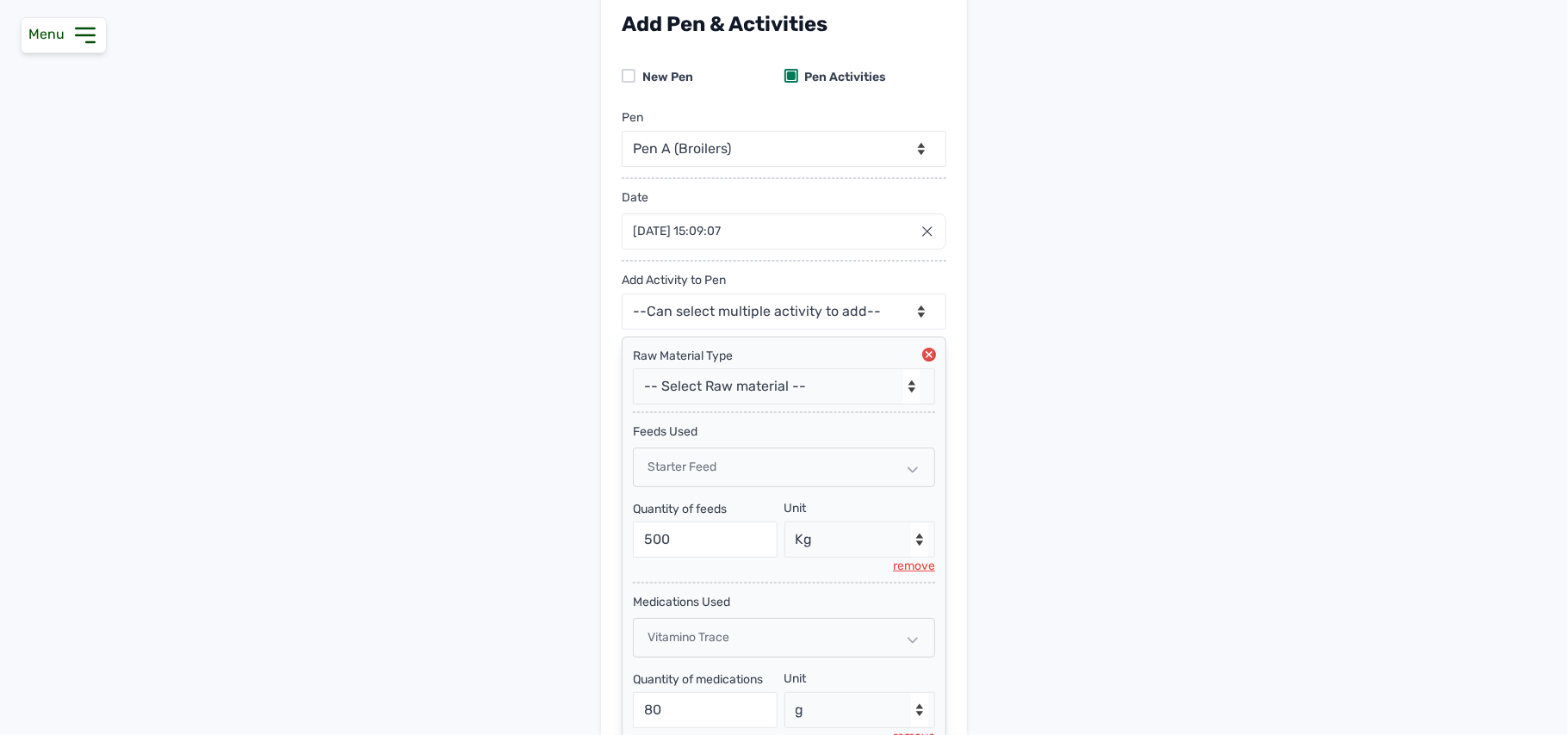 scroll, scrollTop: 0, scrollLeft: 0, axis: both 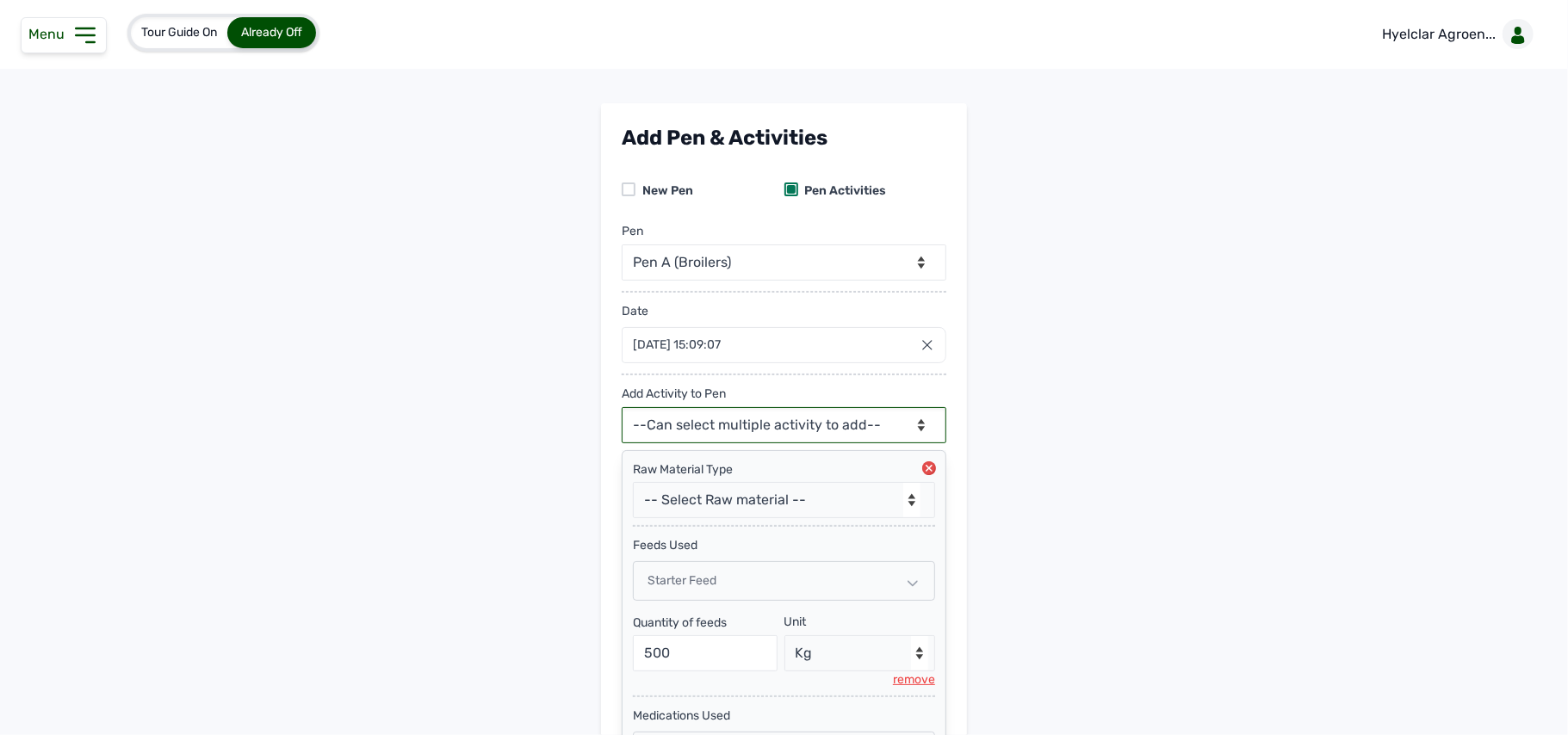 click on "--Can select multiple activity to add-- Raw Material Losses Weight" at bounding box center [784, 425] 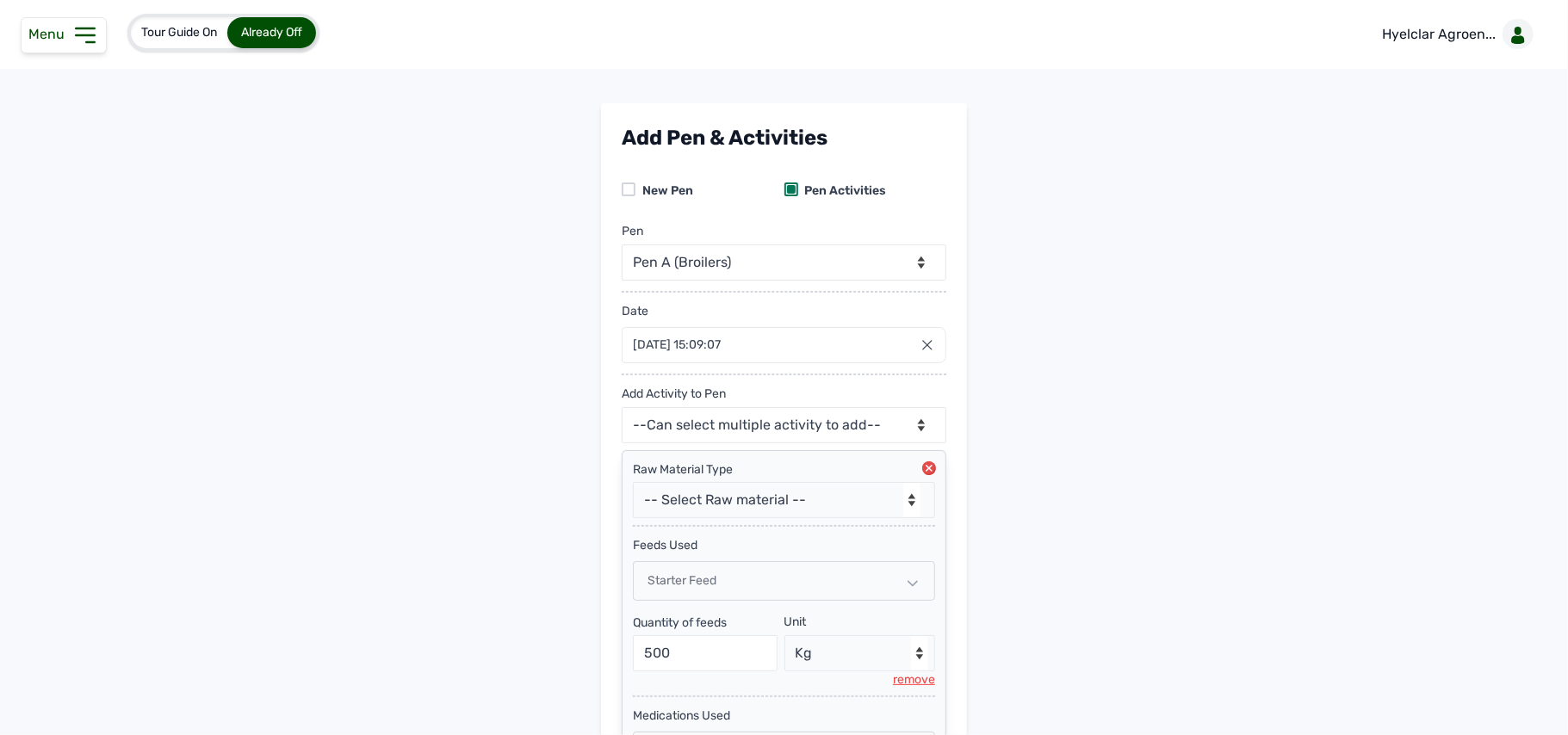 click on "Add Pen & Activities New Pen Pen Activities Pen -- Select pen -- Pen A (Broilers) Date 17 Jul 2025 15:09:07 Jul 2025 Jan Feb Mar Apr May Jun Jul Aug Sep Oct Nov Dec 2025 2026 2027 2028 2029 2030 2031 2032 2033 2034 2035 2036 Sun Mon Tue Wed Thu Fri Sat 29 30 1 2 3 4 5 6 7 8 9 10 11 12 13 14 15 16 17 18 19 20 21 22 23 24 25 26 27 28 29 30 31 1 2 3 4 5 6 7 8 9 Cancel Add Activity to Pen --Can select multiple activity to add-- Raw Material Losses Weight Raw Material Type -- Select Raw material -- feeds medications vaccines Biomass Fuel feeds Used Starter Feed Quantity of feeds 500 Unit --Select unit-- Bag(s) Kg remove medications Used Vitamino Trace Quantity of medications 80 Unit --Select unit-- g remove Biomass Fuel Used Charcoal Quantity of Biomass Fuel 2 Unit --Select unit-- Bag(s) remove Losses --Select Type of Loss-- Mortality Culled Theft Mortality - Select Reason - Disease Late Vaccination Wrong Vaccination Heat Lack of Water Others Quantity Lost remove  Add Record" at bounding box center [784, 712] 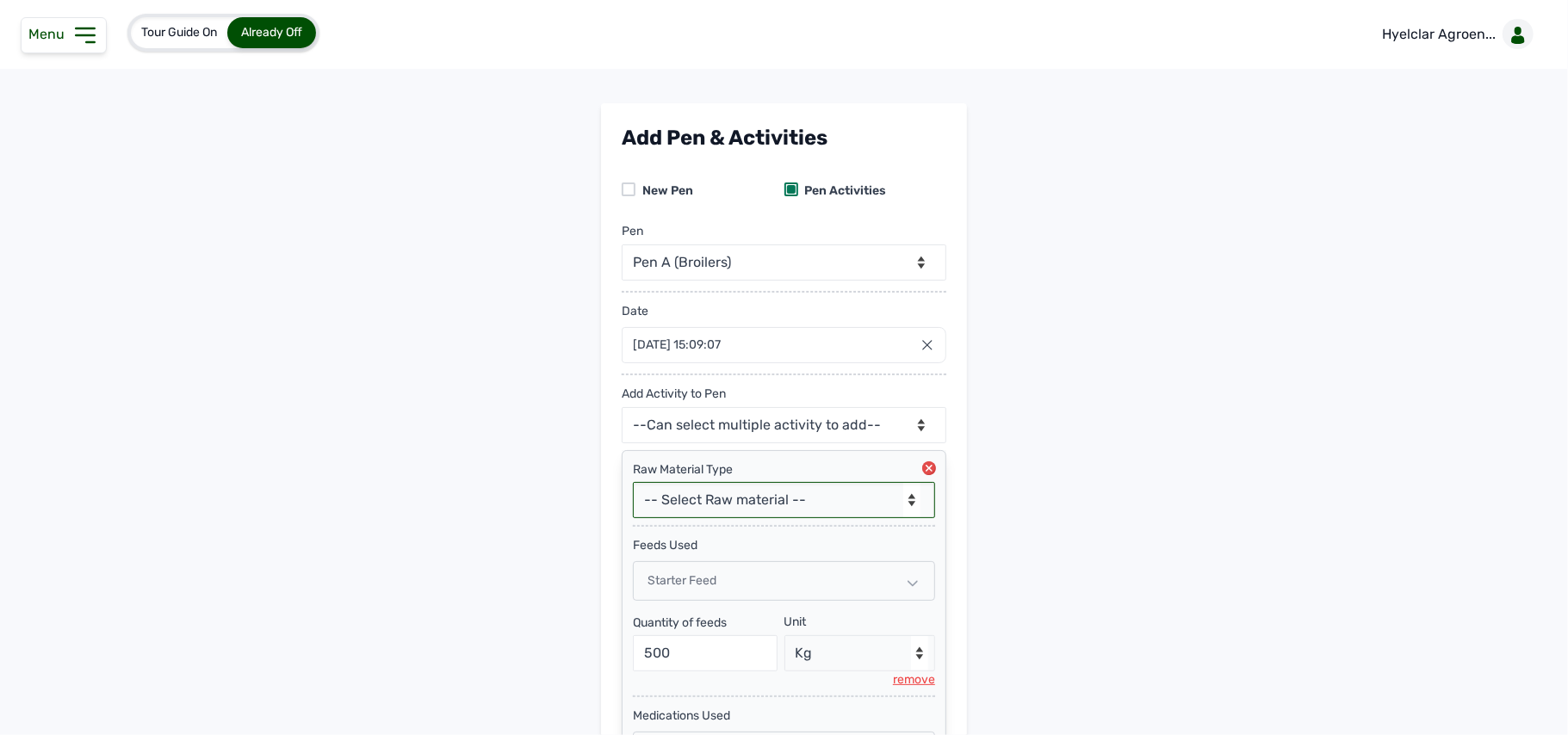 click on "-- Select Raw material -- feeds medications vaccines Biomass Fuel" at bounding box center [784, 500] 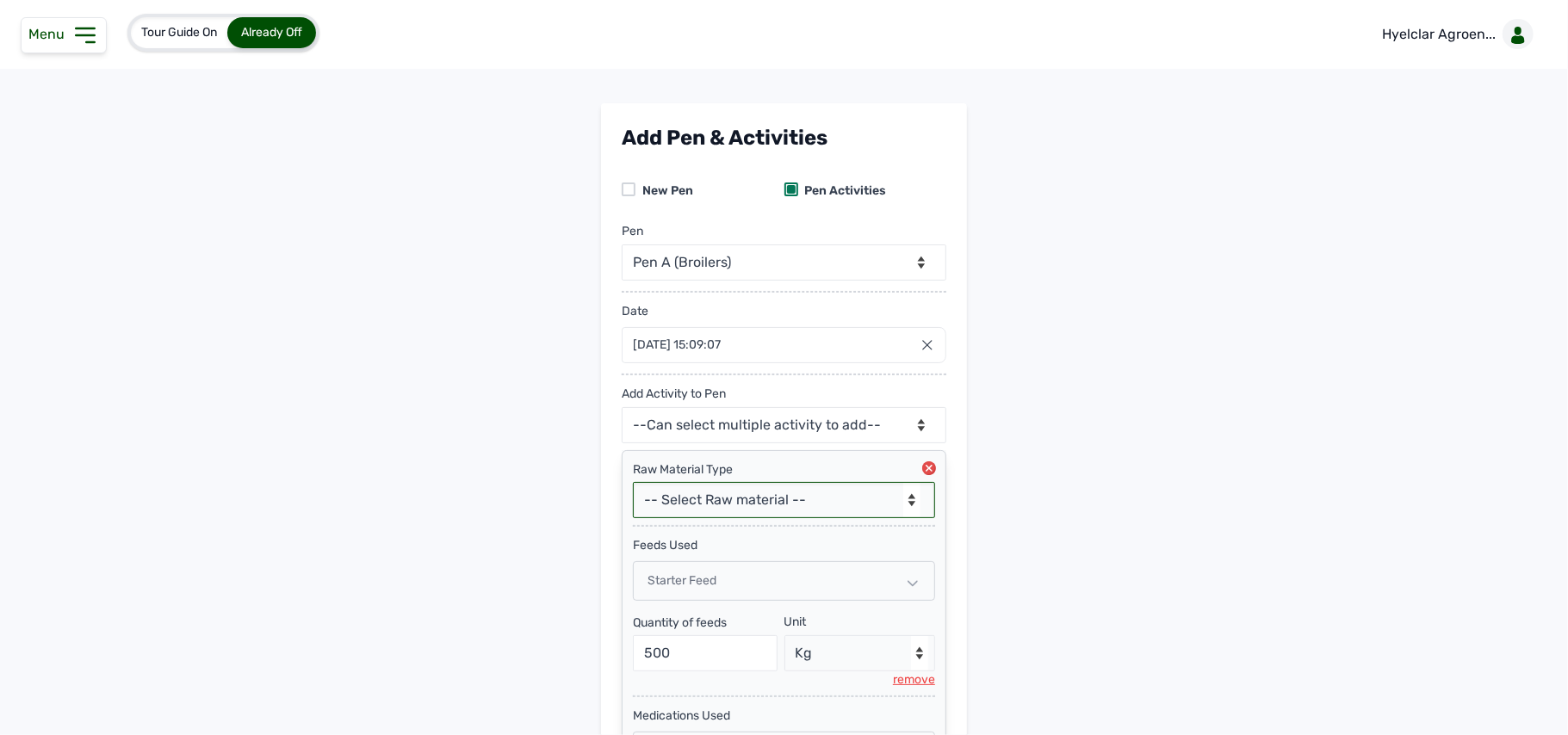 select on "vaccines" 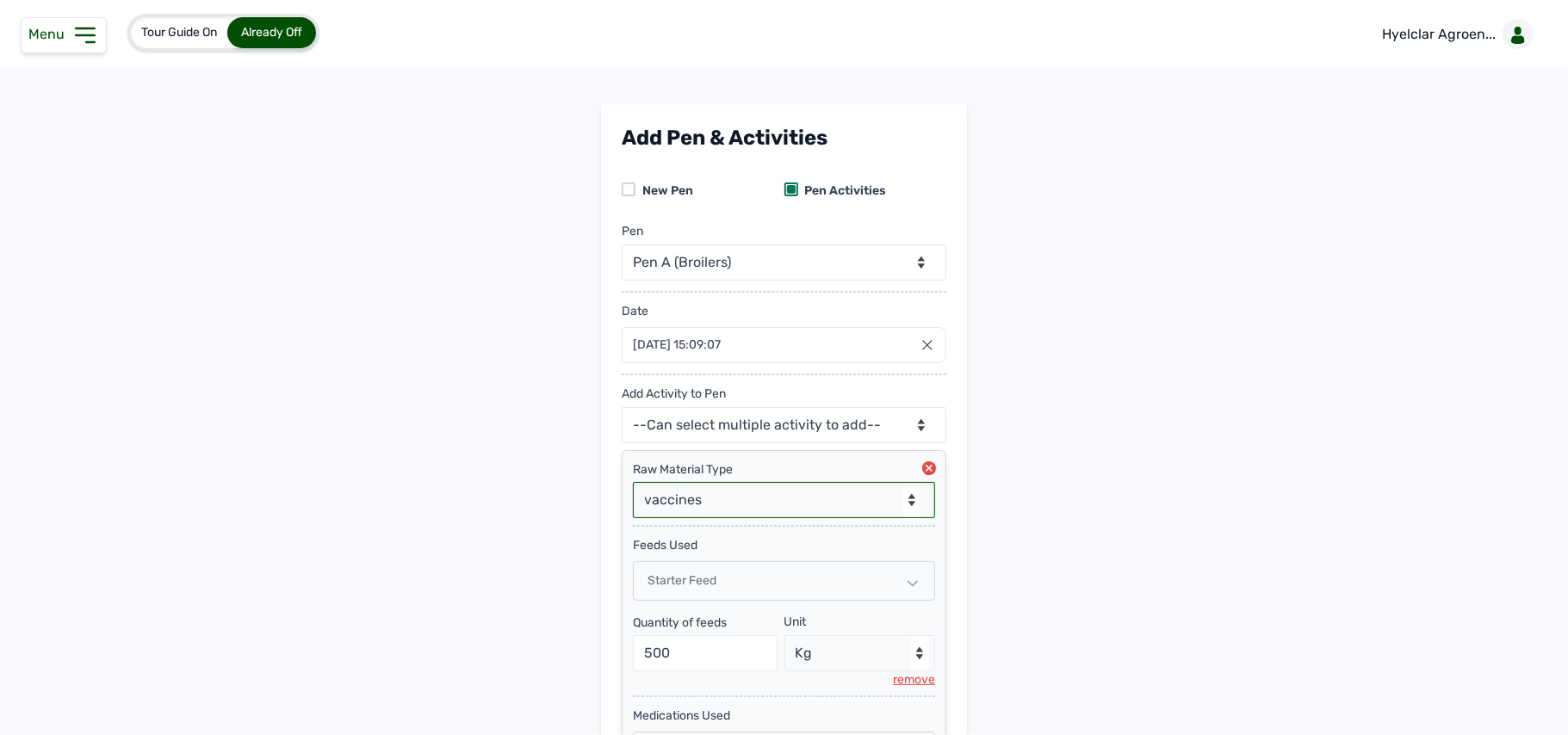 click on "-- Select Raw material -- feeds medications vaccines Biomass Fuel" at bounding box center [784, 500] 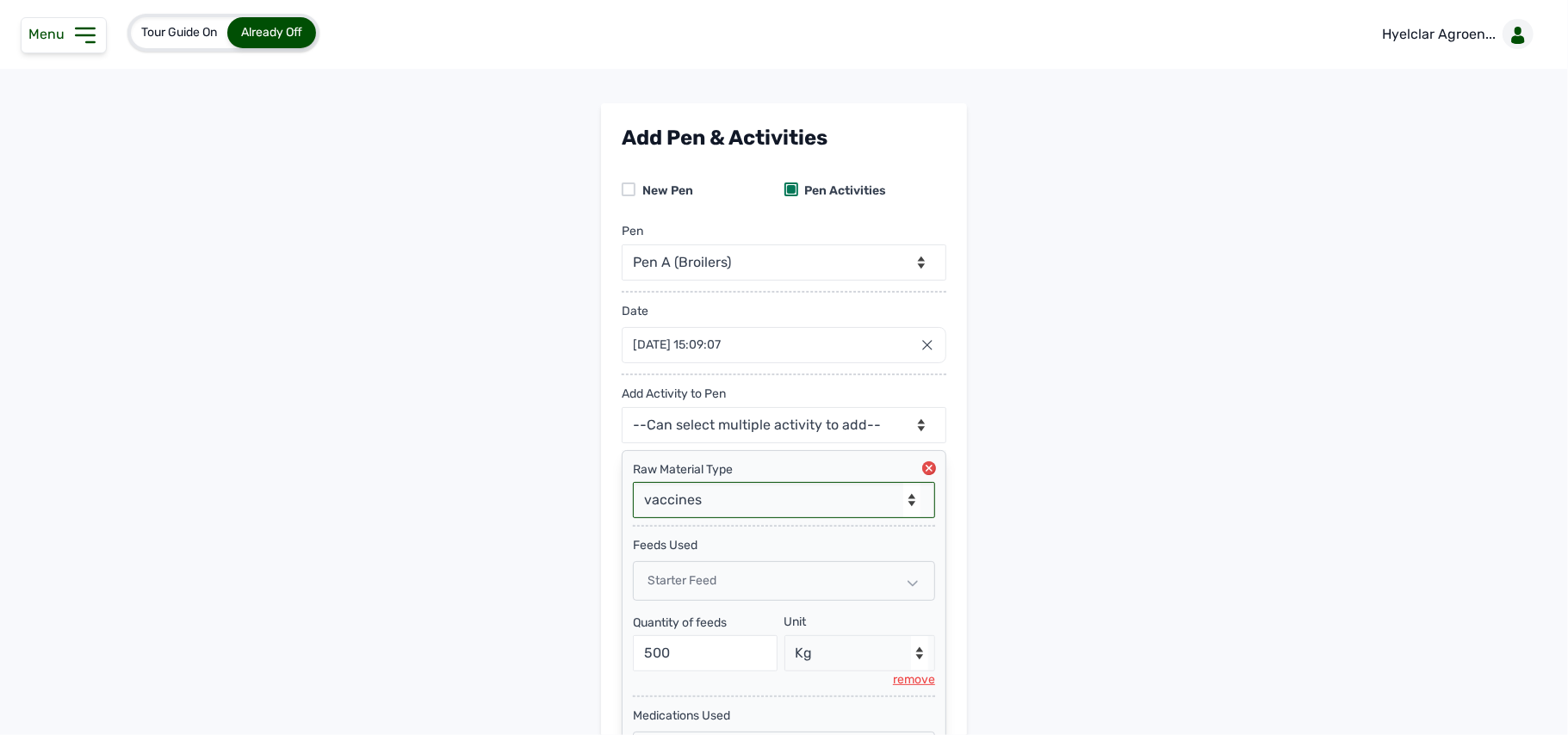 select 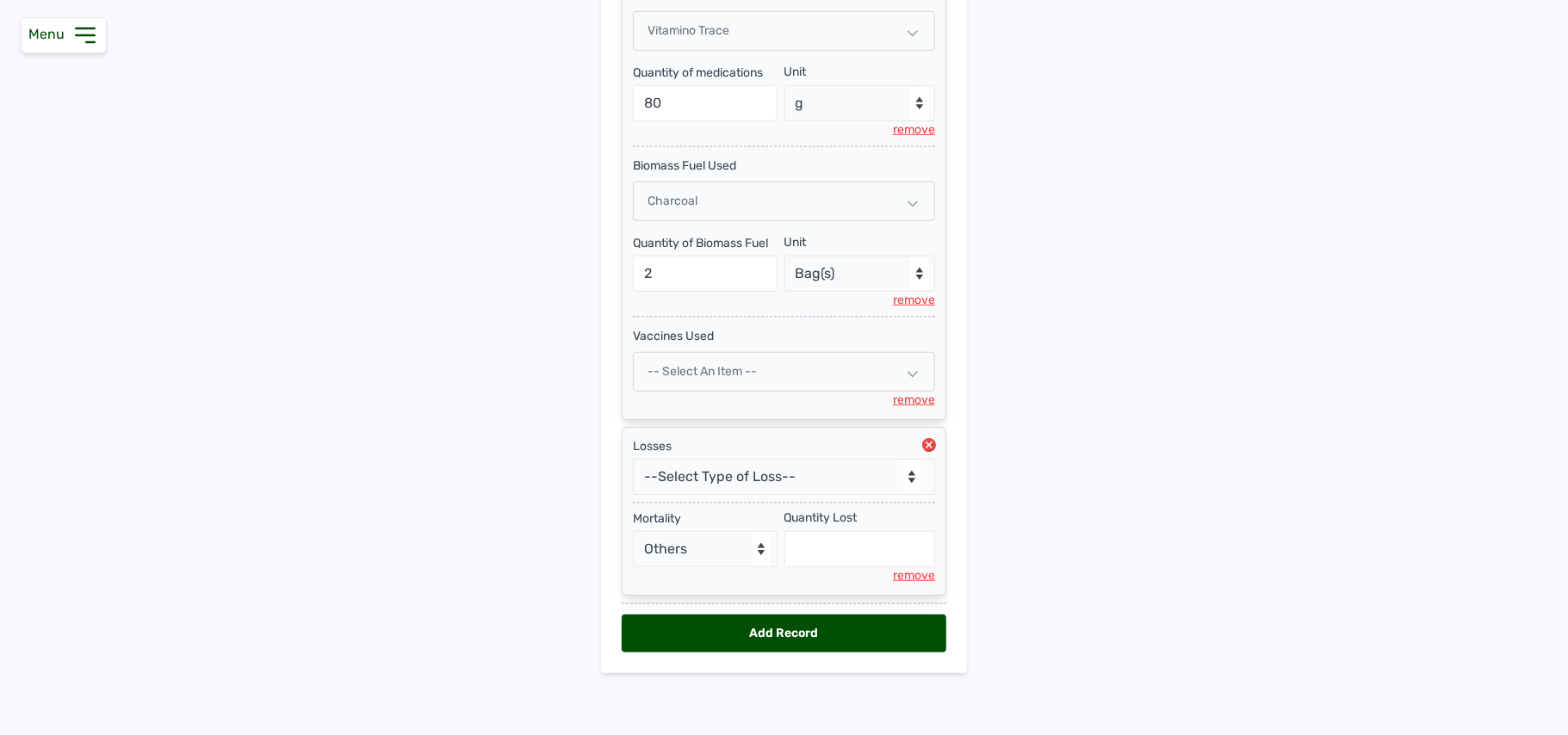 scroll, scrollTop: 733, scrollLeft: 0, axis: vertical 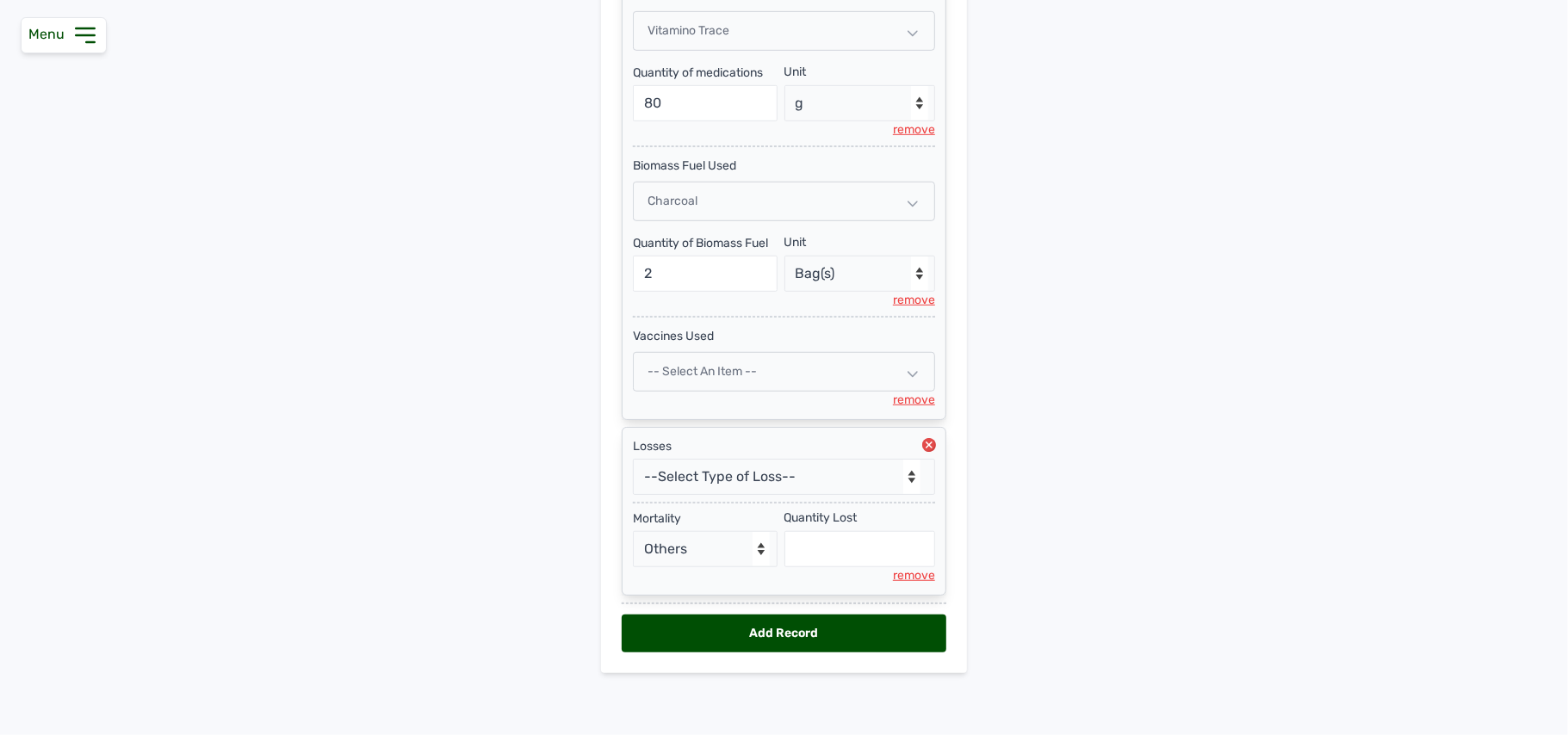 click on "-- Select an Item --" at bounding box center (784, 372) 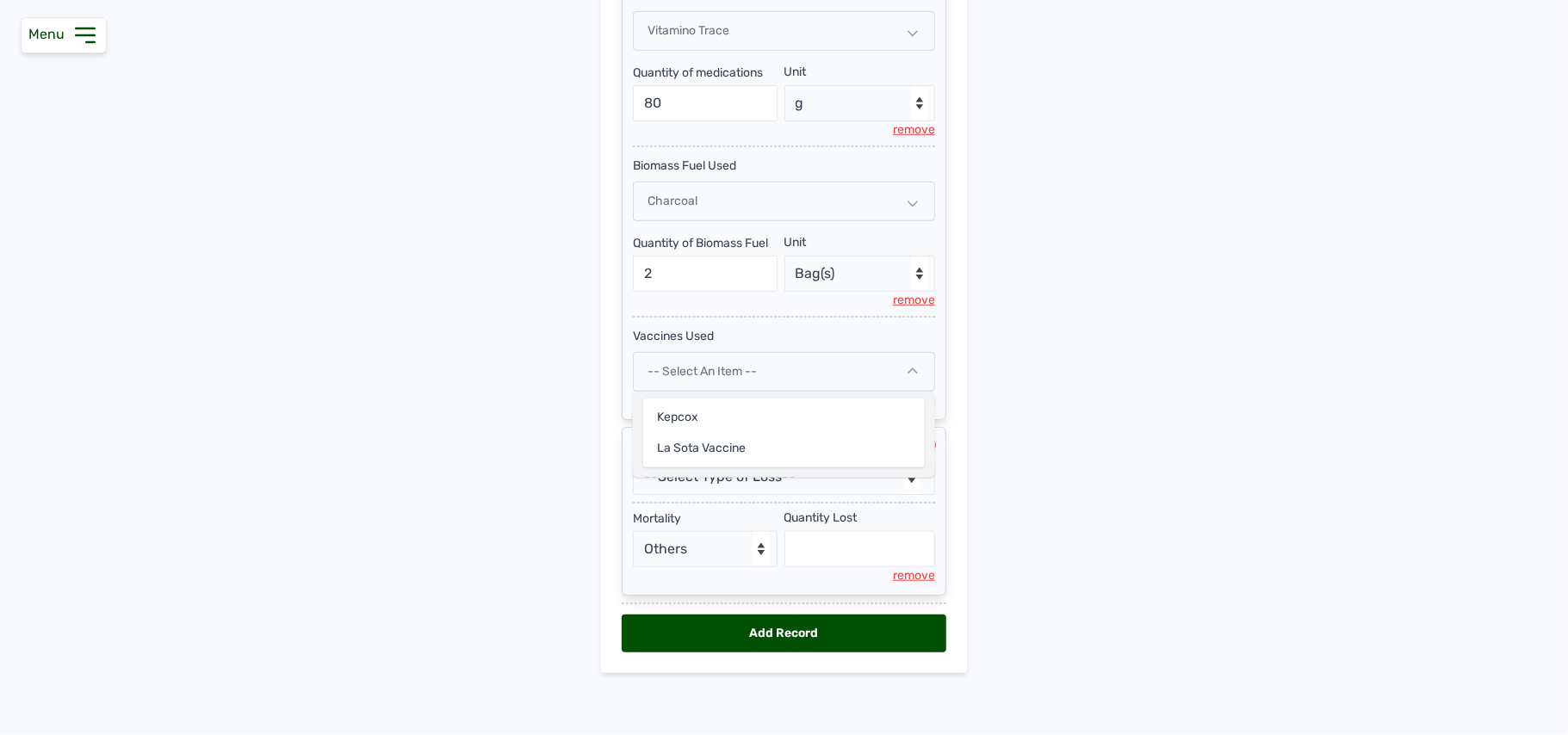click on "Tour Guide On Already Off Hyelclar Agroen... Add Pen & Activities New Pen Pen Activities Pen -- Select pen -- Pen A (Broilers) Date 17 Jul 2025 15:09:07 Jul 2025 Jan Feb Mar Apr May Jun Jul Aug Sep Oct Nov Dec 2025 2026 2027 2028 2029 2030 2031 2032 2033 2034 2035 2036 Sun Mon Tue Wed Thu Fri Sat 29 30 1 2 3 4 5 6 7 8 9 10 11 12 13 14 15 16 17 18 19 20 21 22 23 24 25 26 27 28 29 30 31 1 2 3 4 5 6 7 8 9 Cancel Add Activity to Pen --Can select multiple activity to add-- Raw Material Losses Weight Raw Material Type -- Select Raw material -- feeds medications vaccines Biomass Fuel feeds Used Starter Feed Quantity of feeds 500 Unit --Select unit-- Bag(s) Kg remove medications Used Vitamino Trace Quantity of medications 80 Unit --Select unit-- g remove Biomass Fuel Used Charcoal Quantity of Biomass Fuel 2 Unit --Select unit-- Bag(s) remove vaccines Used -- Select an Item -- Kepcox La sota Vaccine remove Losses --Select Type of Loss-- Mortality Culled Theft Mortality - Select Reason - Disease Late Vaccination Heat" at bounding box center [784, 368] 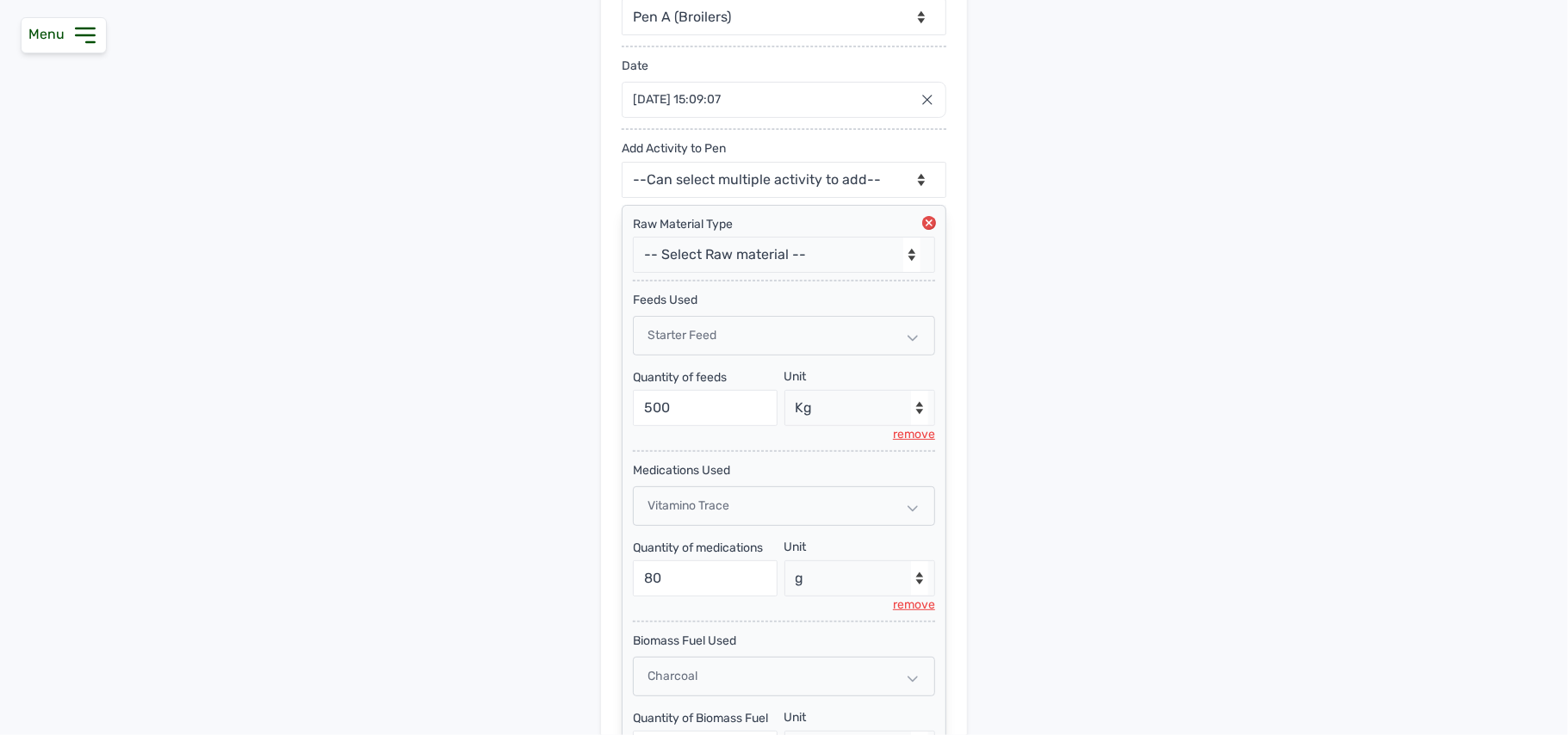 scroll, scrollTop: 363, scrollLeft: 0, axis: vertical 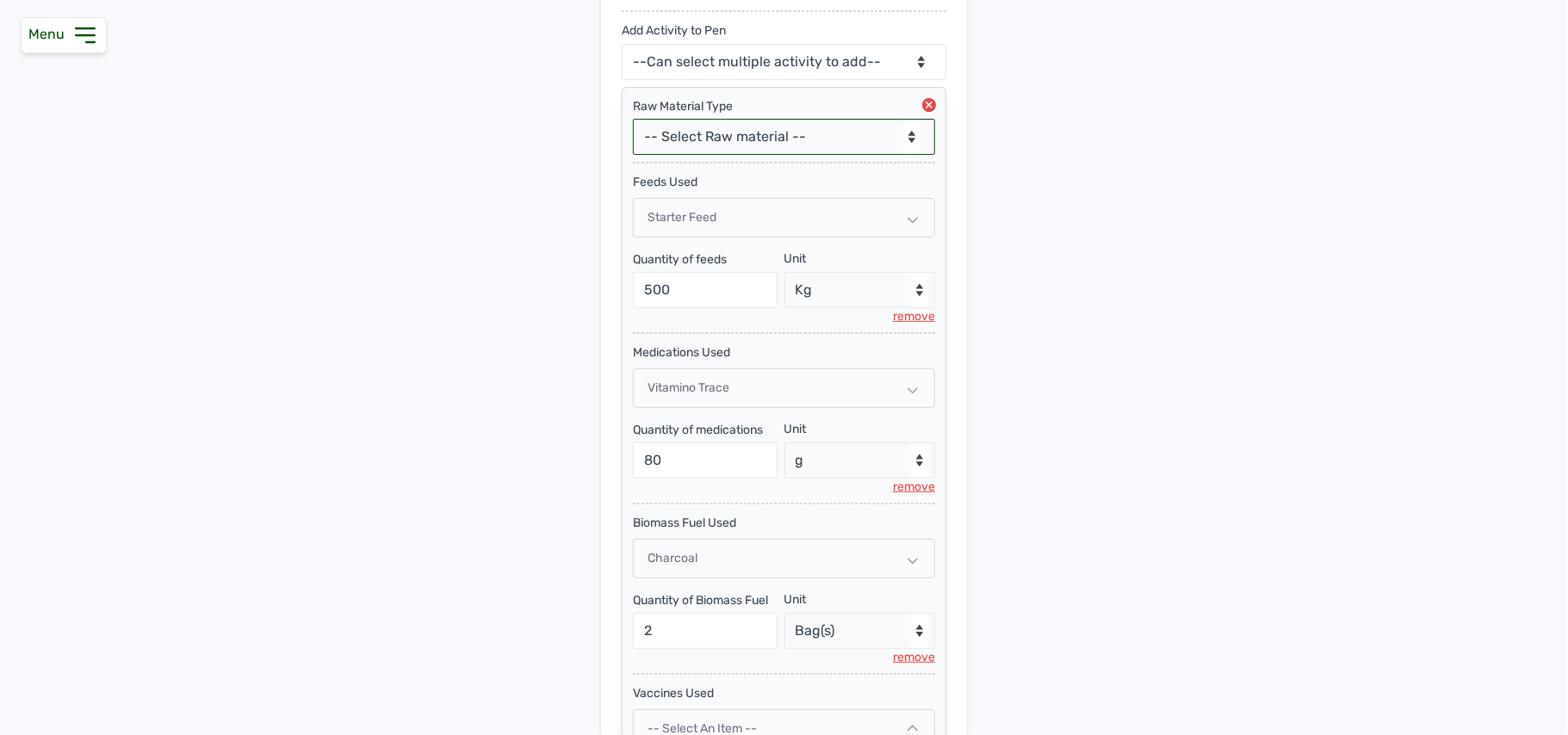 click on "-- Select Raw material -- feeds medications vaccines Biomass Fuel" at bounding box center (784, 137) 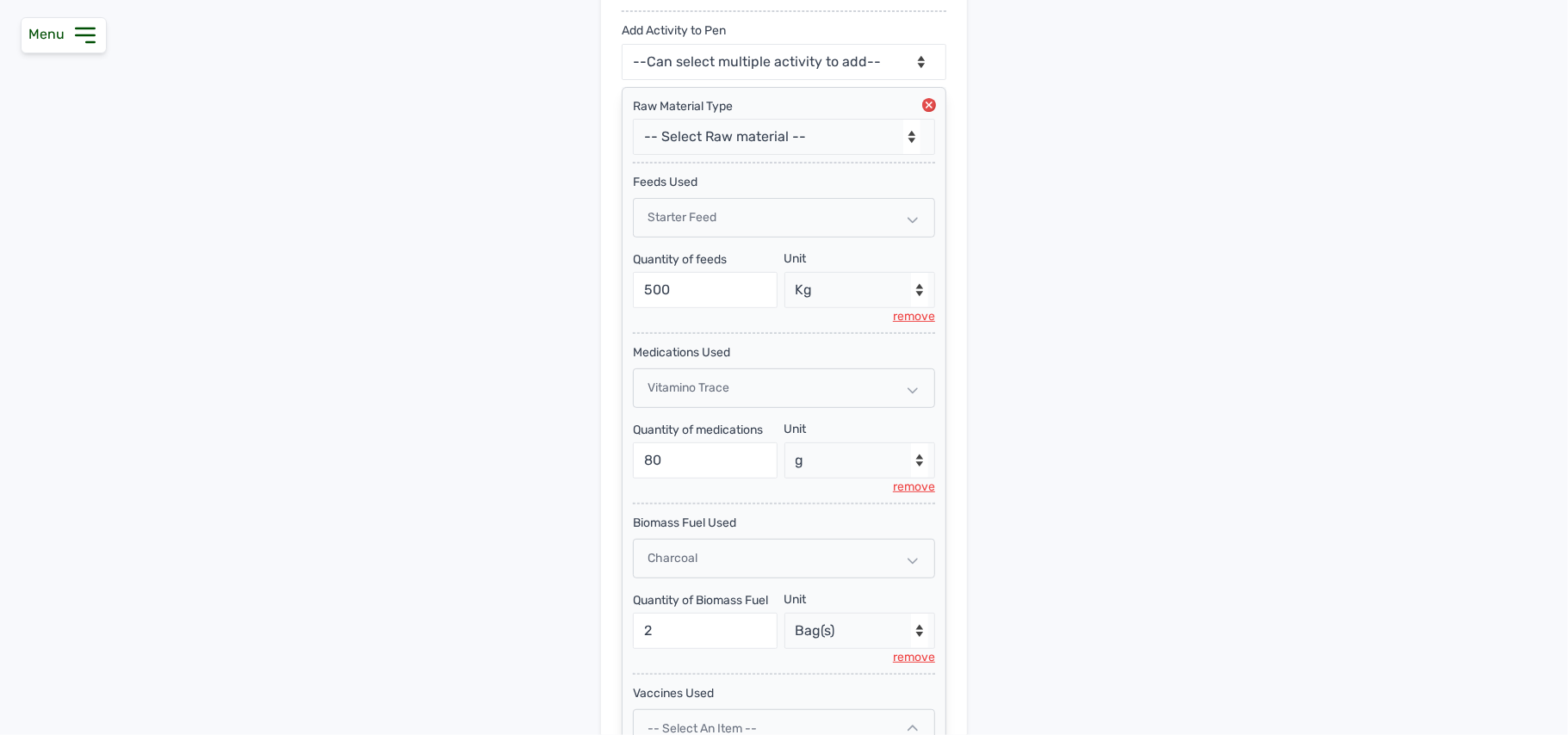 click on "Add Pen & Activities New Pen Pen Activities Pen -- Select pen -- Pen A (Broilers) Date 17 Jul 2025 15:09:07 Jul 2025 Jan Feb Mar Apr May Jun Jul Aug Sep Oct Nov Dec 2025 2026 2027 2028 2029 2030 2031 2032 2033 2034 2035 2036 Sun Mon Tue Wed Thu Fri Sat 29 30 1 2 3 4 5 6 7 8 9 10 11 12 13 14 15 16 17 18 19 20 21 22 23 24 25 26 27 28 29 30 31 1 2 3 4 5 6 7 8 9 Cancel Add Activity to Pen --Can select multiple activity to add-- Raw Material Losses Weight Raw Material Type -- Select Raw material -- feeds medications vaccines Biomass Fuel feeds Used Starter Feed Quantity of feeds 500 Unit --Select unit-- Bag(s) Kg remove medications Used Vitamino Trace Quantity of medications 80 Unit --Select unit-- g remove Biomass Fuel Used Charcoal Quantity of Biomass Fuel 2 Unit --Select unit-- Bag(s) remove vaccines Used -- Select an Item -- Kepcox La sota Vaccine remove Losses --Select Type of Loss-- Mortality Culled Theft Mortality - Select Reason - Disease Late Vaccination Wrong Vaccination Heat Lack of Water Others remove" at bounding box center [784, 398] 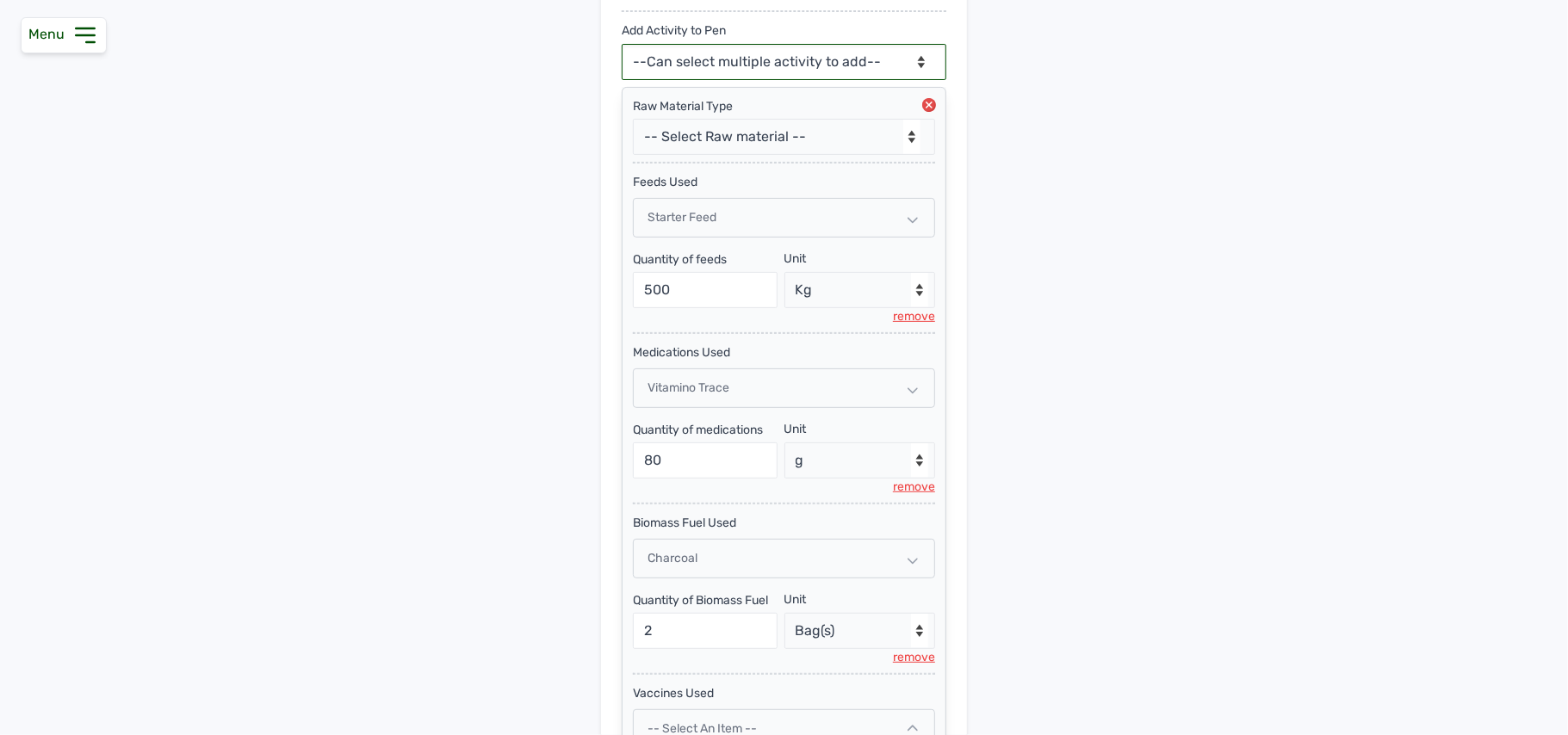 click on "--Can select multiple activity to add-- Raw Material Losses Weight" at bounding box center [784, 62] 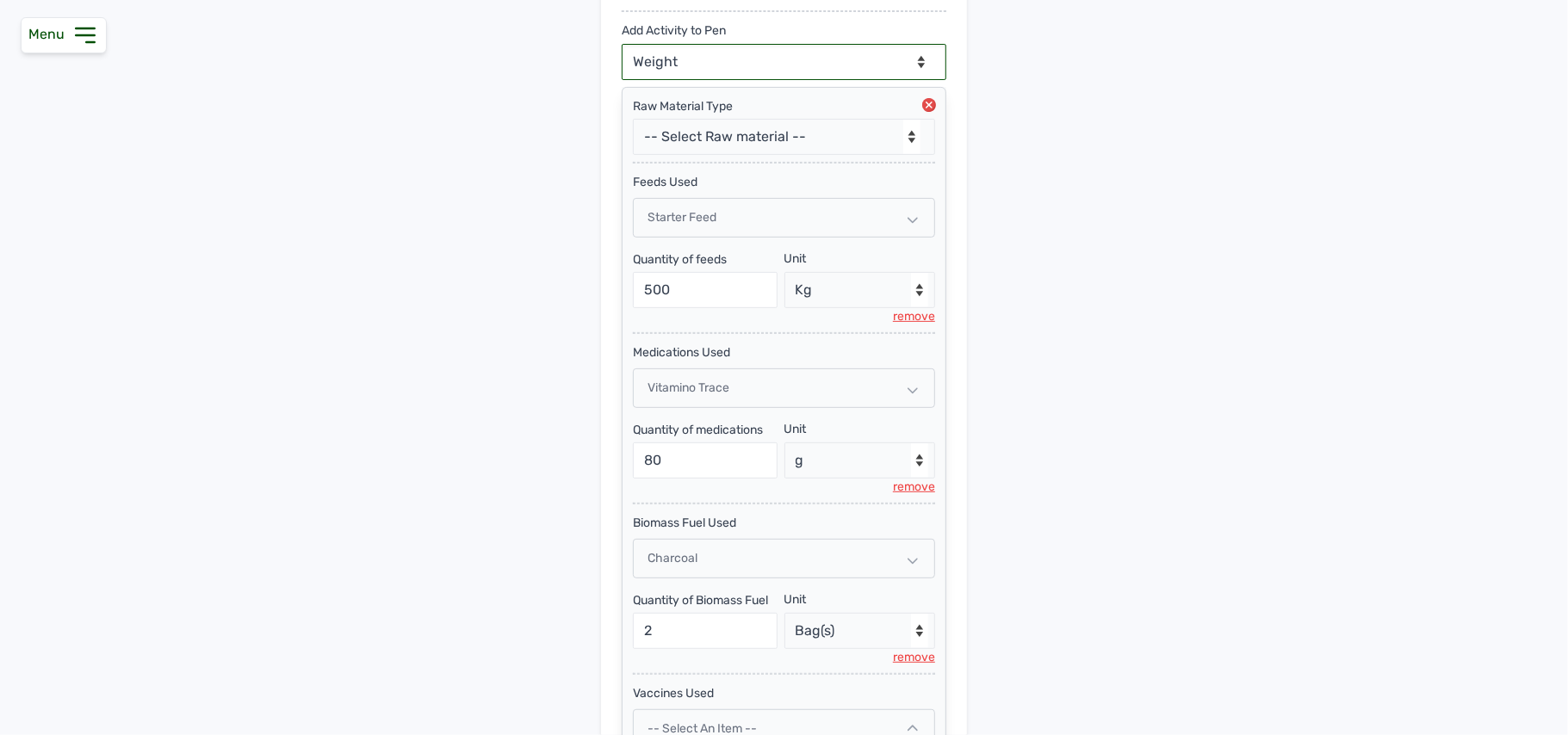click on "--Can select multiple activity to add-- Raw Material Losses Weight" at bounding box center (784, 62) 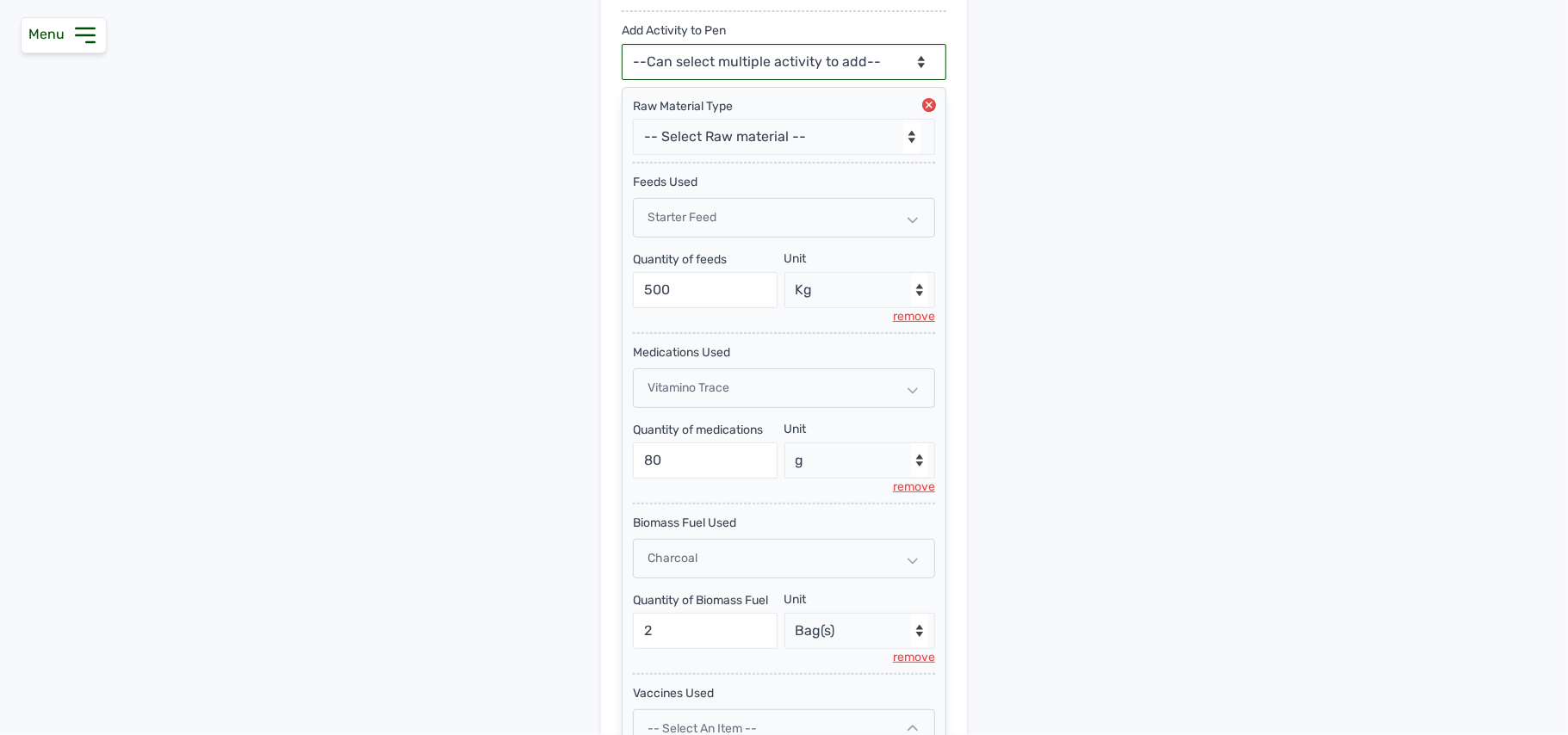 scroll, scrollTop: 820, scrollLeft: 0, axis: vertical 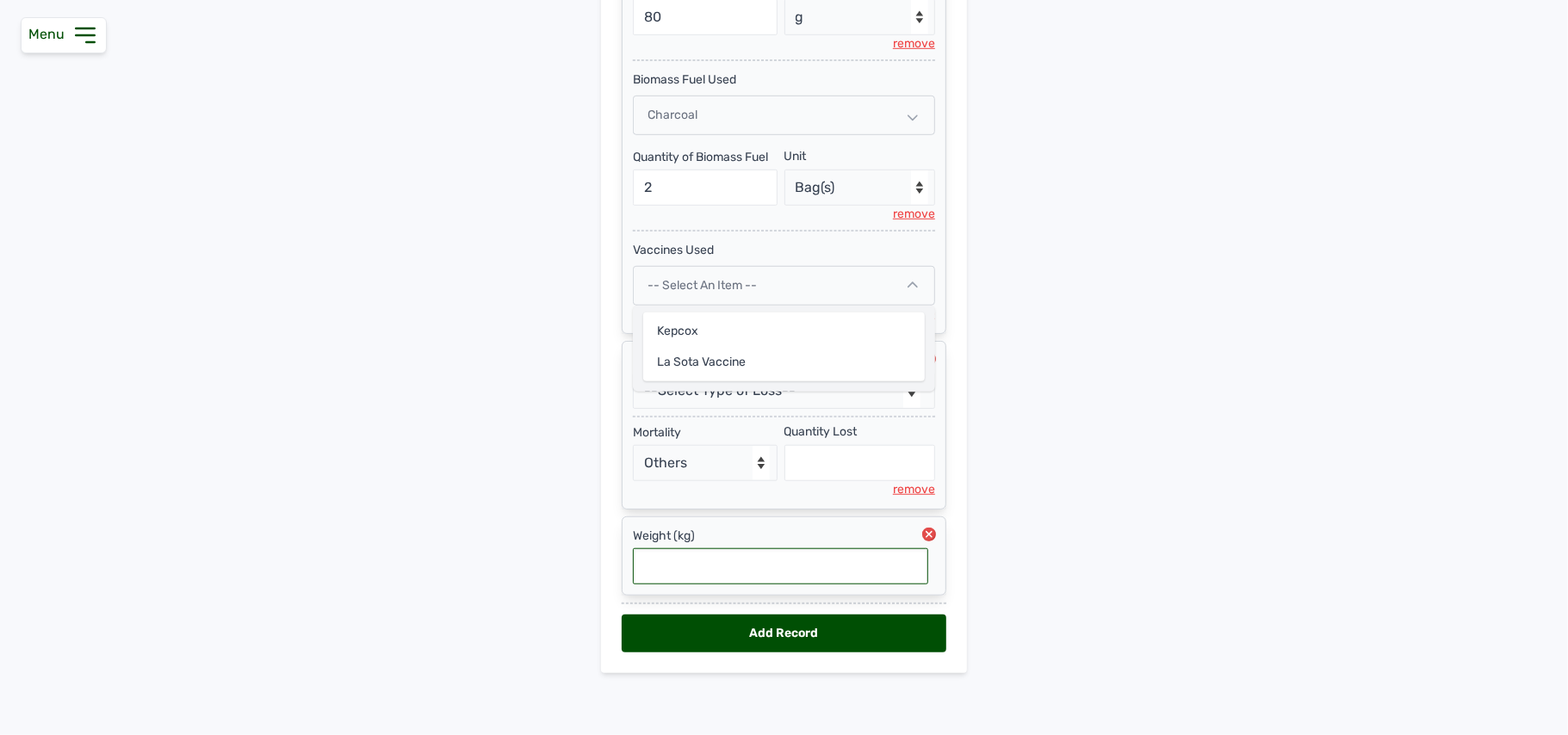 click at bounding box center (780, 566) 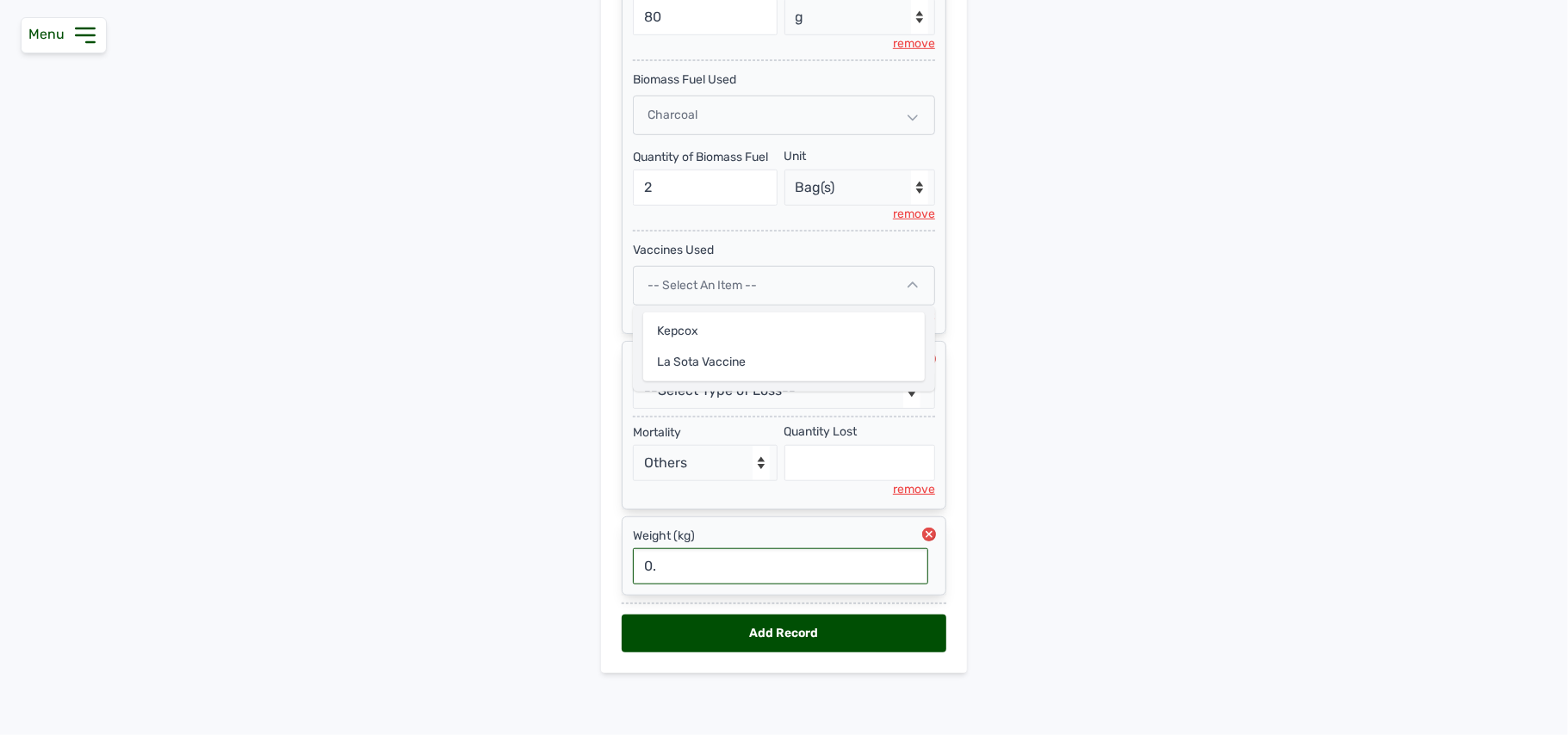click on "0." at bounding box center (780, 566) 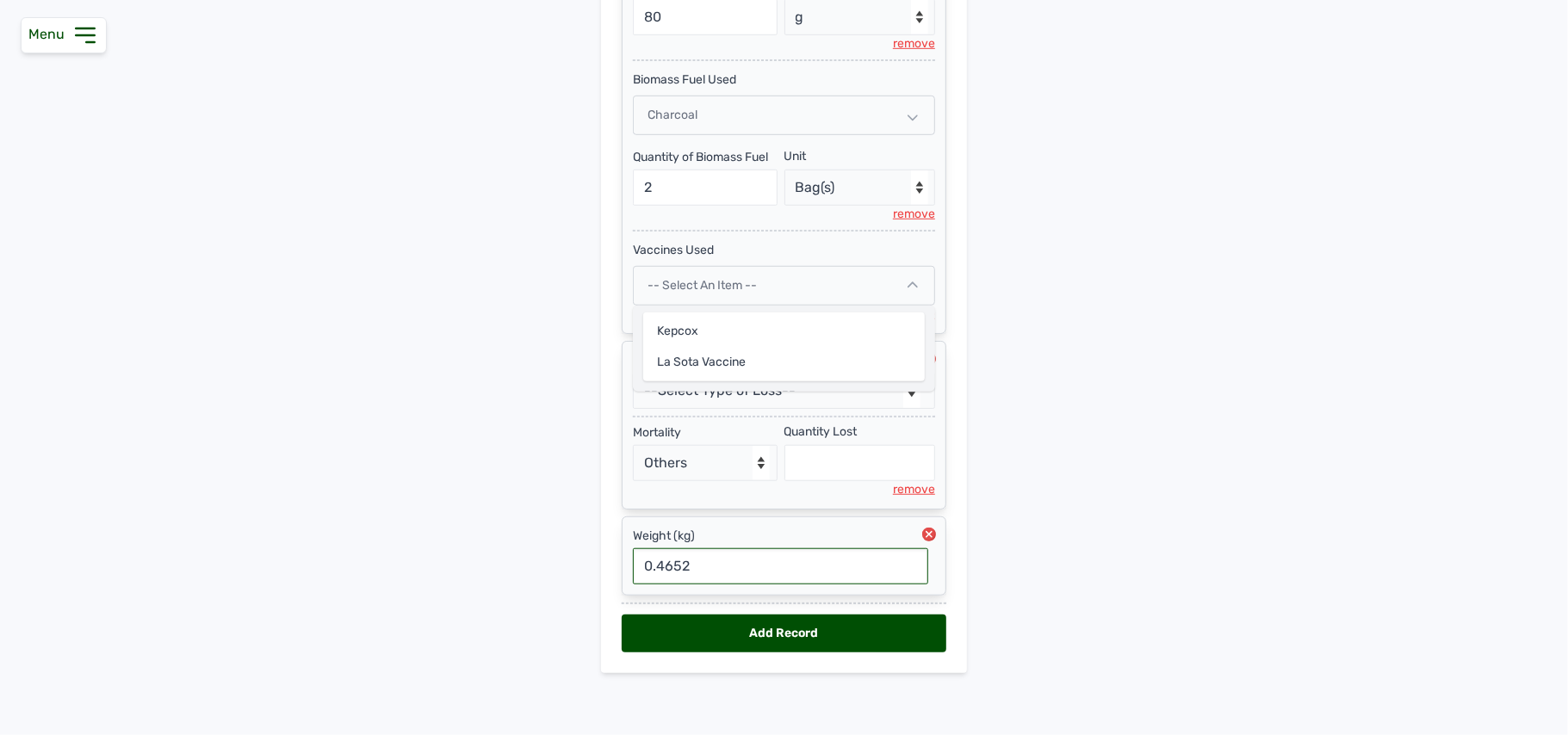 type on "0.4652" 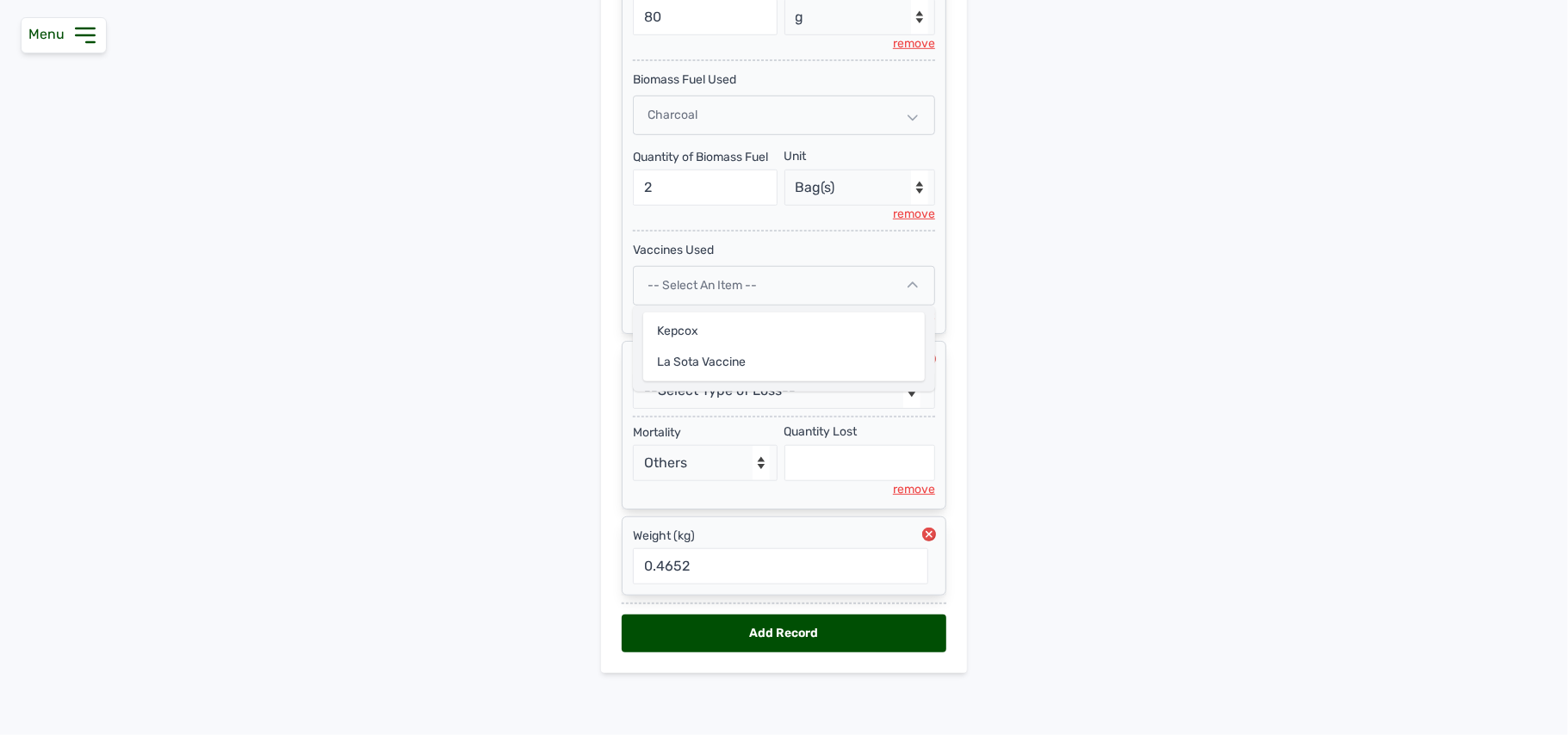 click on "Add Pen & Activities New Pen Pen Activities Pen -- Select pen -- Pen A (Broilers) Date 17 Jul 2025 15:09:07 Jul 2025 Jan Feb Mar Apr May Jun Jul Aug Sep Oct Nov Dec 2025 2026 2027 2028 2029 2030 2031 2032 2033 2034 2035 2036 Sun Mon Tue Wed Thu Fri Sat 29 30 1 2 3 4 5 6 7 8 9 10 11 12 13 14 15 16 17 18 19 20 21 22 23 24 25 26 27 28 29 30 31 1 2 3 4 5 6 7 8 9 Cancel Add Activity to Pen --Can select multiple activity to add-- Raw Material Losses Weight Raw Material Type -- Select Raw material -- feeds medications vaccines Biomass Fuel feeds Used Starter Feed Quantity of feeds 500 Unit --Select unit-- Bag(s) Kg remove medications Used Vitamino Trace Quantity of medications 80 Unit --Select unit-- g remove Biomass Fuel Used Charcoal Quantity of Biomass Fuel 2 Unit --Select unit-- Bag(s) remove vaccines Used -- Select an Item -- Kepcox La sota Vaccine remove Losses --Select Type of Loss-- Mortality Culled Theft Mortality - Select Reason - Disease Late Vaccination Wrong Vaccination Heat Lack of Water Others remove" at bounding box center [784, -2] 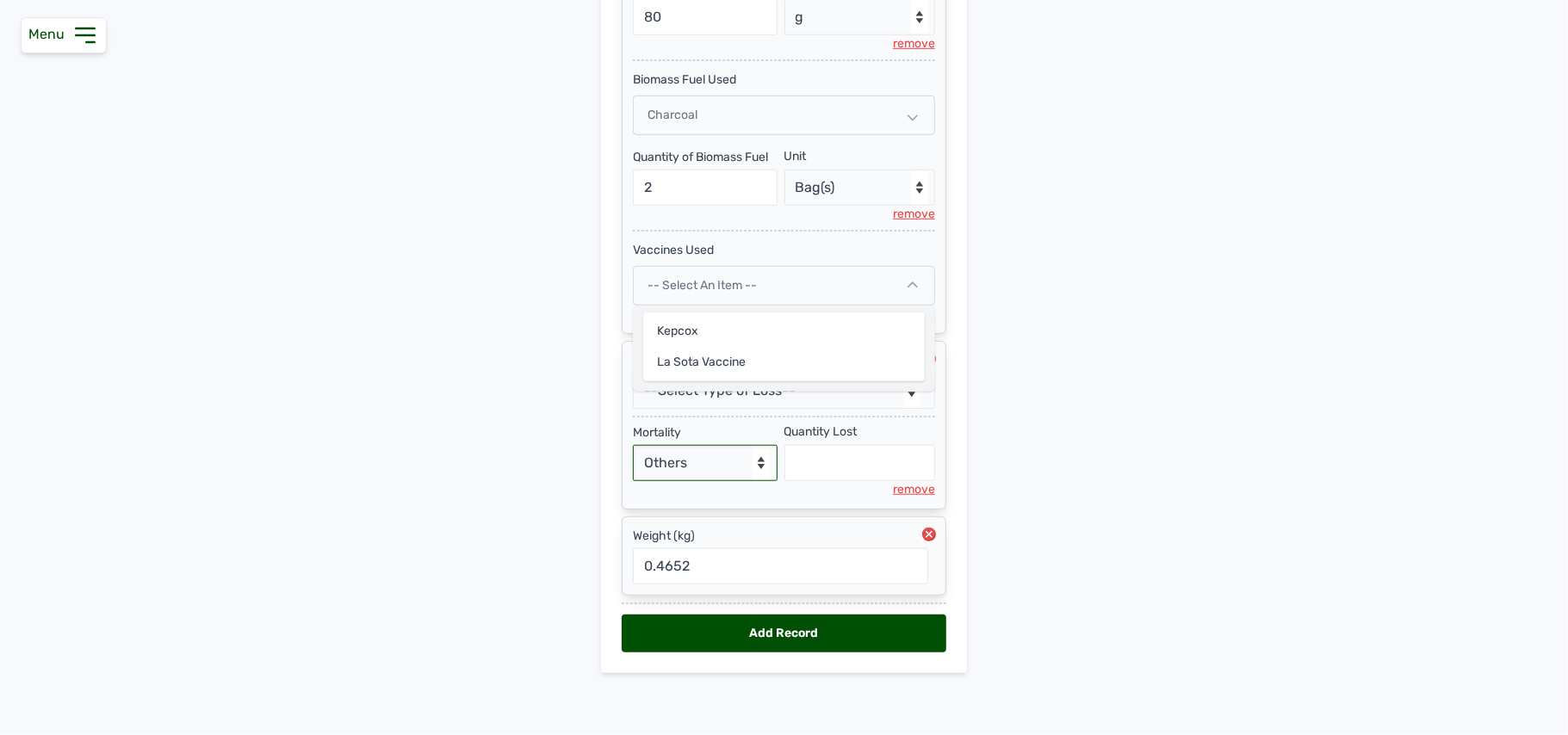 click on "- Select Reason - Disease Late Vaccination Wrong Vaccination Heat Lack of Water Others" at bounding box center [705, 463] 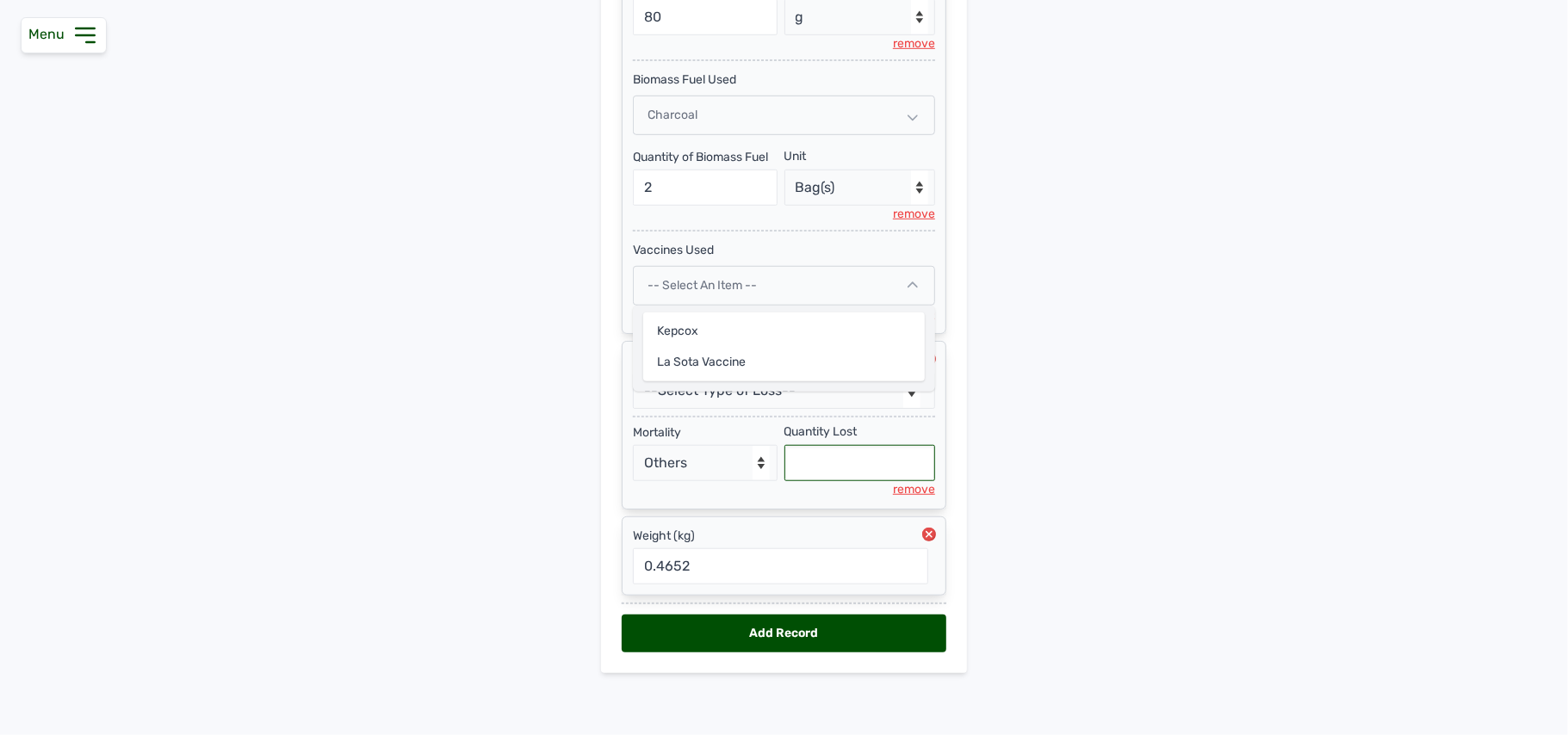 click at bounding box center (860, 463) 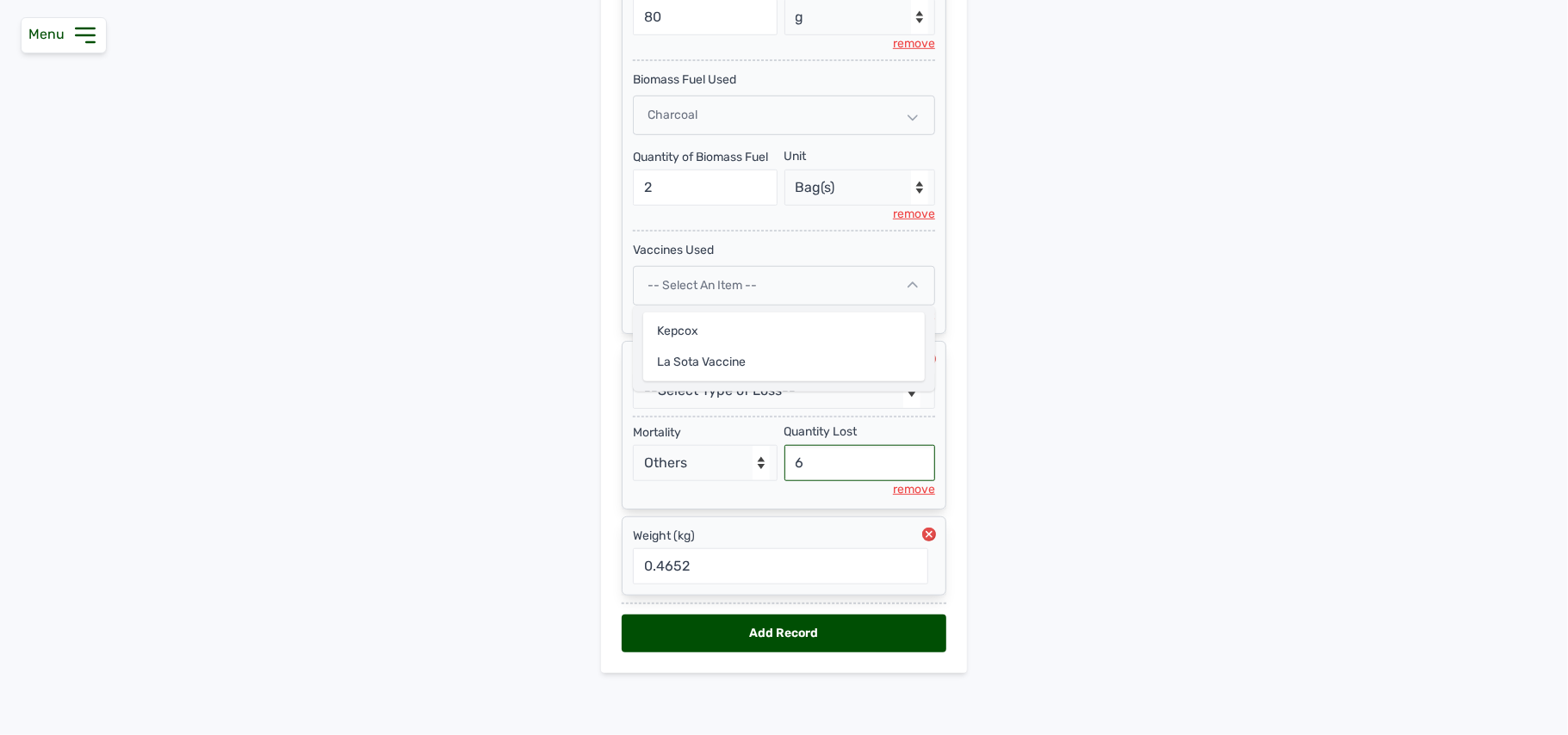 type on "6" 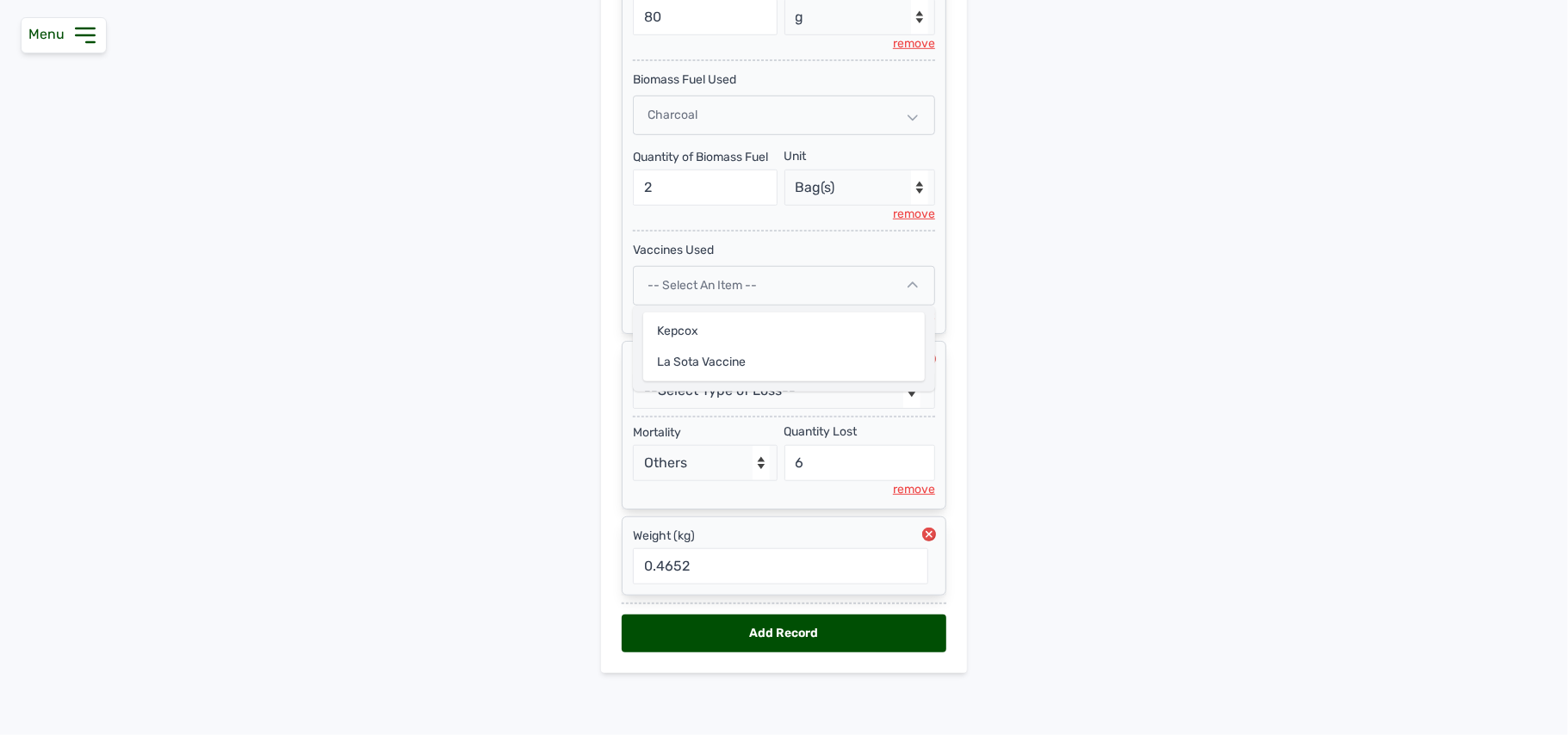 click on "Add Pen & Activities New Pen Pen Activities Pen -- Select pen -- Pen A (Broilers) Date 17 Jul 2025 15:09:07 Jul 2025 Jan Feb Mar Apr May Jun Jul Aug Sep Oct Nov Dec 2025 2026 2027 2028 2029 2030 2031 2032 2033 2034 2035 2036 Sun Mon Tue Wed Thu Fri Sat 29 30 1 2 3 4 5 6 7 8 9 10 11 12 13 14 15 16 17 18 19 20 21 22 23 24 25 26 27 28 29 30 31 1 2 3 4 5 6 7 8 9 Cancel Add Activity to Pen --Can select multiple activity to add-- Raw Material Losses Weight Raw Material Type -- Select Raw material -- feeds medications vaccines Biomass Fuel feeds Used Starter Feed Quantity of feeds 500 Unit --Select unit-- Bag(s) Kg remove medications Used Vitamino Trace Quantity of medications 80 Unit --Select unit-- g remove Biomass Fuel Used Charcoal Quantity of Biomass Fuel 2 Unit --Select unit-- Bag(s) remove vaccines Used -- Select an Item -- Kepcox La sota Vaccine remove Losses --Select Type of Loss-- Mortality Culled Theft Mortality - Select Reason - Disease Late Vaccination Wrong Vaccination Heat Lack of Water Others 6" at bounding box center [784, -2] 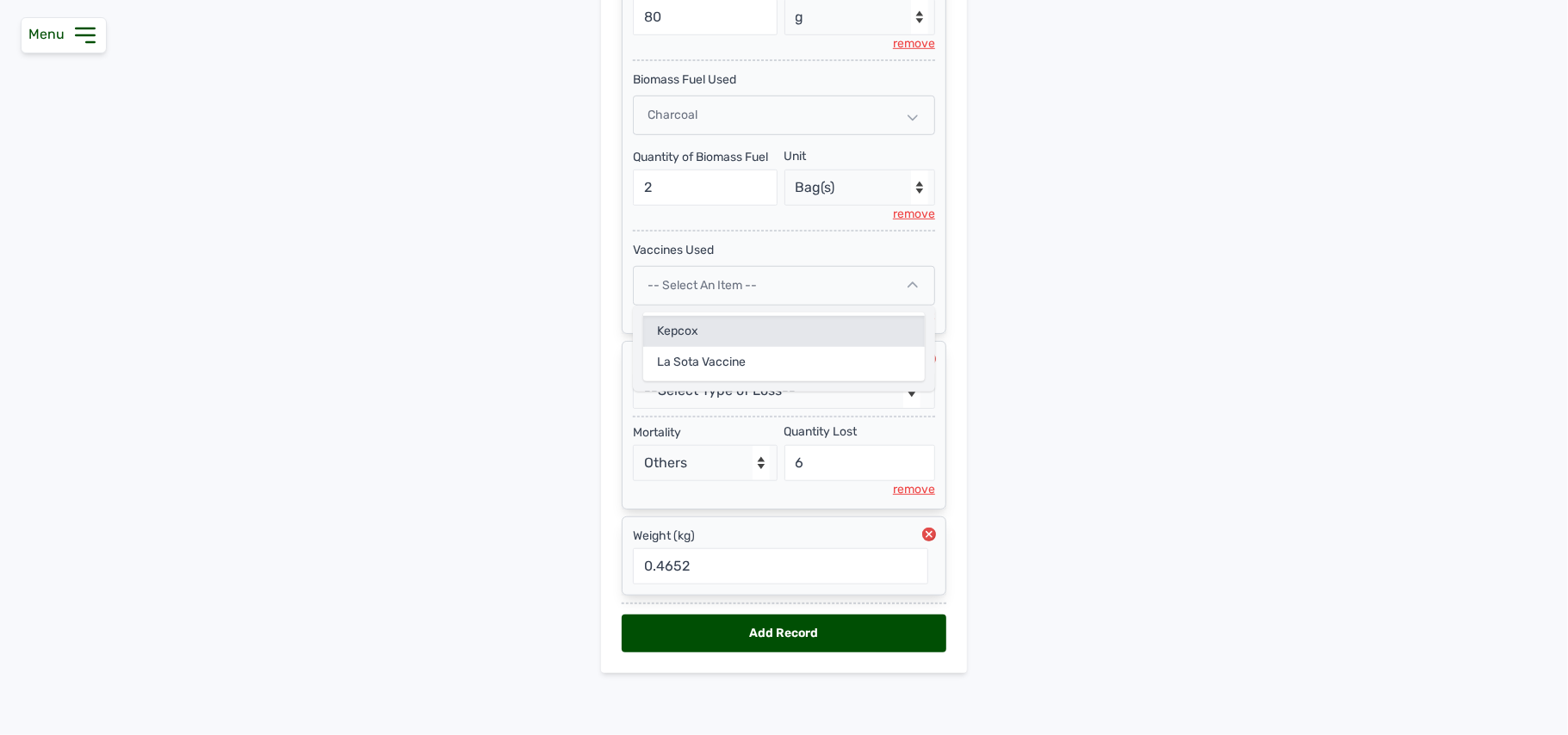 click on "Kepcox" 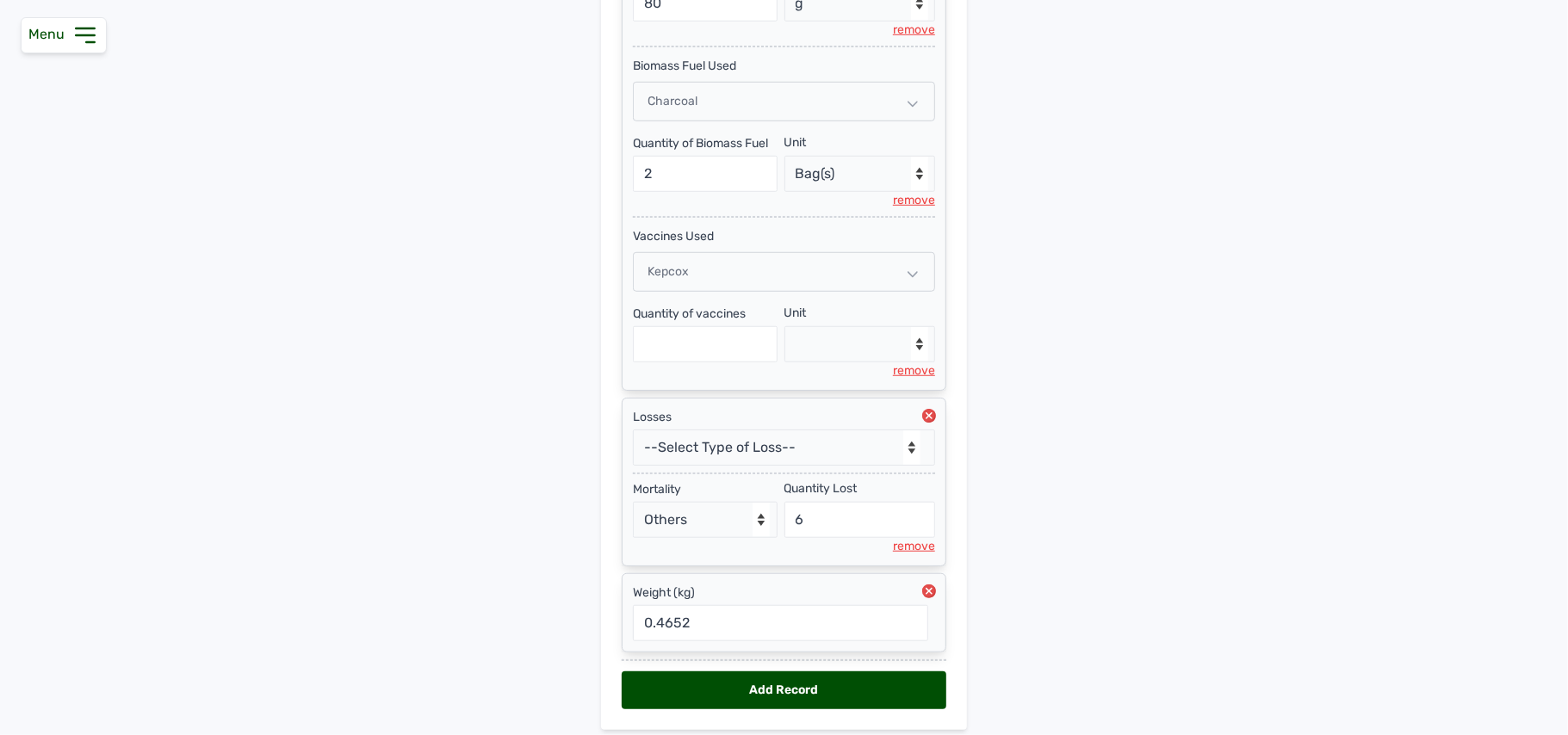 click on "remove" at bounding box center (914, 371) 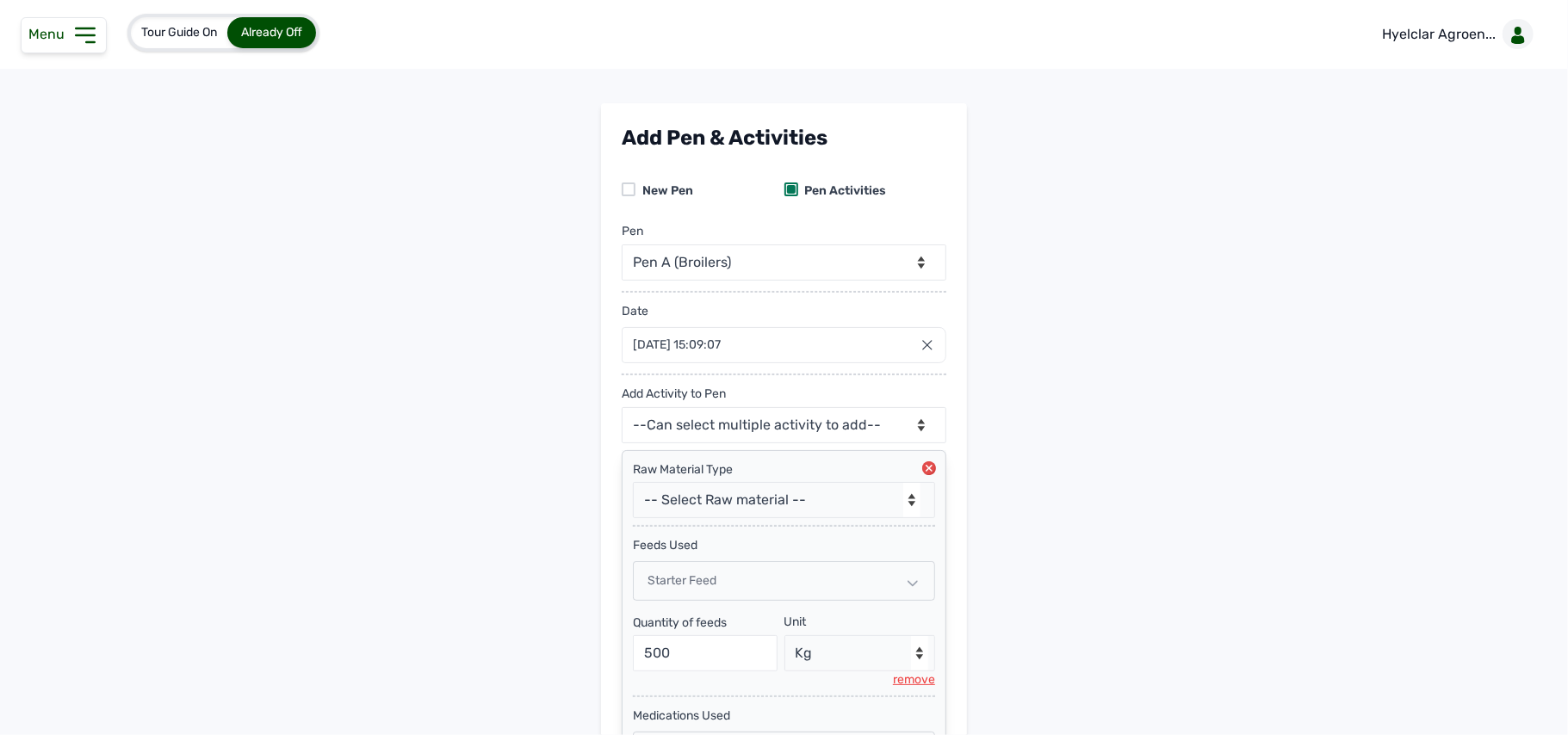 scroll, scrollTop: 720, scrollLeft: 0, axis: vertical 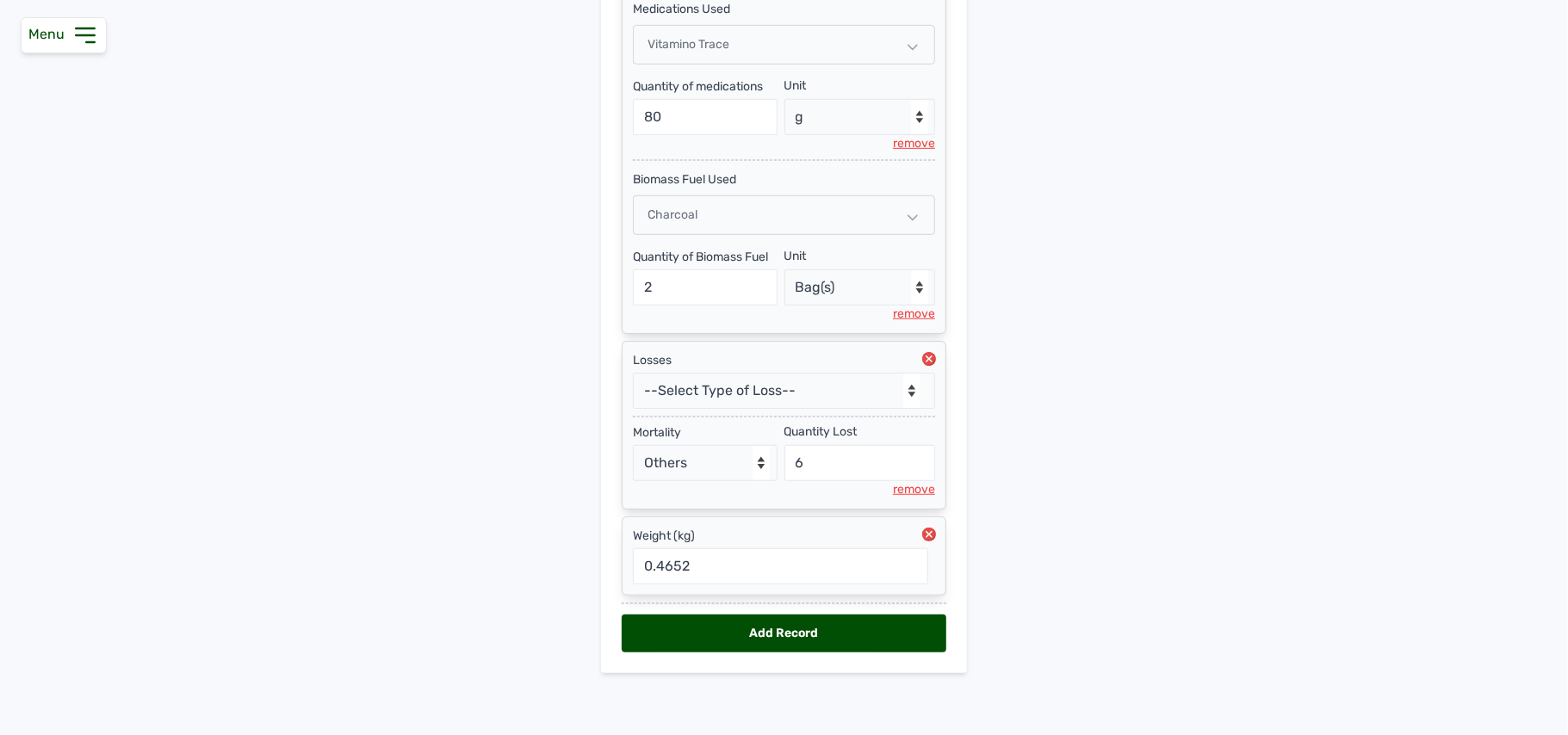 click on "Add Record" at bounding box center [784, 633] 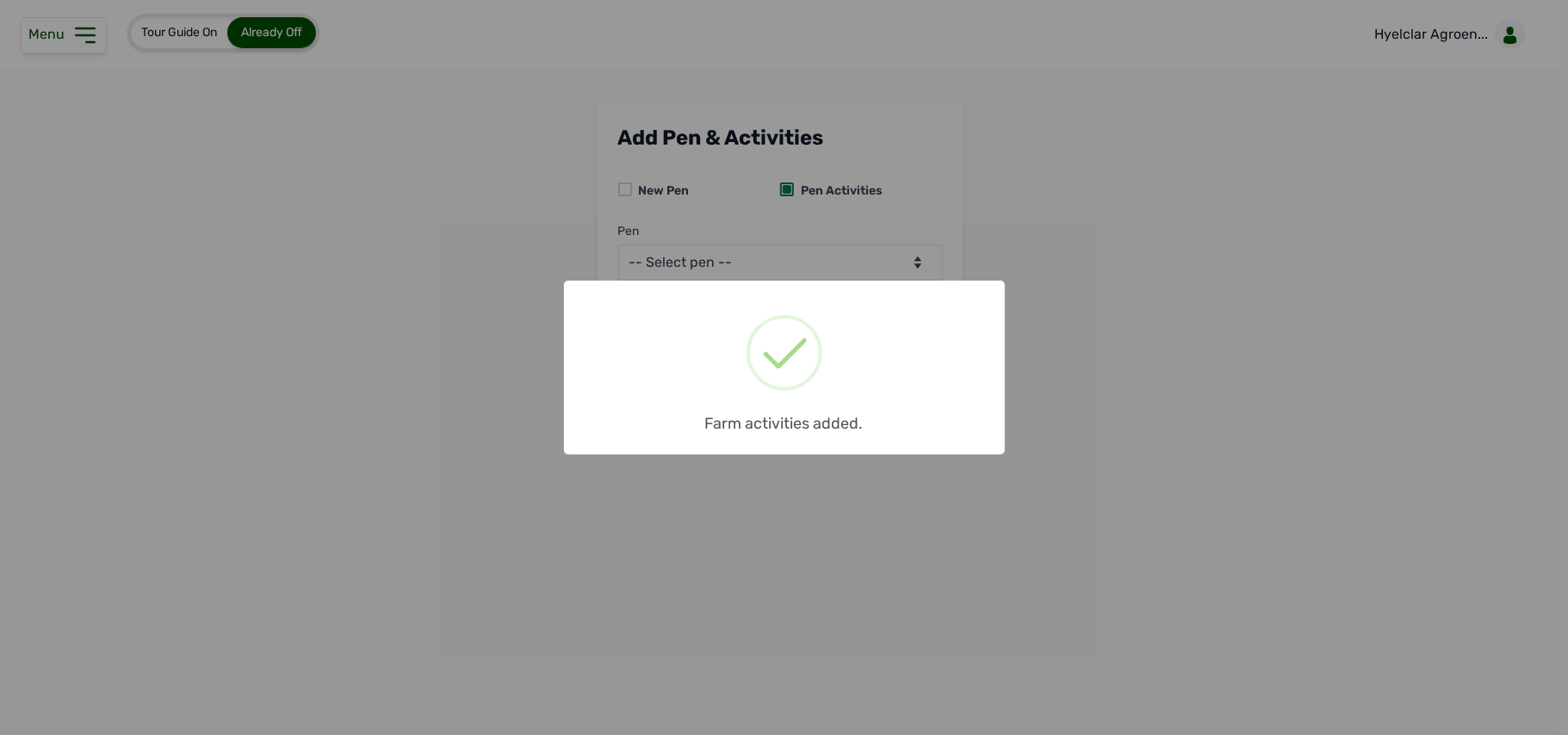 scroll, scrollTop: 0, scrollLeft: 0, axis: both 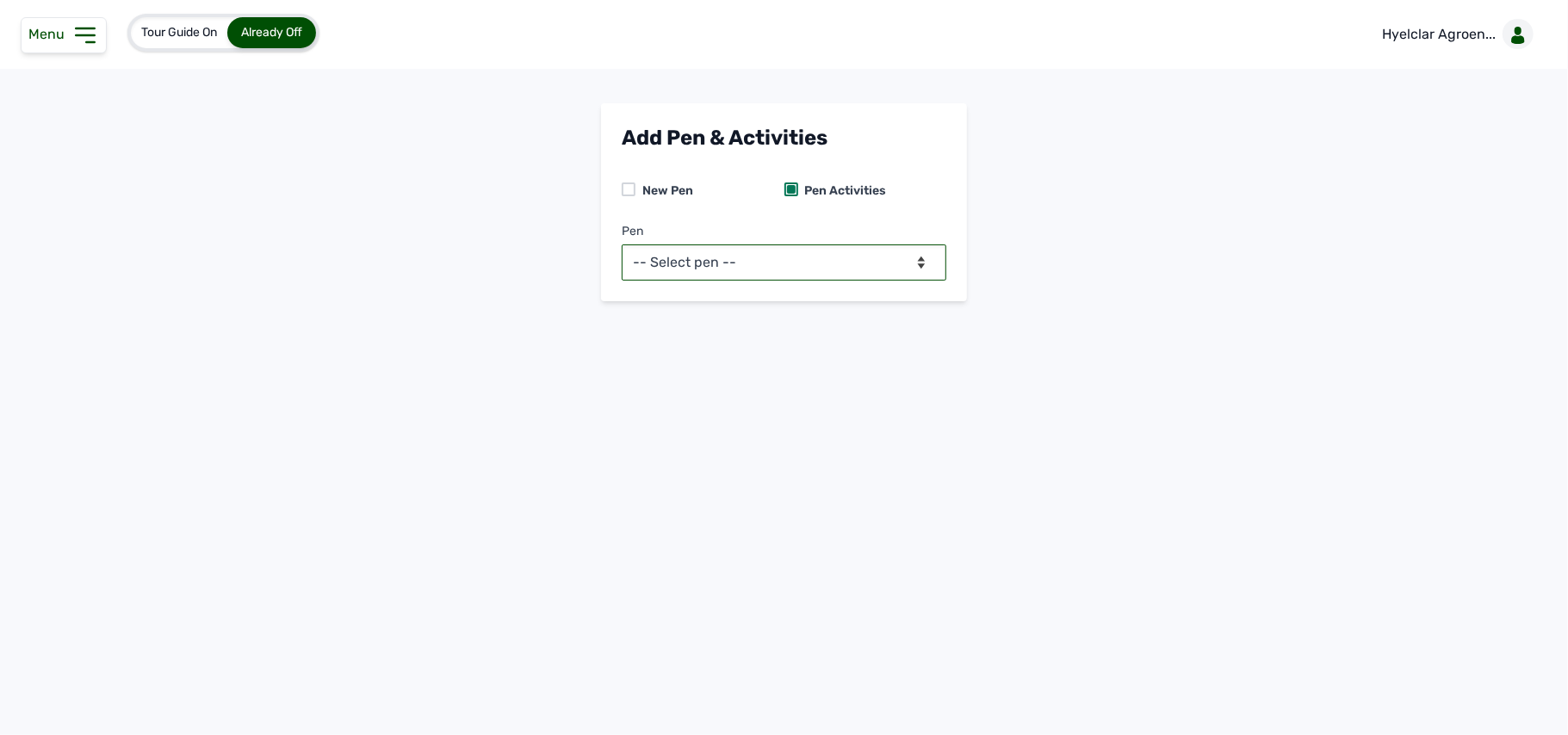 click on "-- Select pen -- Pen A (Broilers)" at bounding box center (784, 262) 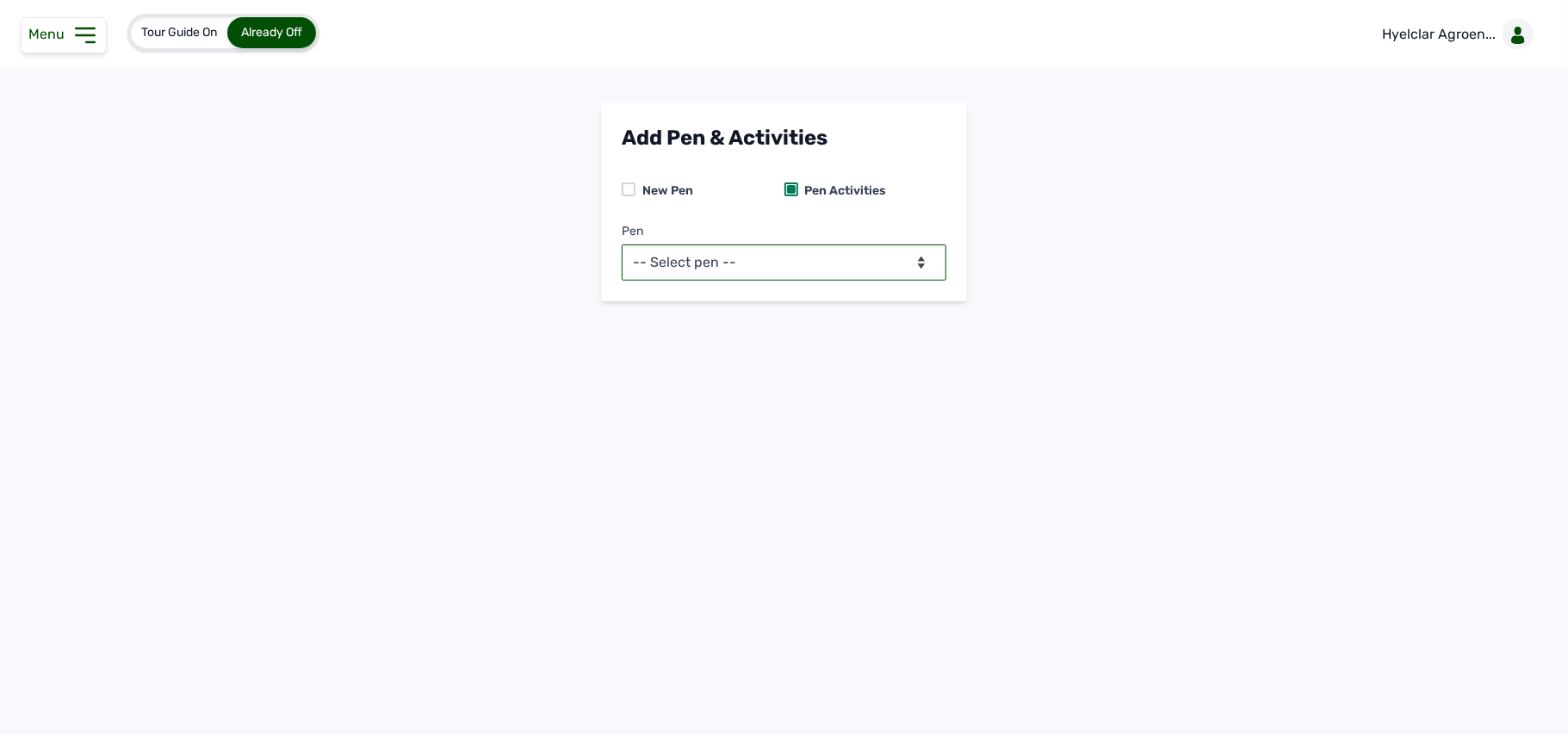 select on "mcov4m369436" 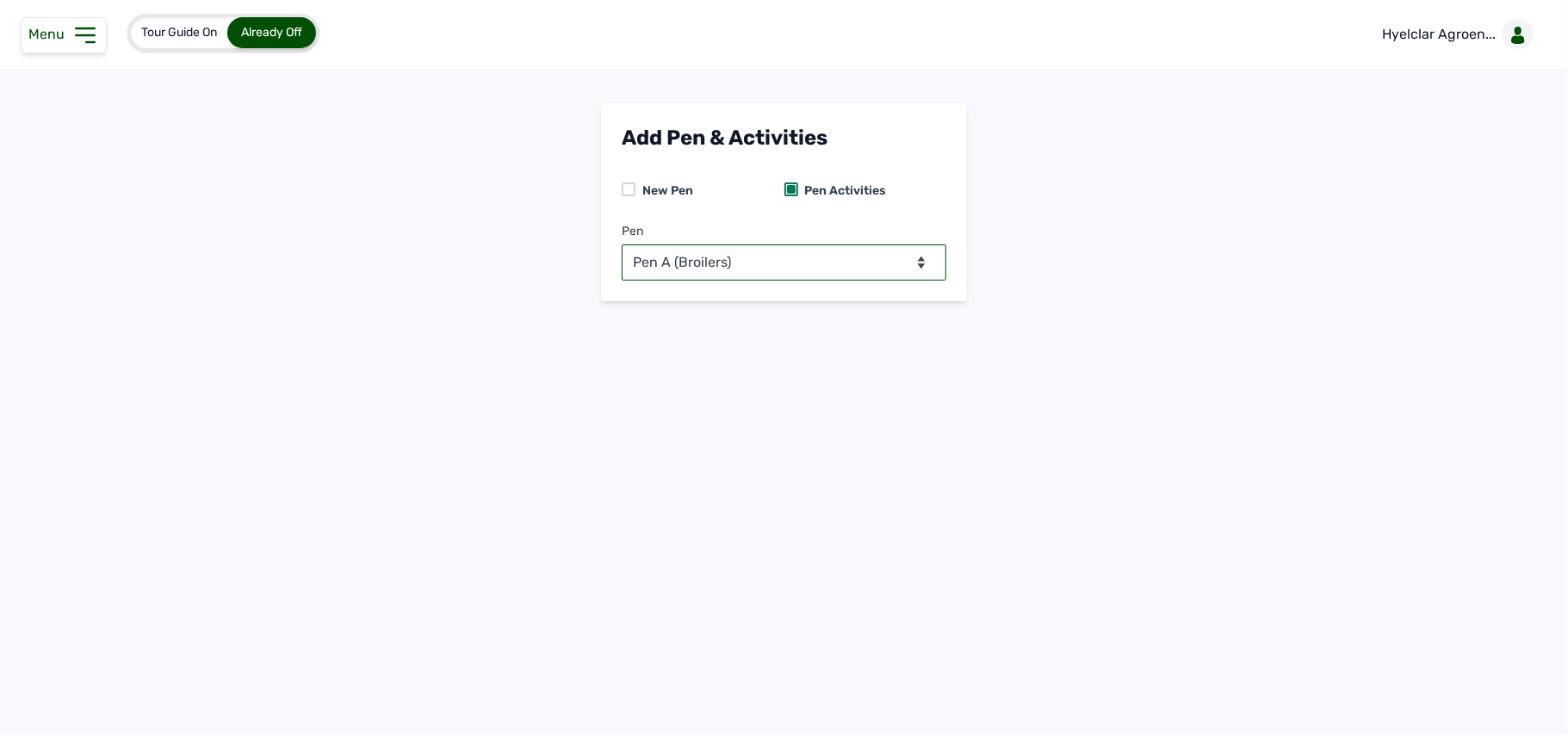 click on "-- Select pen -- Pen A (Broilers)" at bounding box center [784, 262] 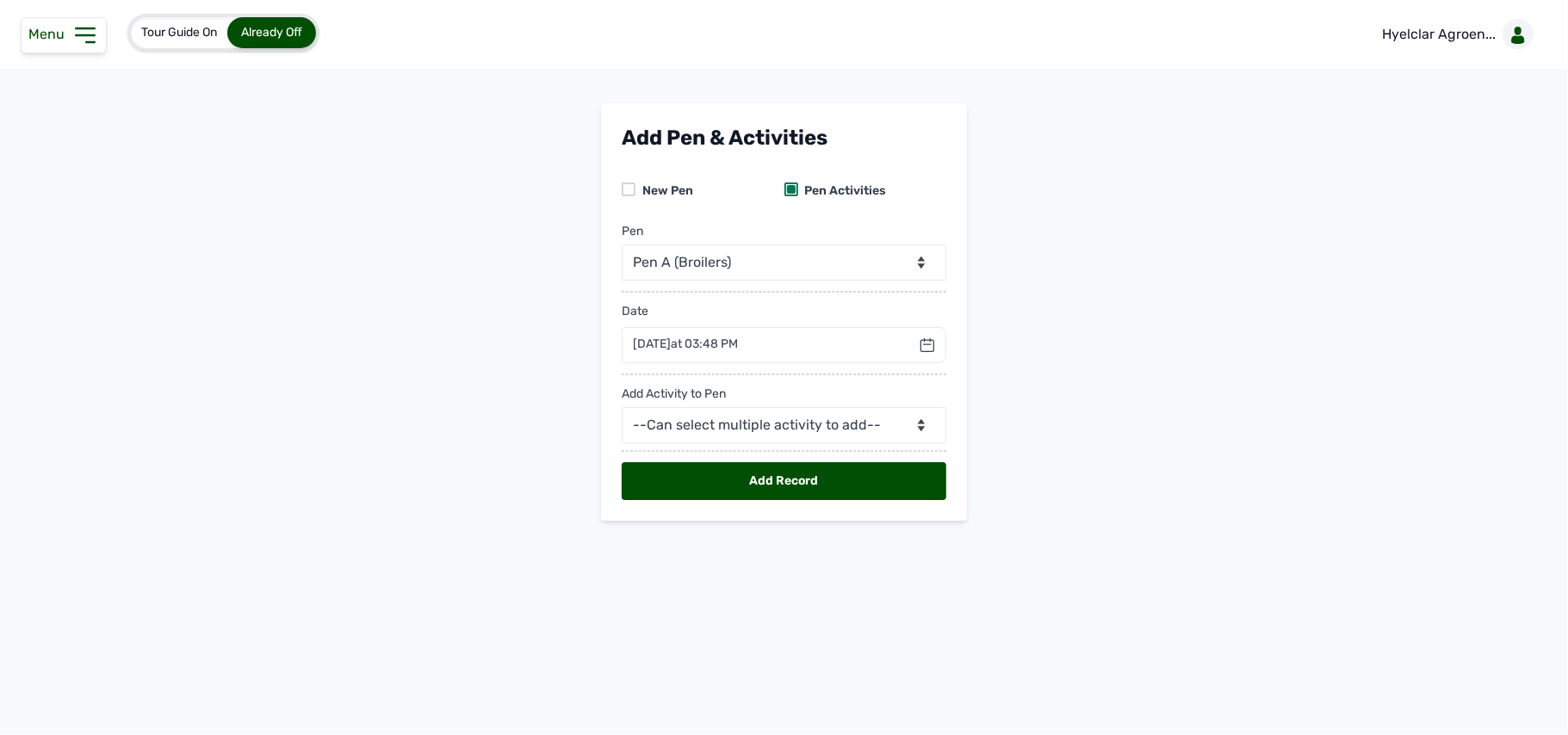click 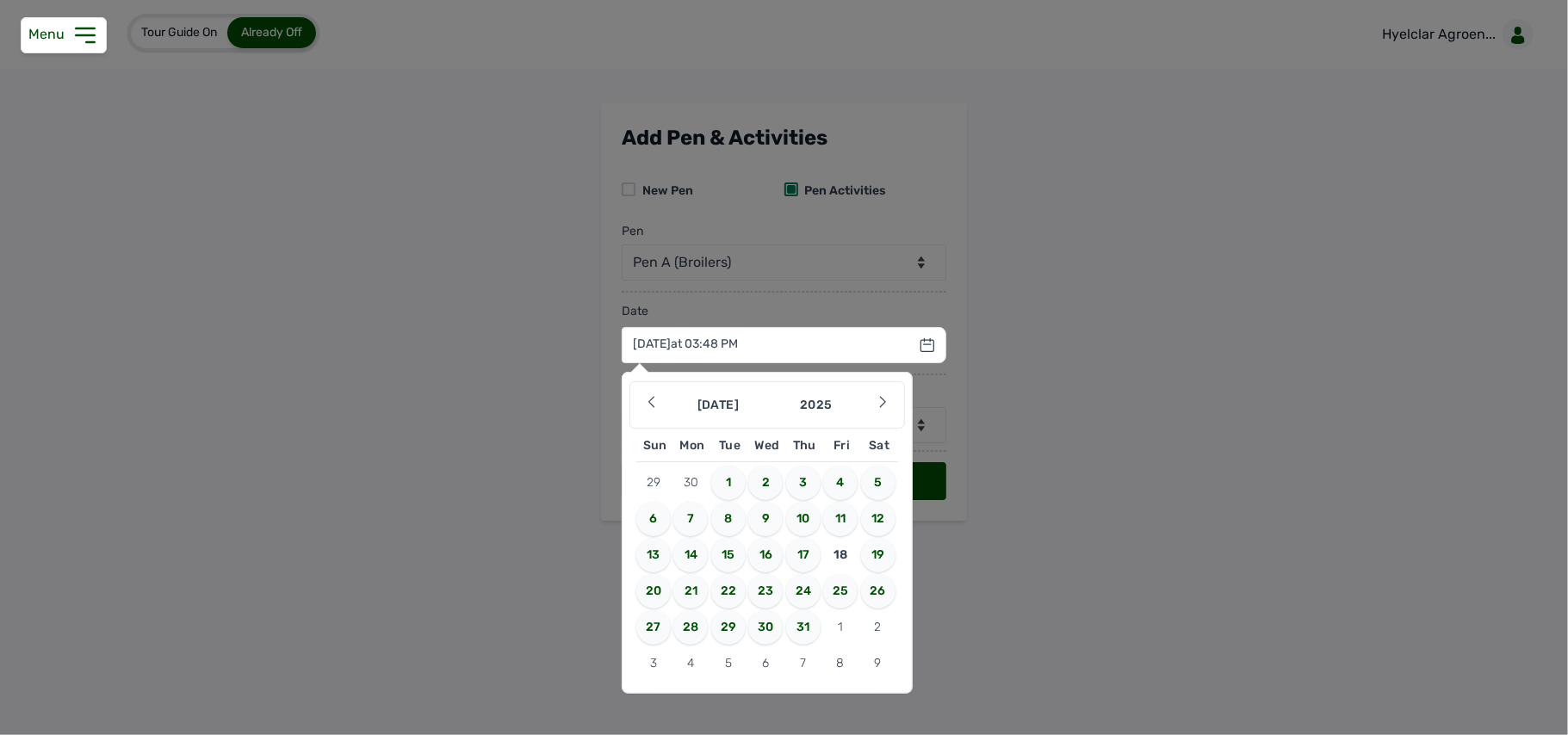 click on "17" at bounding box center [803, 555] 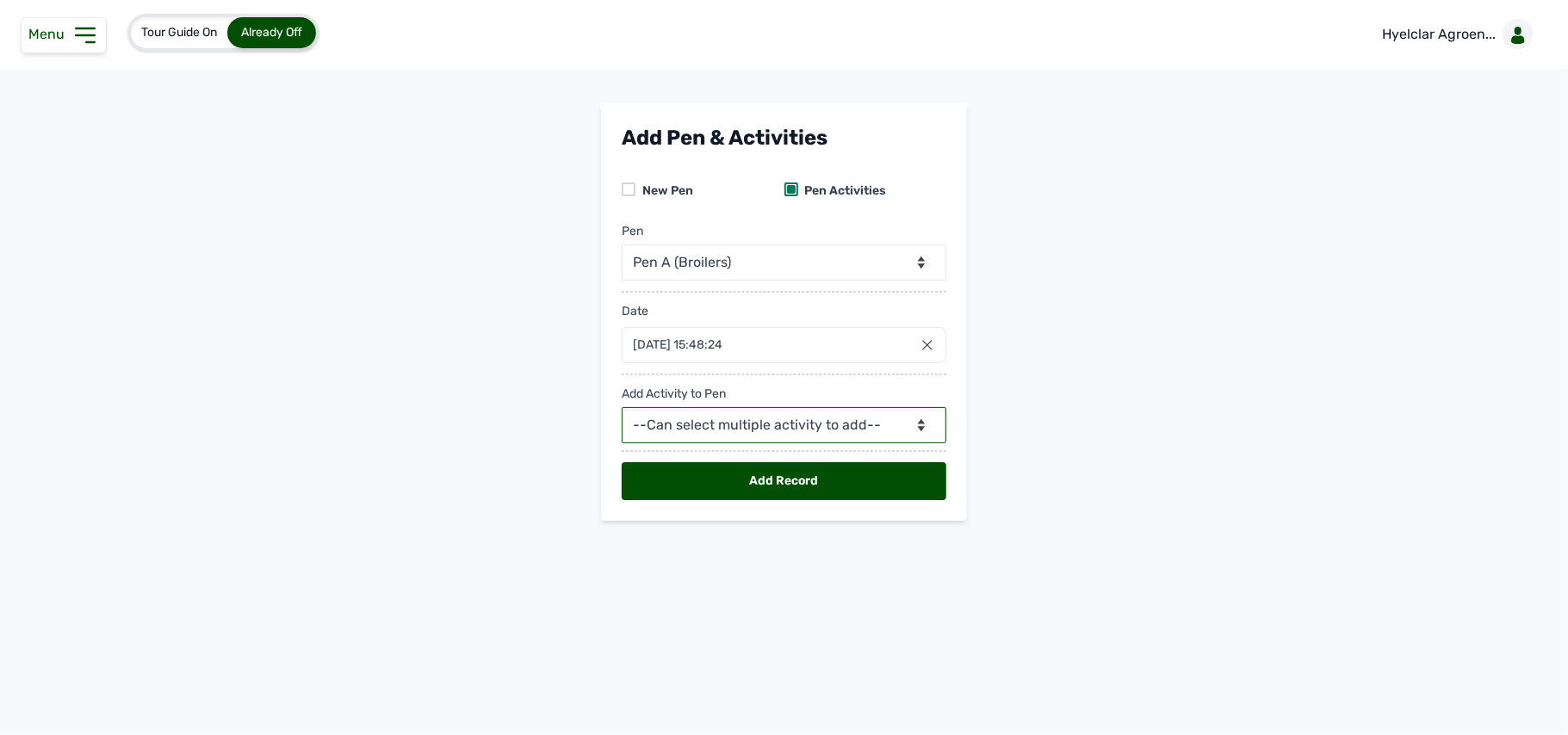 click on "--Can select multiple activity to add-- Raw Material Losses Weight" at bounding box center (784, 425) 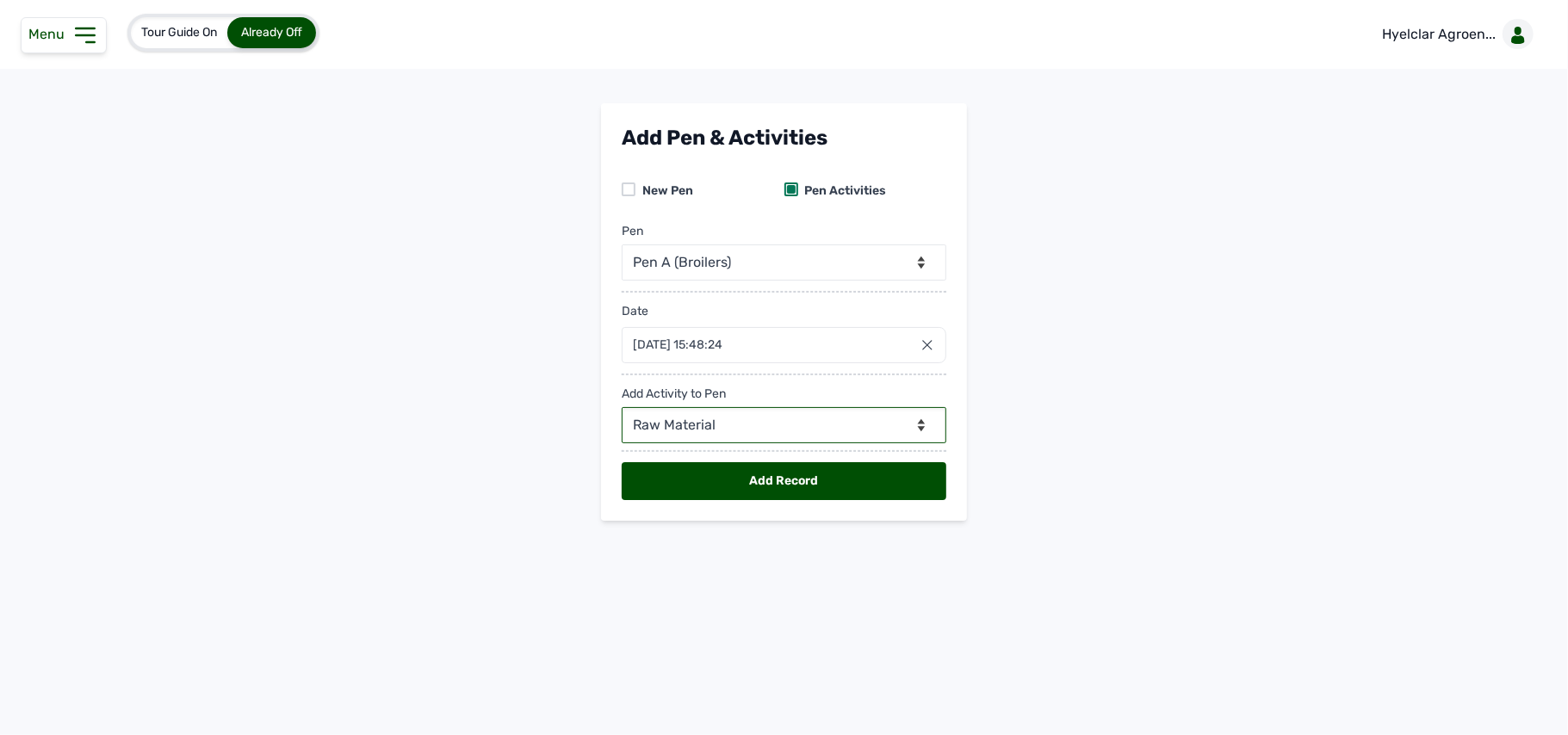 click on "--Can select multiple activity to add-- Raw Material Losses Weight" at bounding box center [784, 425] 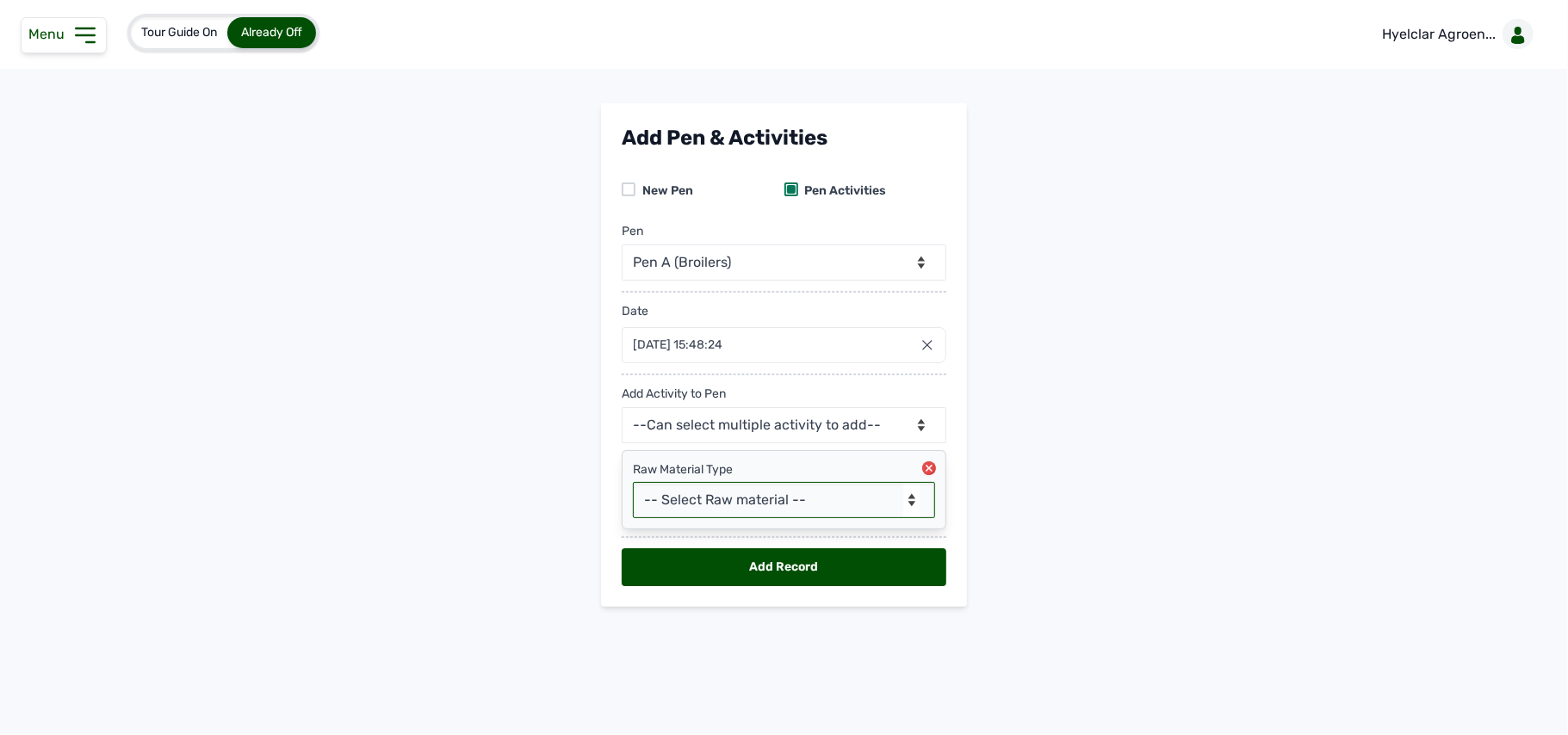 click on "-- Select Raw material -- feeds medications vaccines Biomass Fuel" at bounding box center (784, 500) 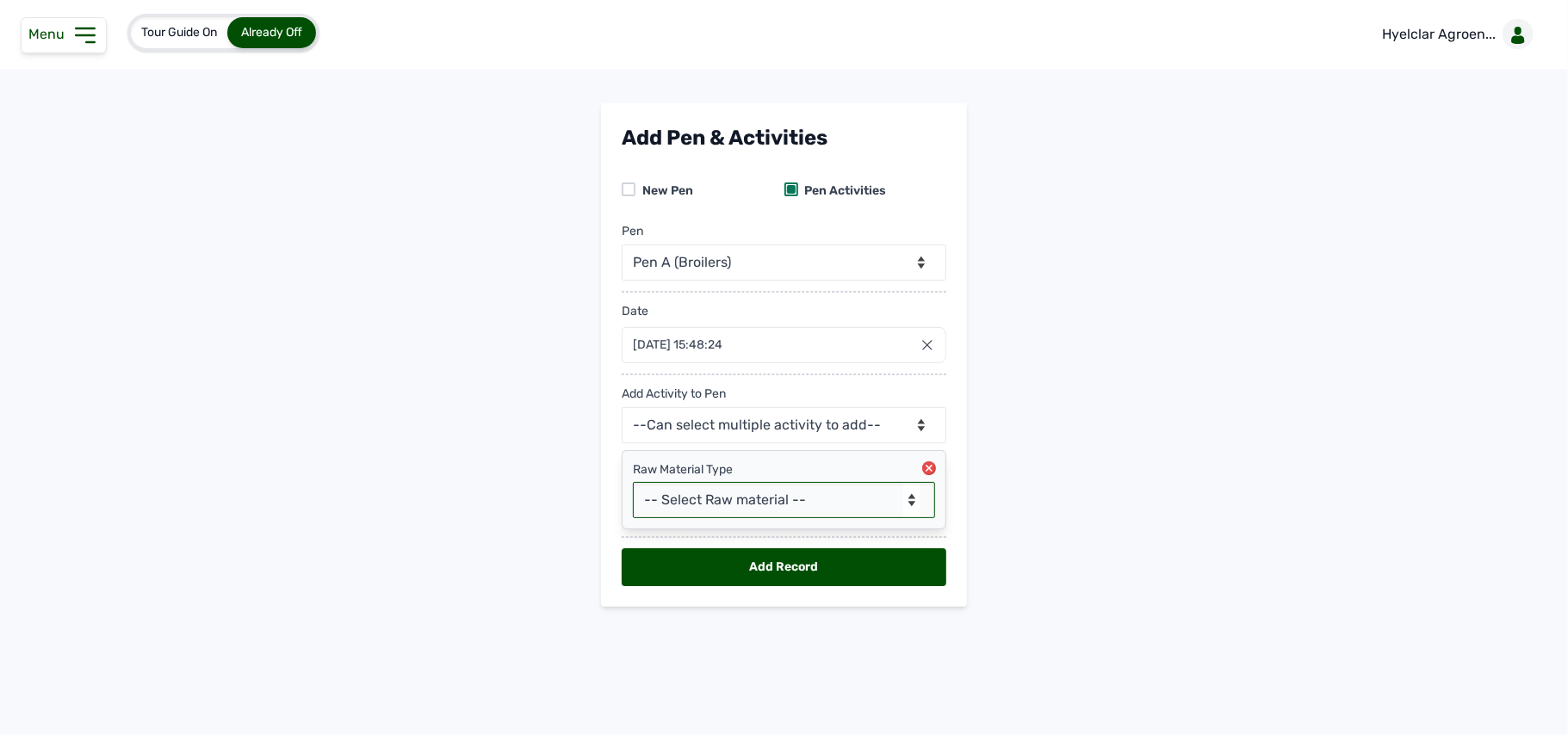 select on "medications" 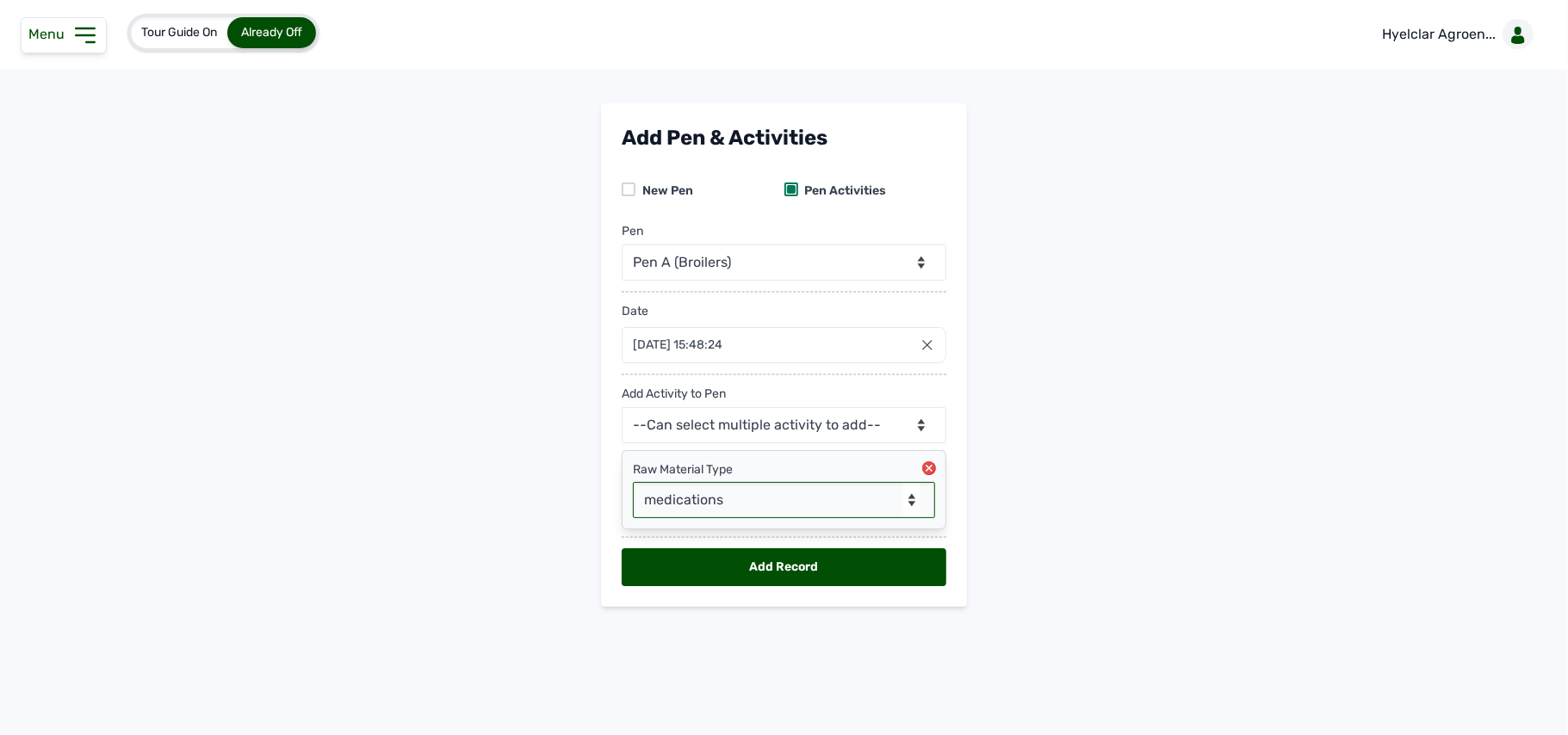 click on "-- Select Raw material -- feeds medications vaccines Biomass Fuel" at bounding box center [784, 500] 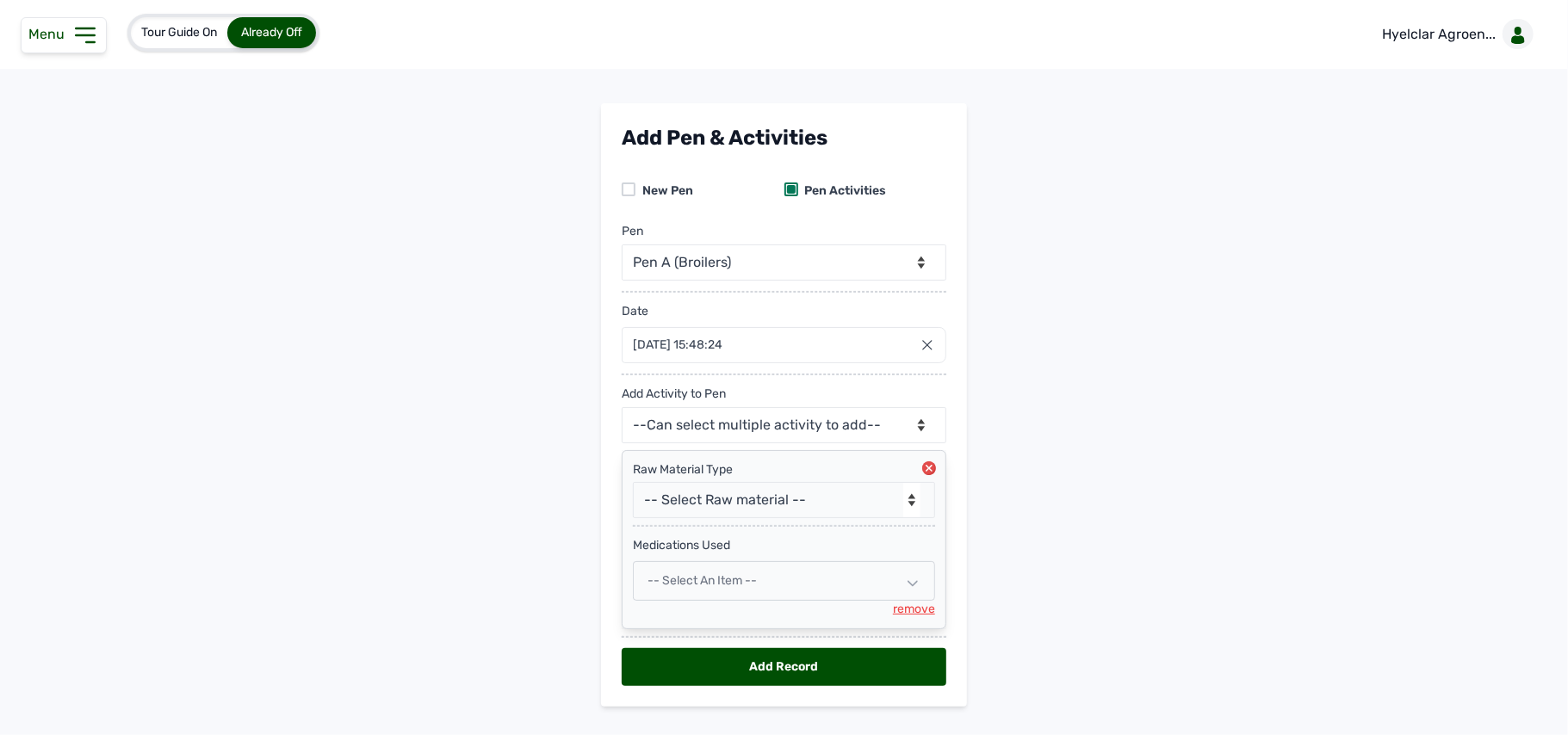 click 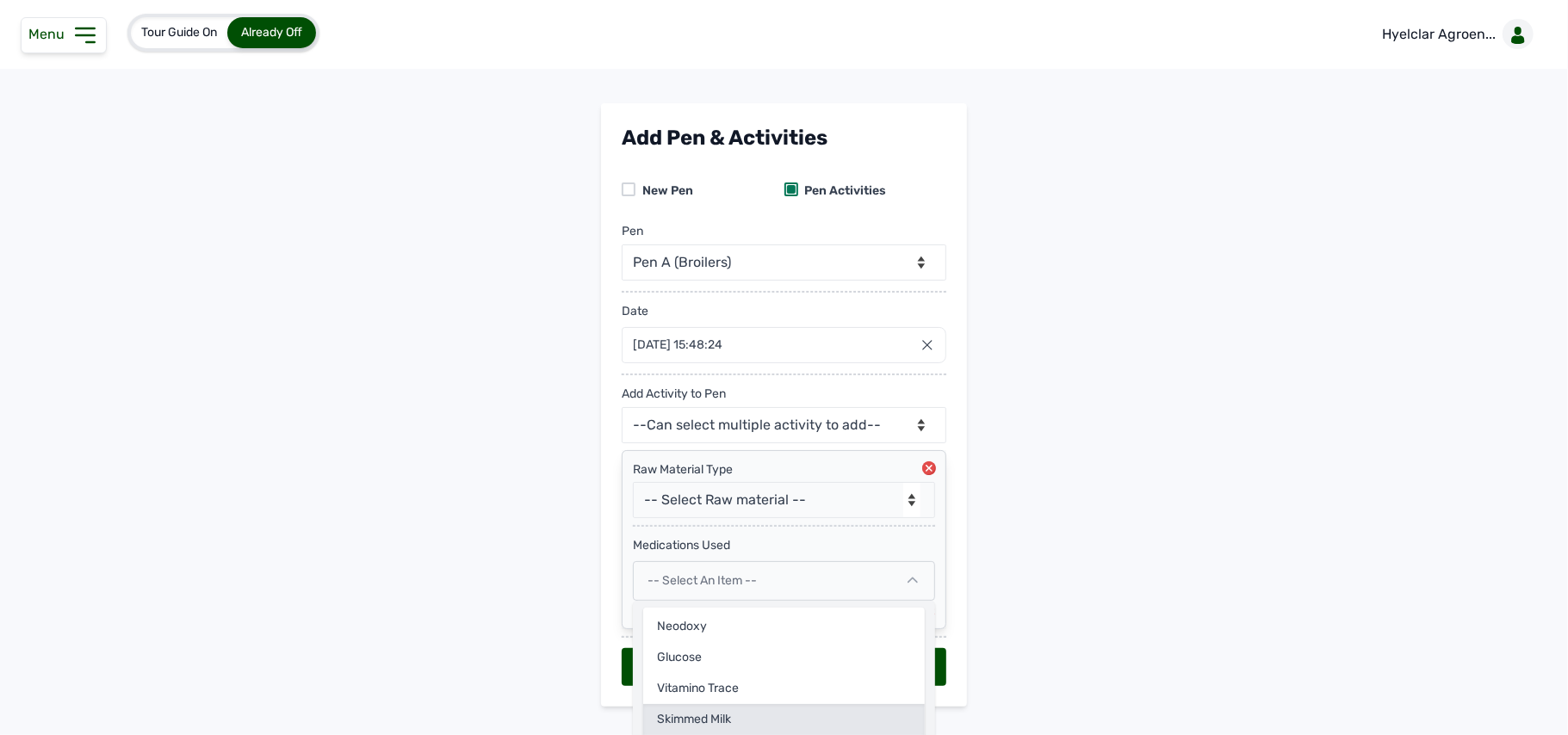 click on "Skimmed Milk" 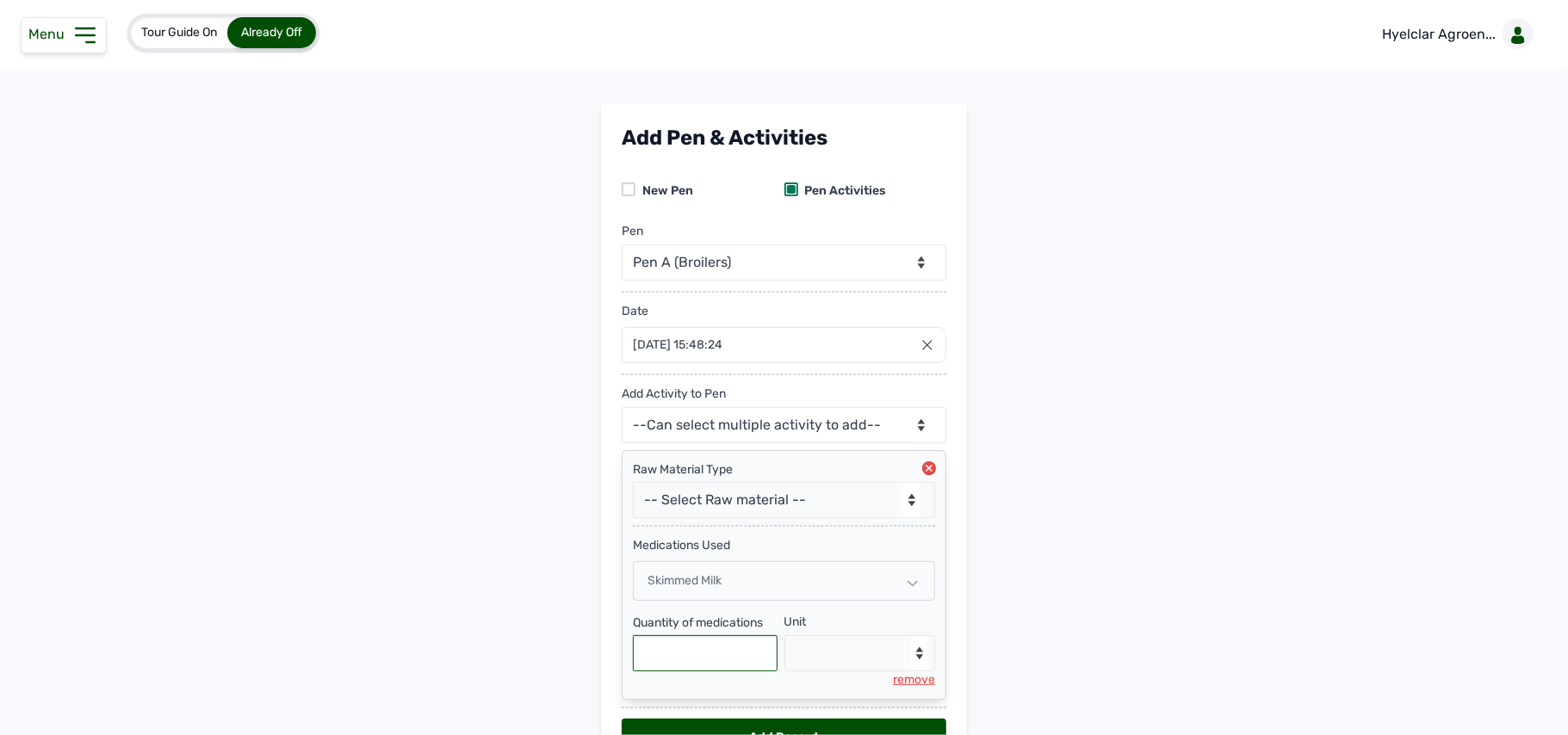 click at bounding box center [705, 653] 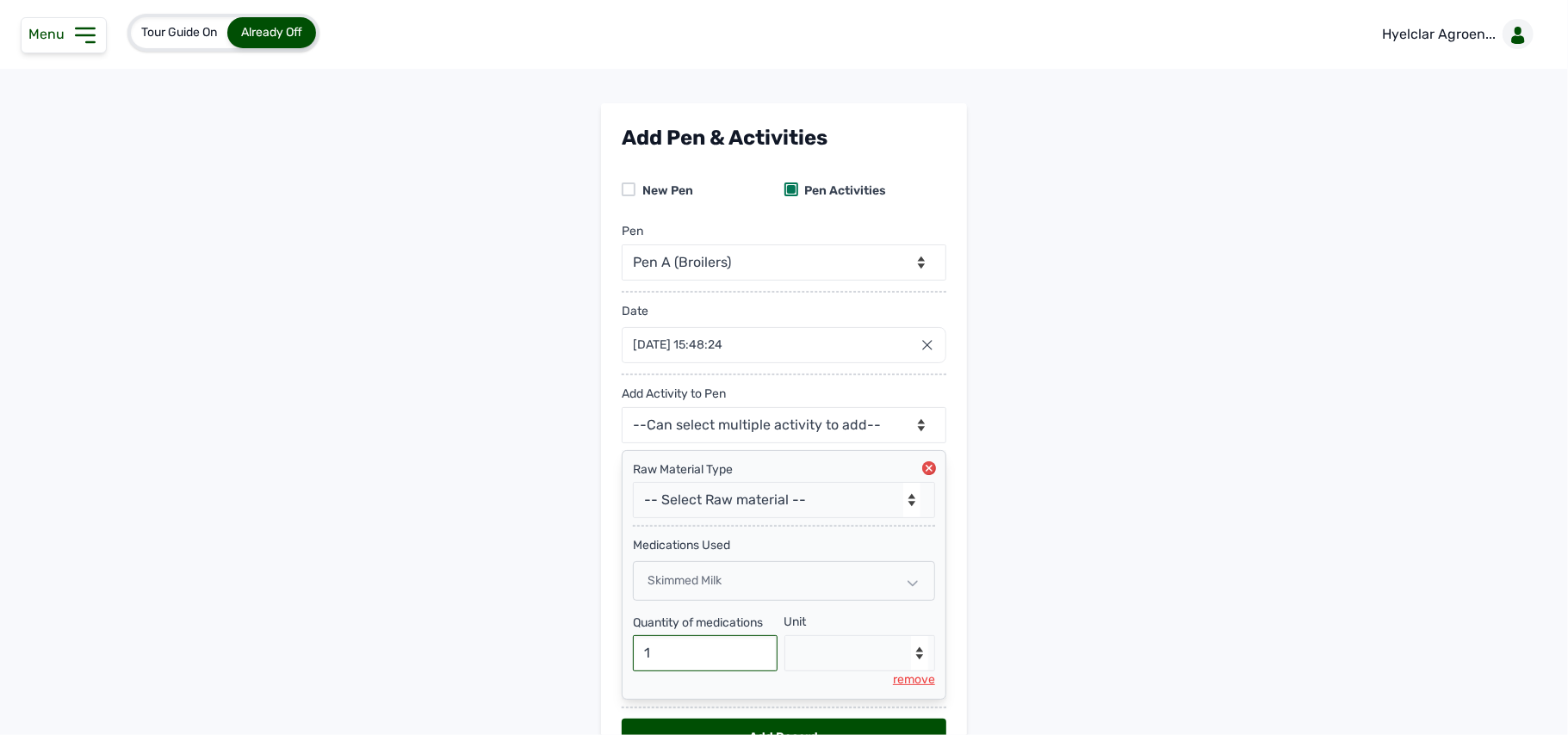 type on "1" 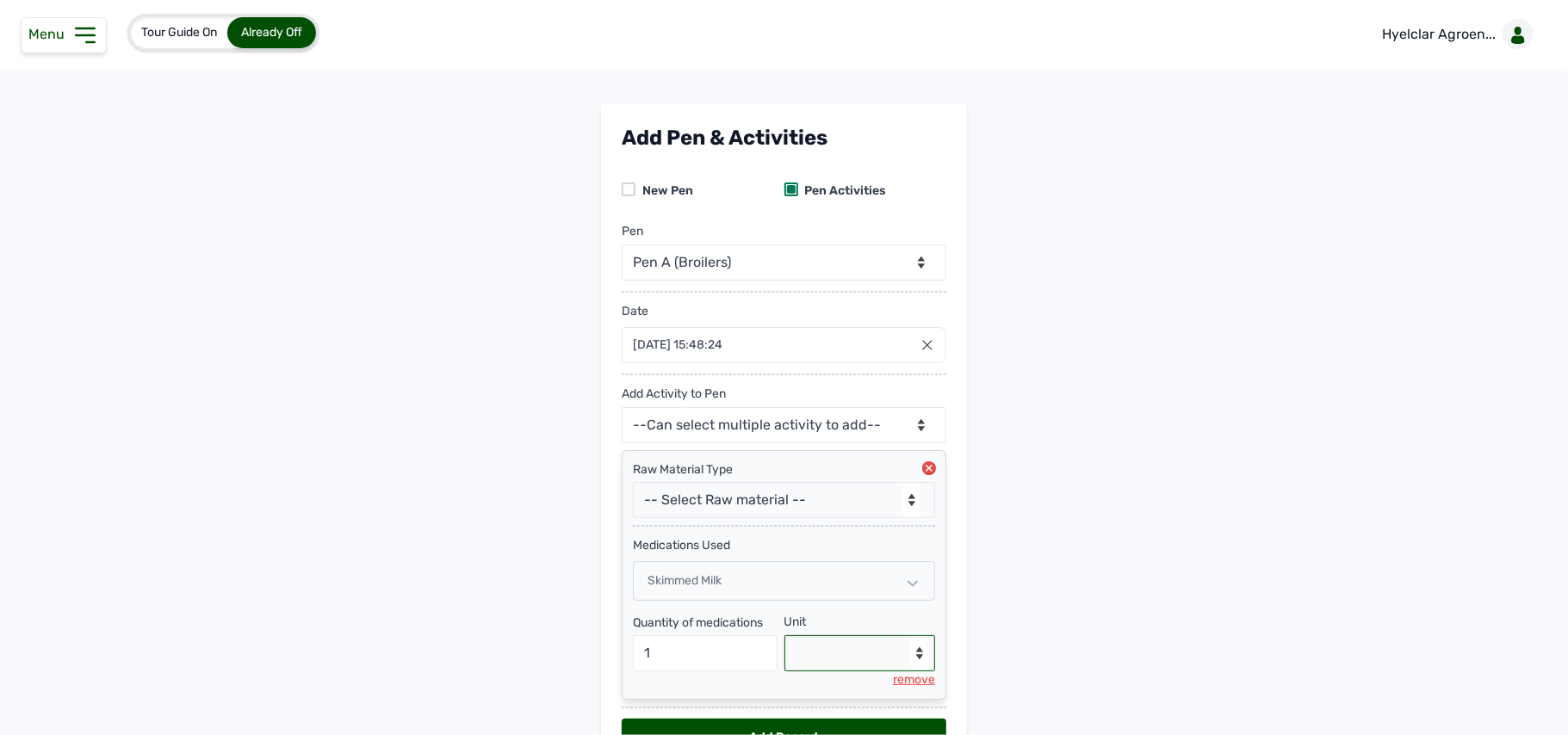 click on "--Select unit-- Packets" at bounding box center [860, 653] 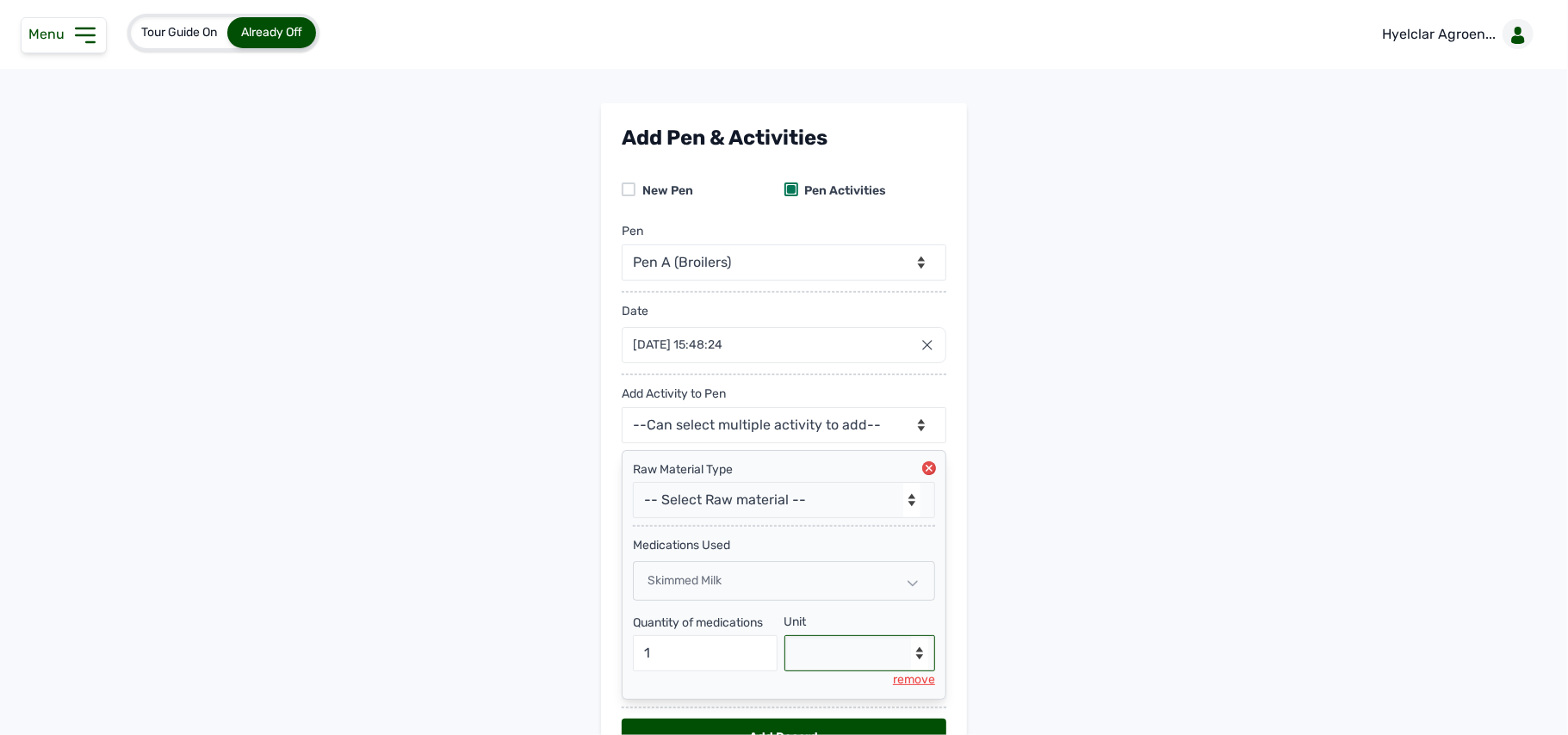 select on "Packets" 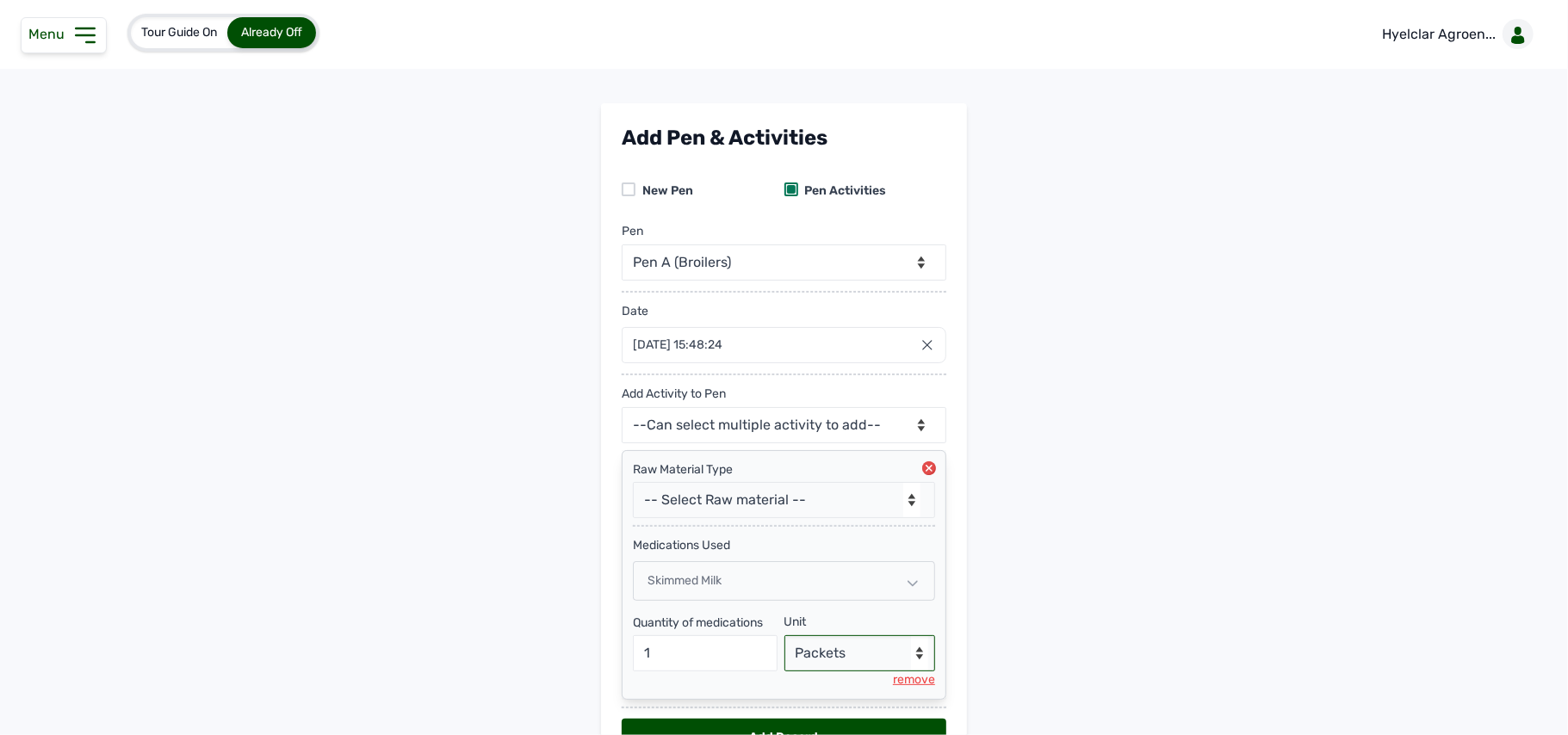 click on "--Select unit-- Packets" at bounding box center [860, 653] 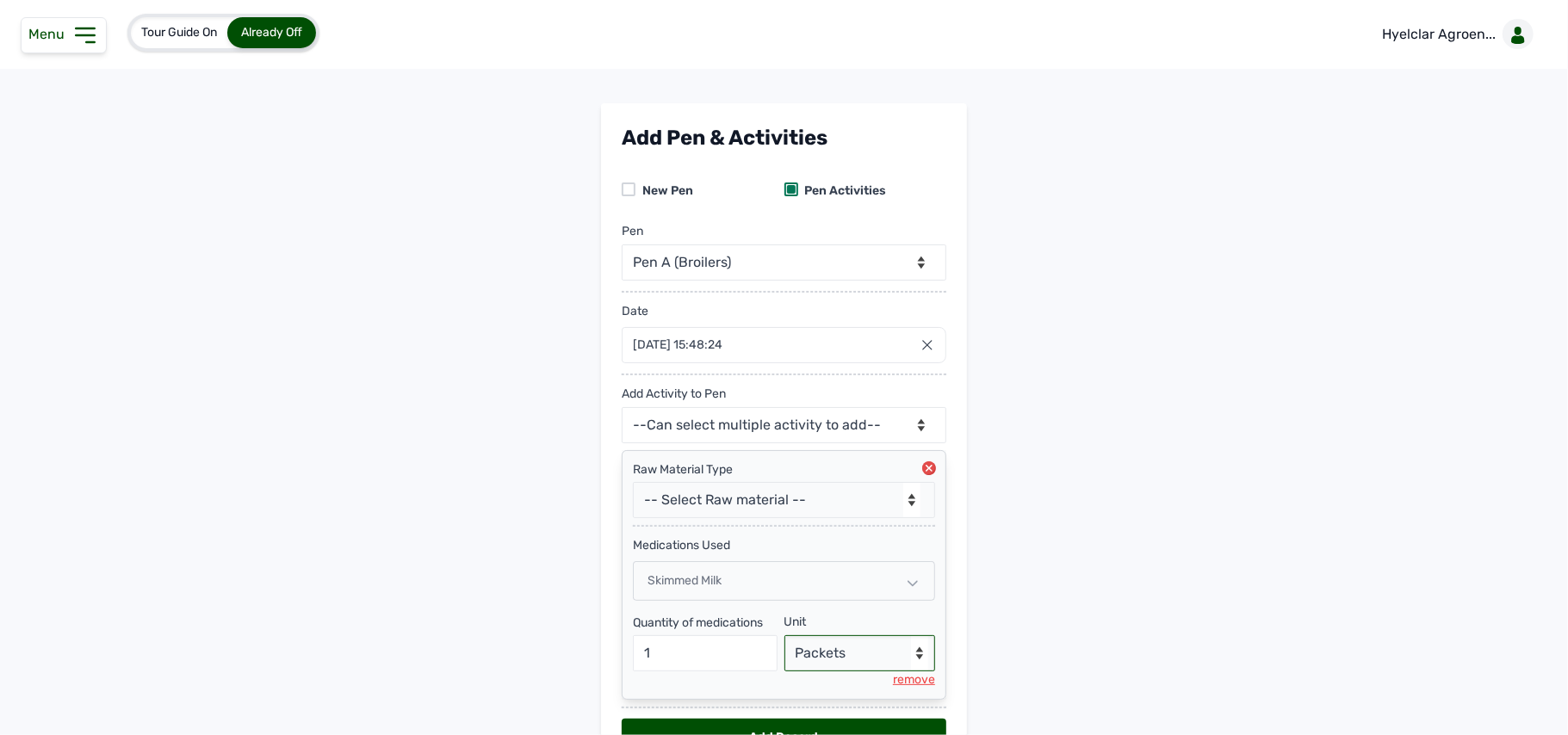 click on "Add Pen & Activities New Pen Pen Activities Pen -- Select pen -- Pen A (Broilers) Date 17 Jul 2025 15:48:24 Jul 2025 Jan Feb Mar Apr May Jun Jul Aug Sep Oct Nov Dec 2025 2026 2027 2028 2029 2030 2031 2032 2033 2034 2035 2036 Sun Mon Tue Wed Thu Fri Sat 29 30 1 2 3 4 5 6 7 8 9 10 11 12 13 14 15 16 17 18 19 20 21 22 23 24 25 26 27 28 29 30 31 1 2 3 4 5 6 7 8 9 Cancel Add Activity to Pen --Can select multiple activity to add-- Raw Material Losses Weight Raw Material Type -- Select Raw material -- feeds medications vaccines Biomass Fuel medications Used Skimmed Milk Quantity of medications 1 Unit --Select unit-- Packets remove  Add Record" at bounding box center (784, 454) 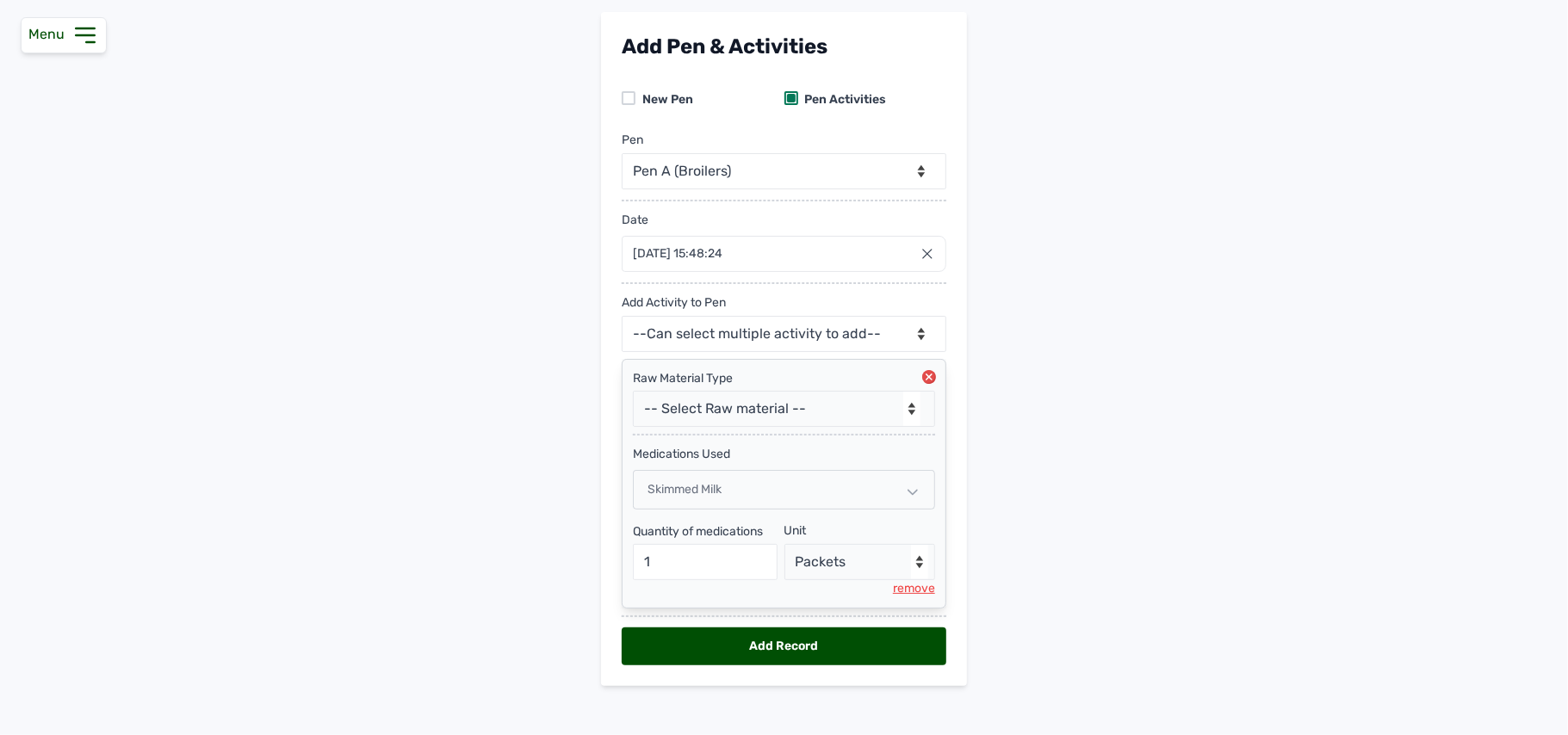 scroll, scrollTop: 110, scrollLeft: 0, axis: vertical 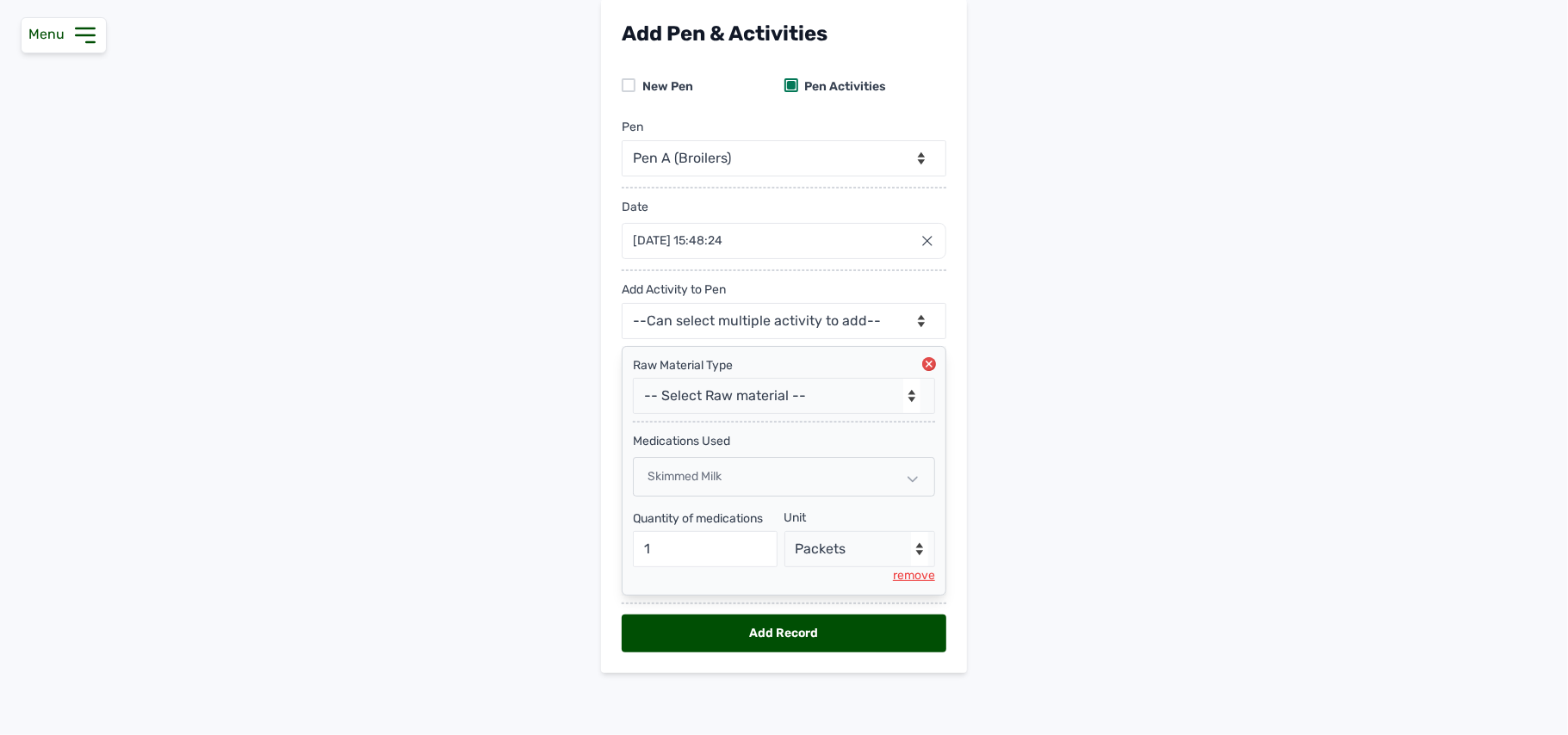 click on "Add Record" at bounding box center (784, 633) 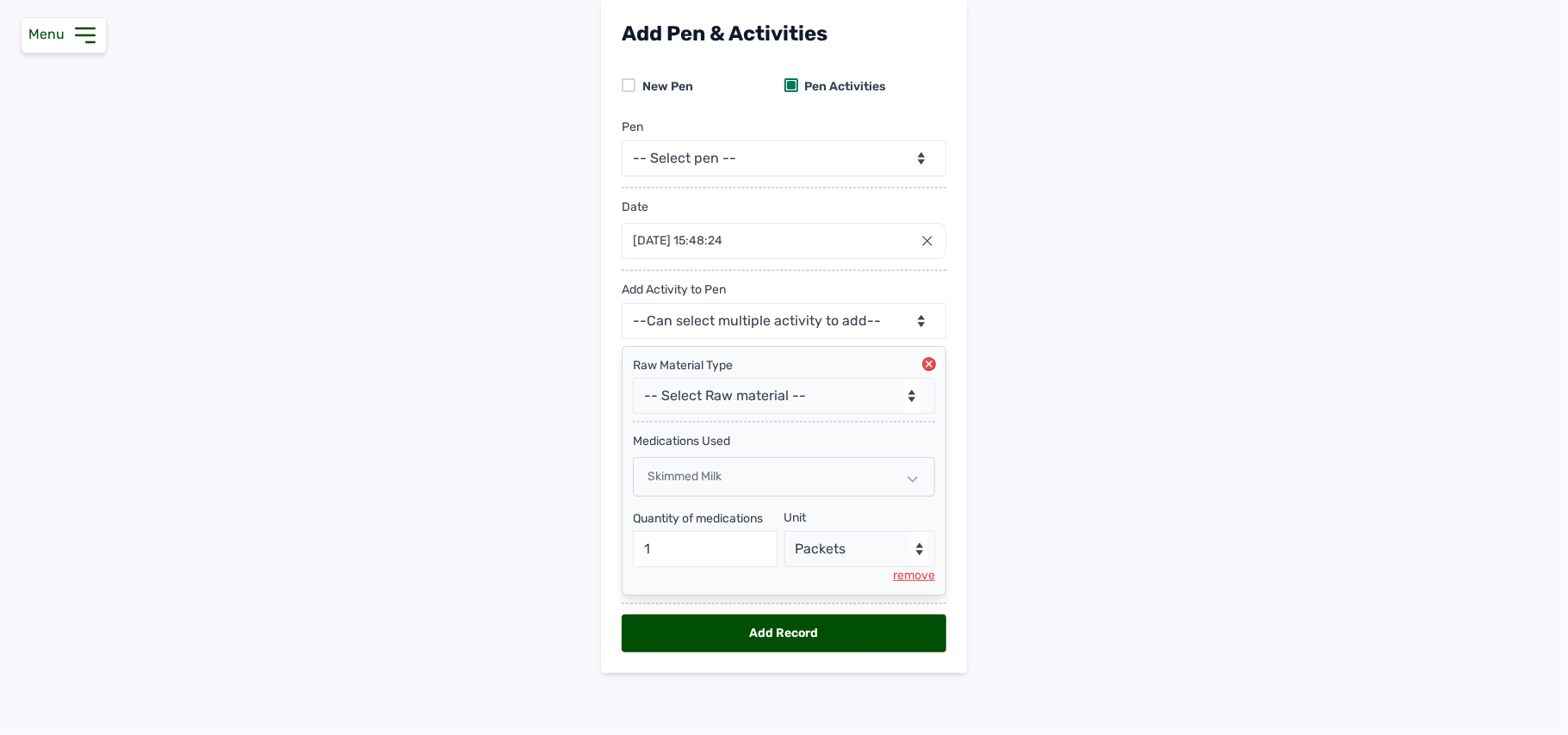 scroll, scrollTop: 0, scrollLeft: 0, axis: both 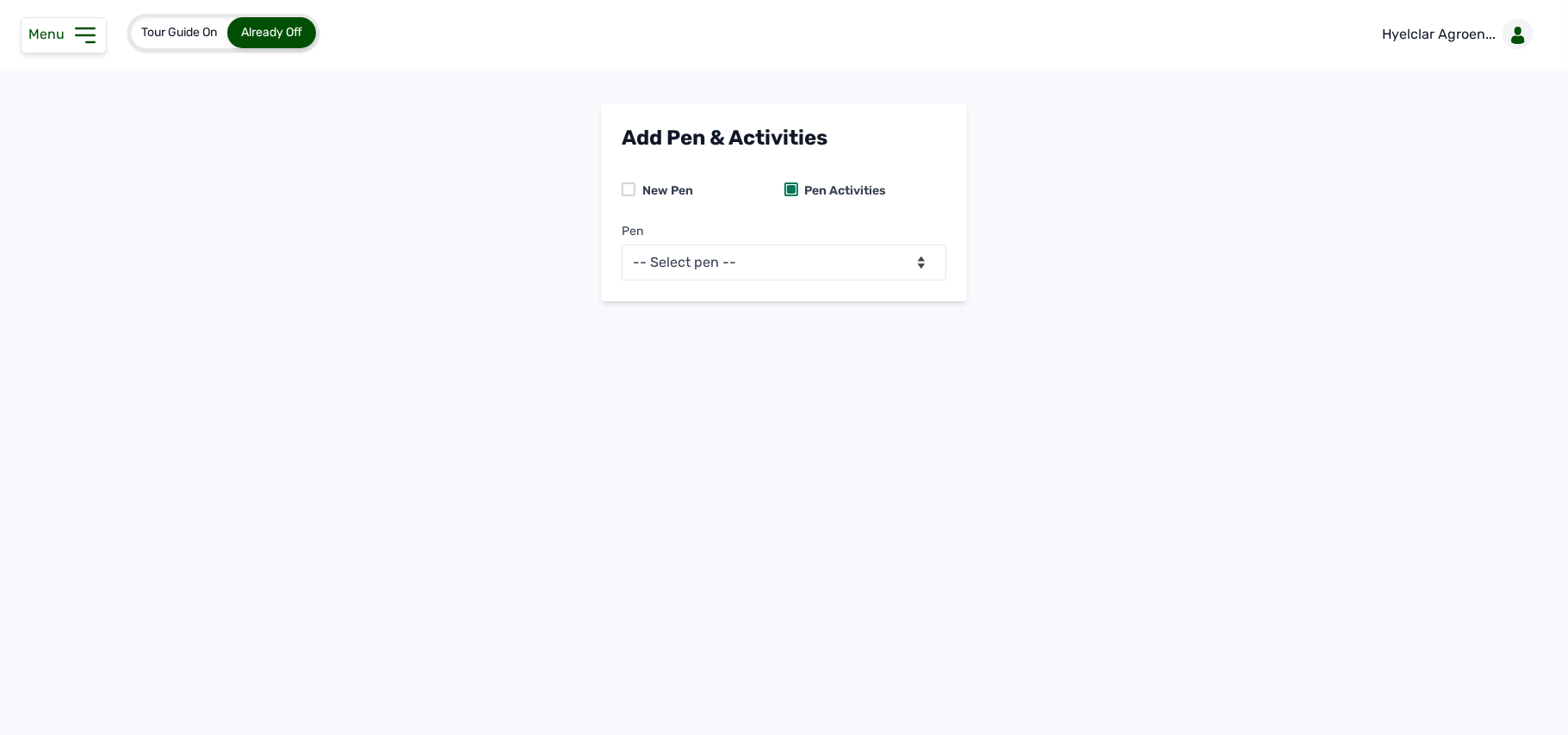 click 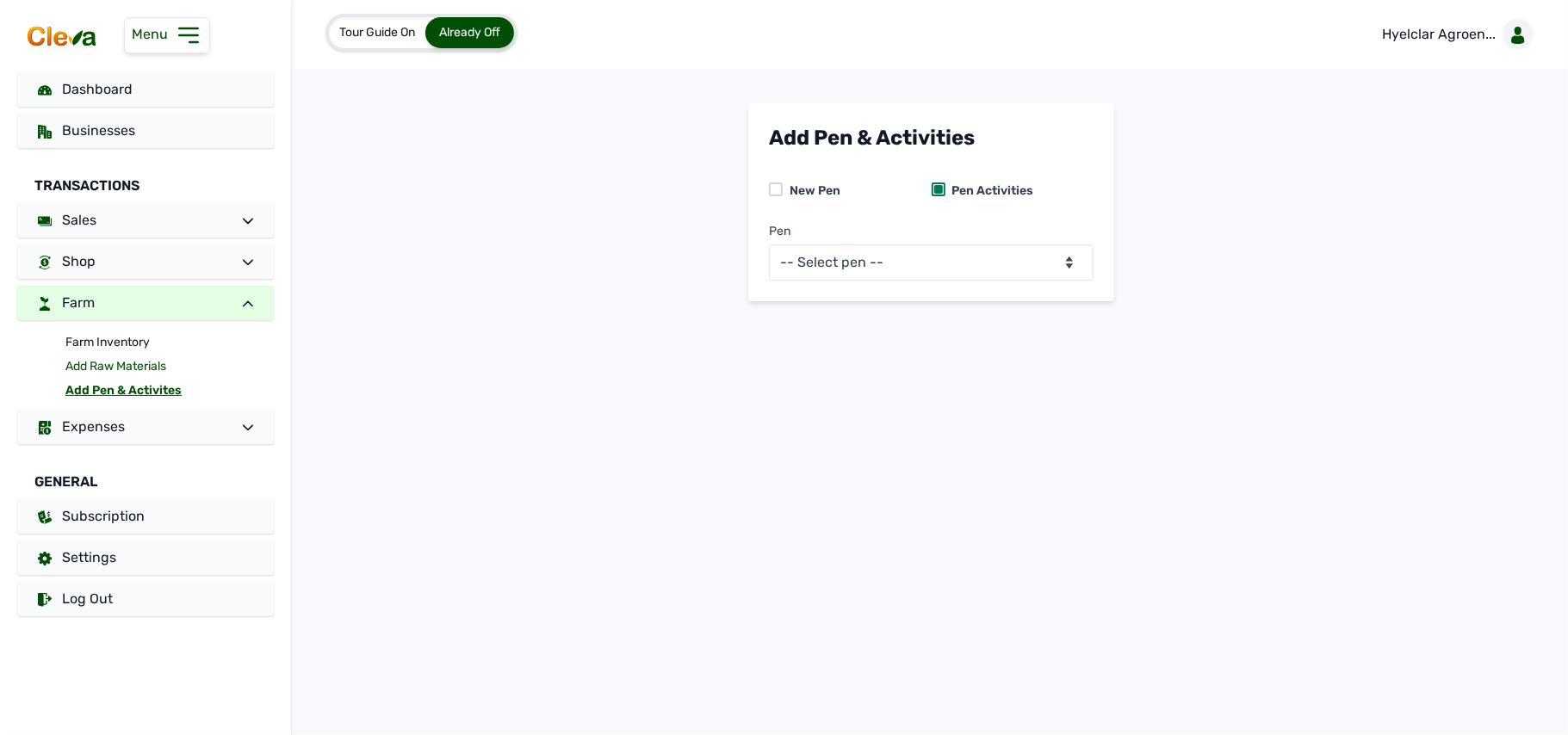 click on "Add Raw Materials" at bounding box center (170, 367) 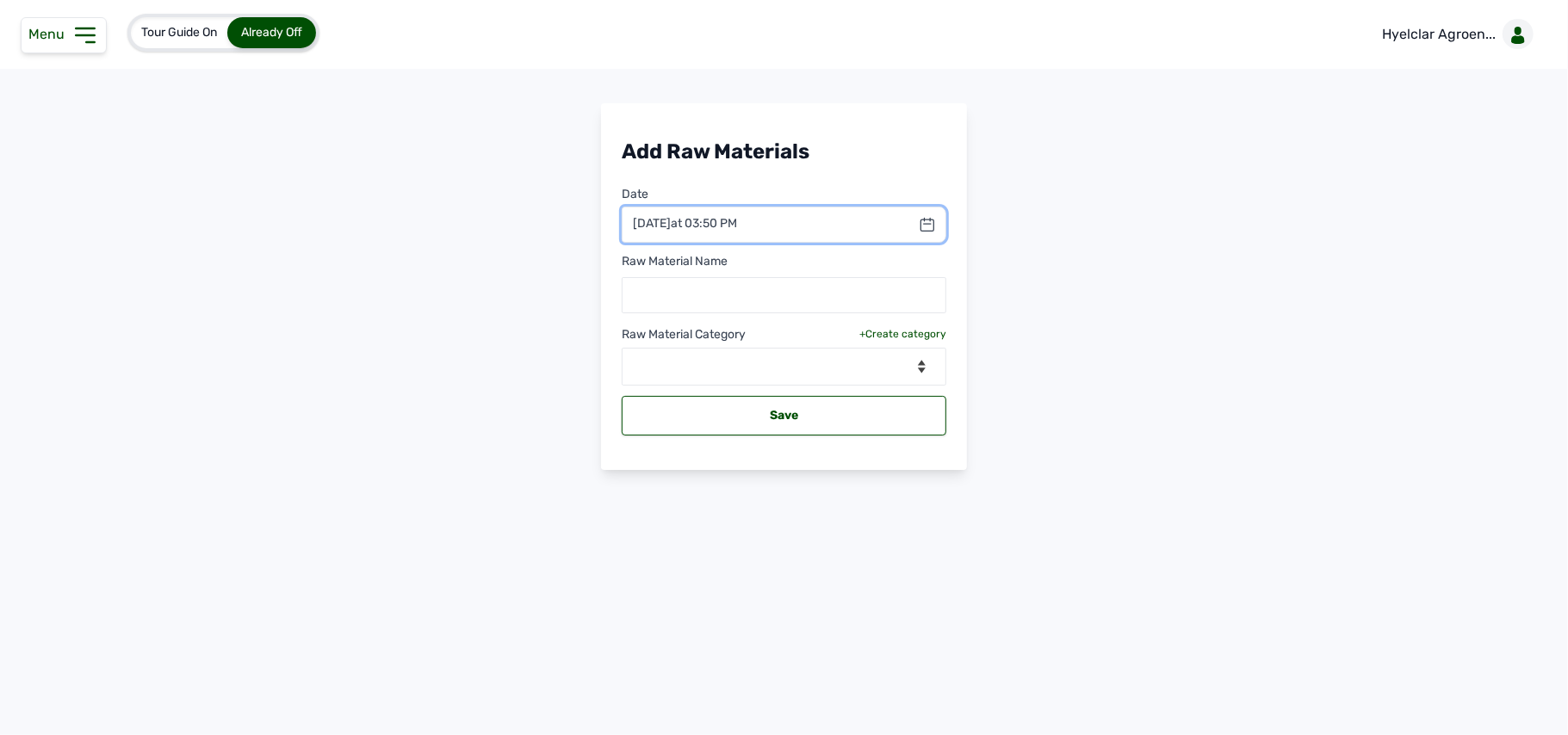 click at bounding box center (784, 225) 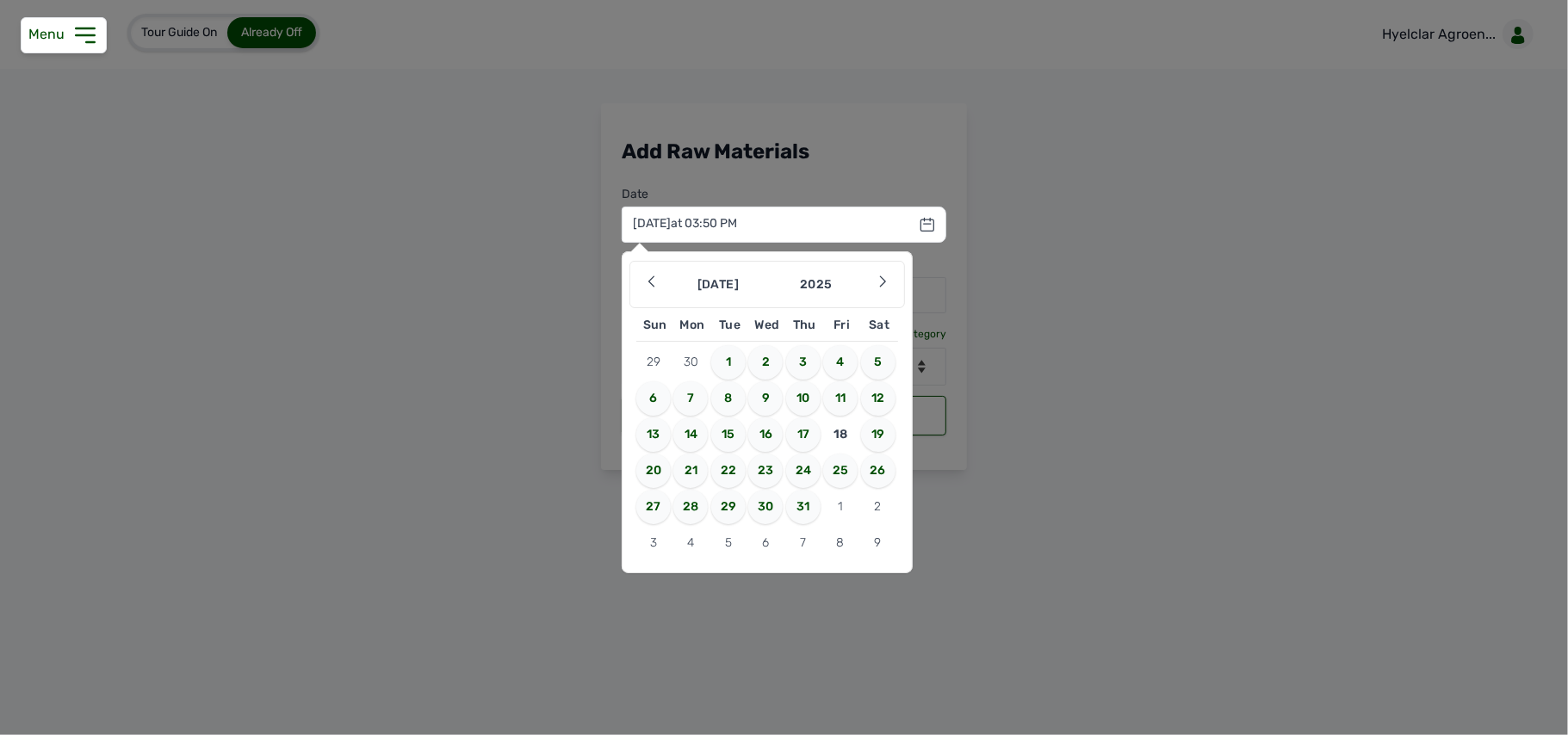 click on "17" at bounding box center [803, 435] 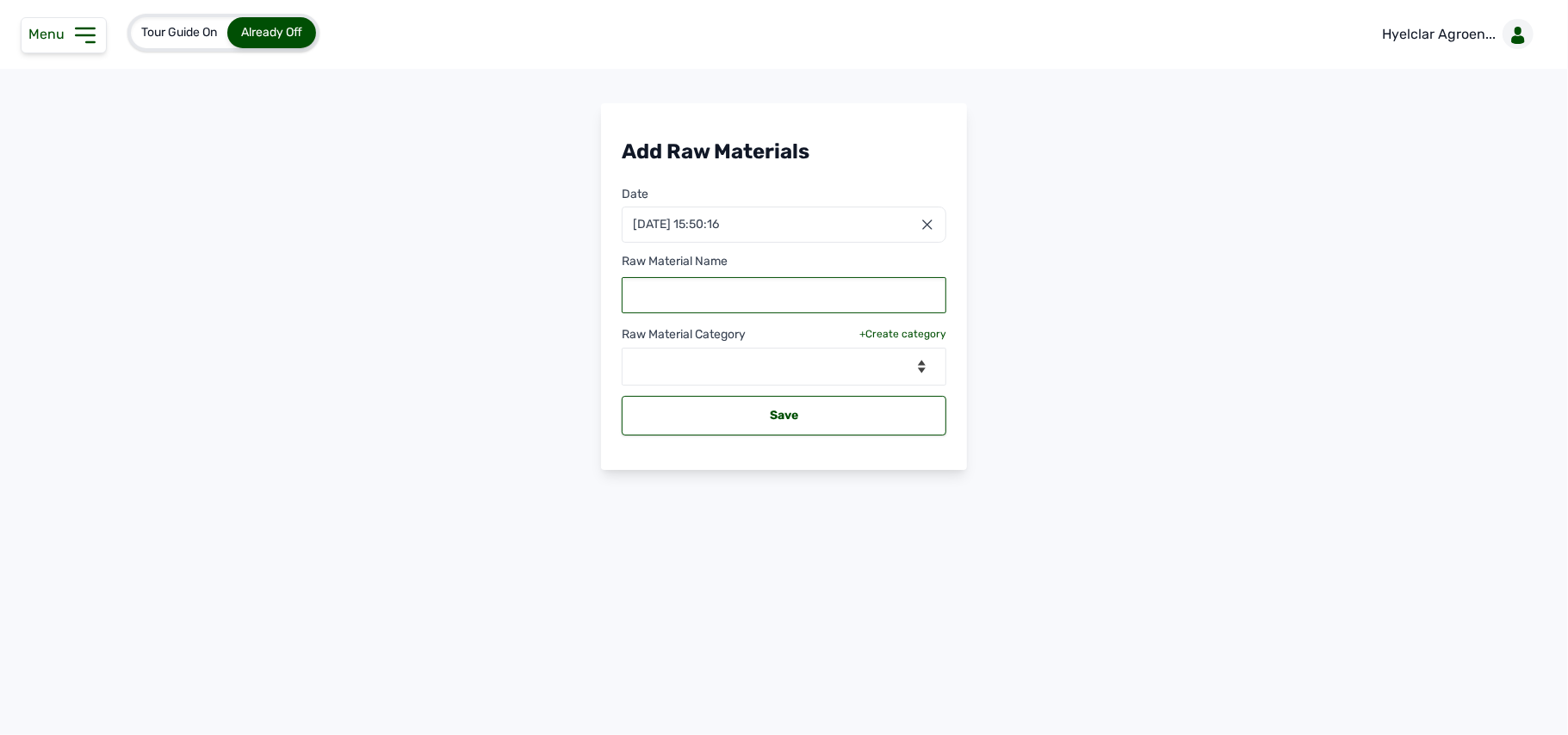 click at bounding box center (784, 295) 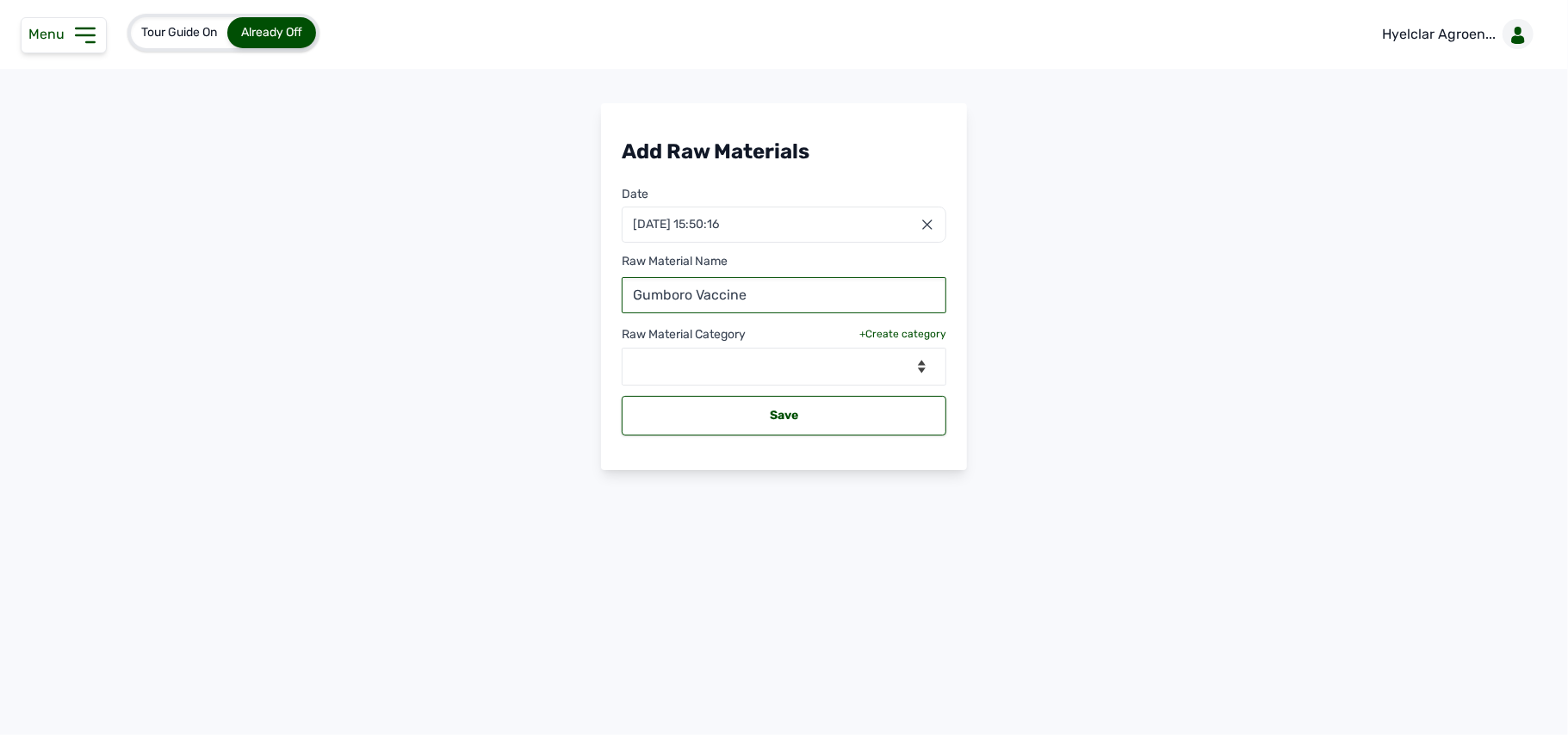 type on "Gumboro Vaccine" 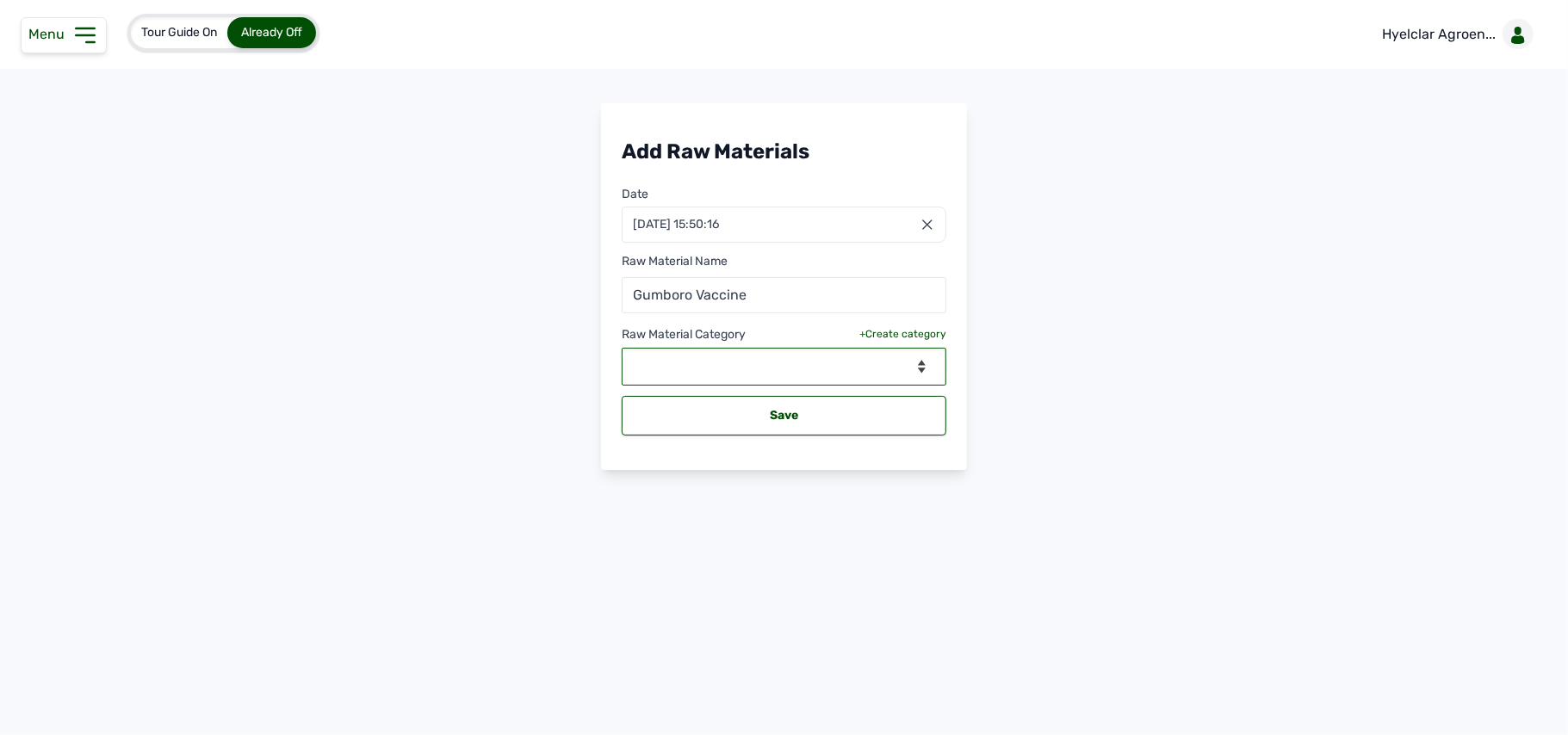 click on "--Select Category-- Biomass Fuel feeds medications vaccines" at bounding box center [784, 367] 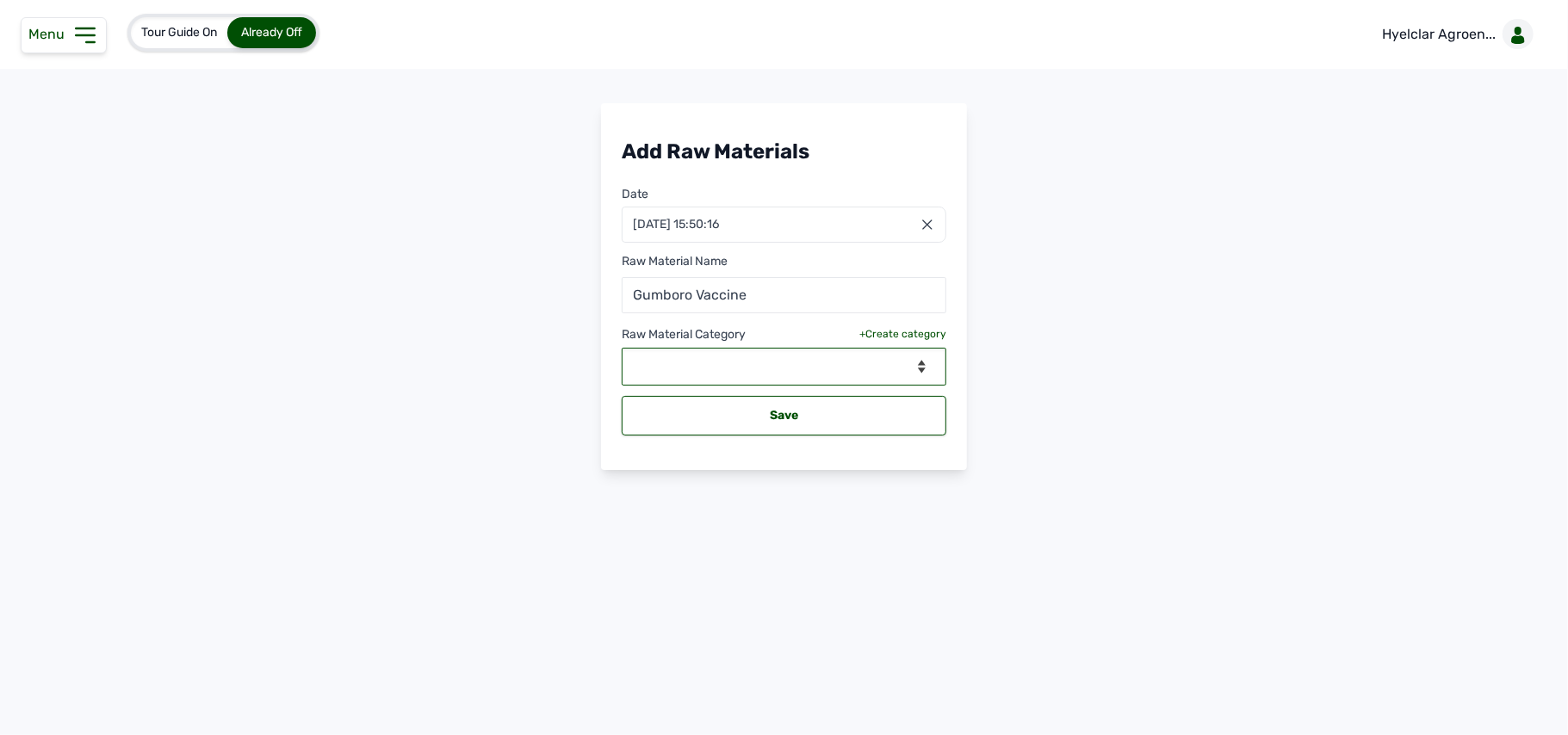 select on "vaccines" 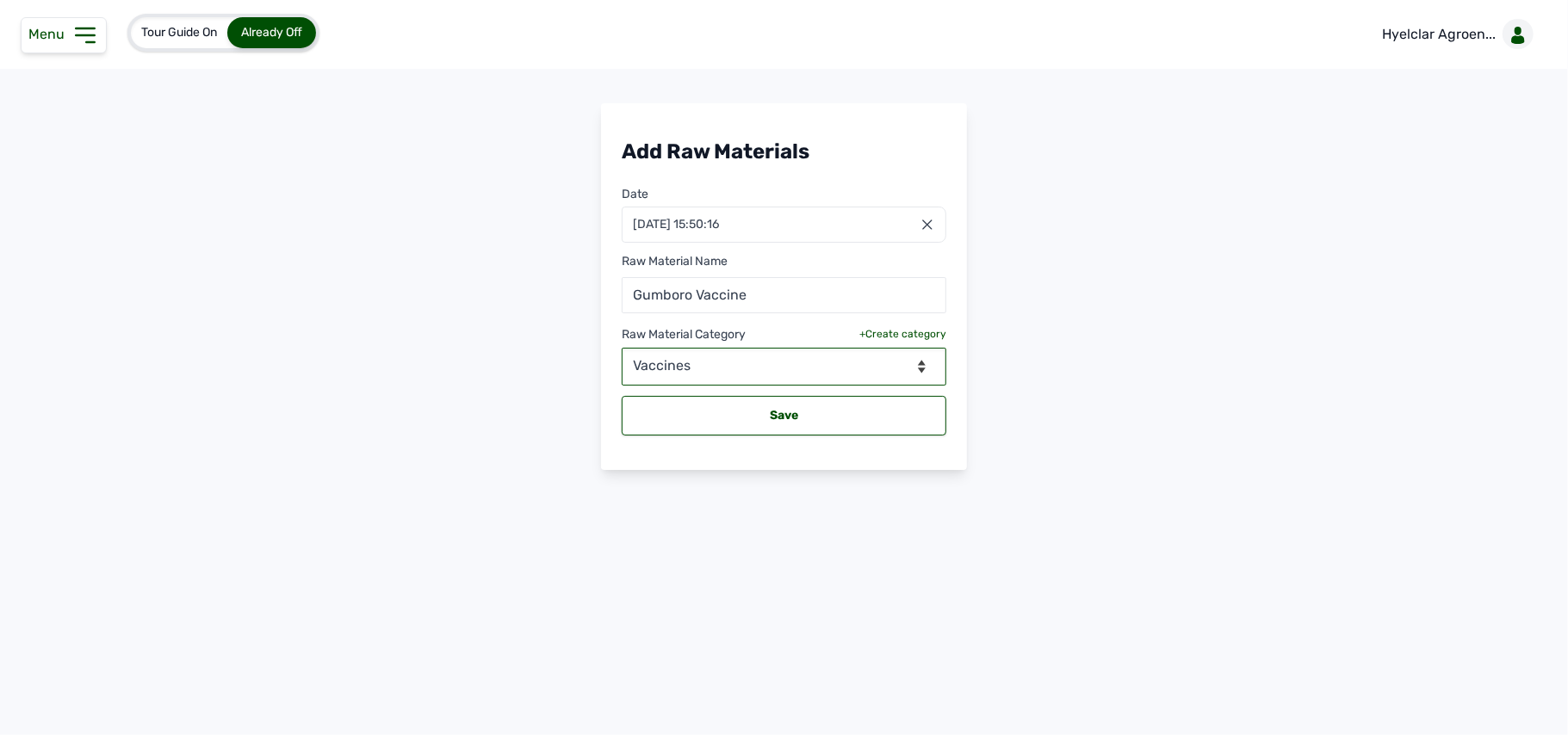 click on "--Select Category-- Biomass Fuel feeds medications vaccines" at bounding box center (784, 367) 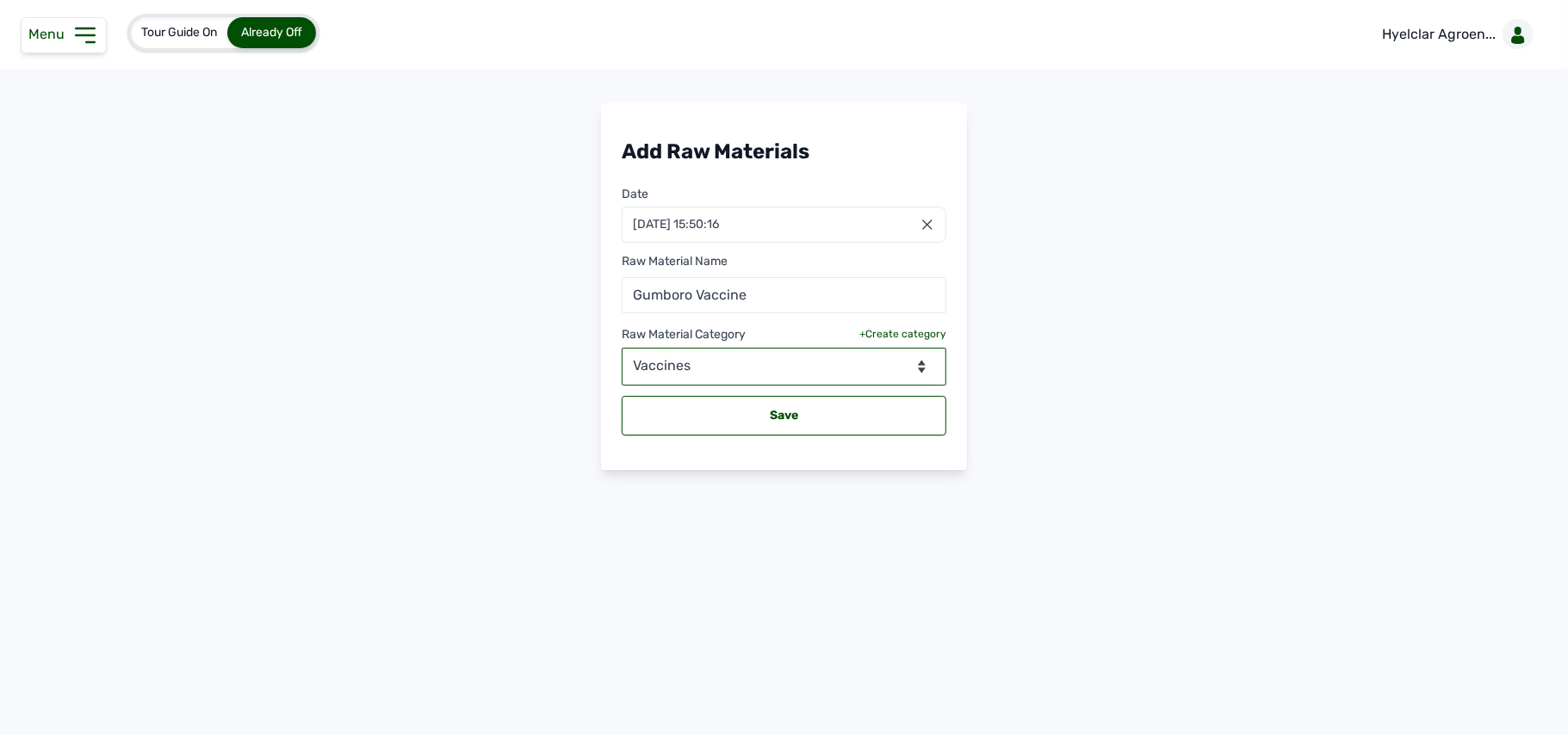 select 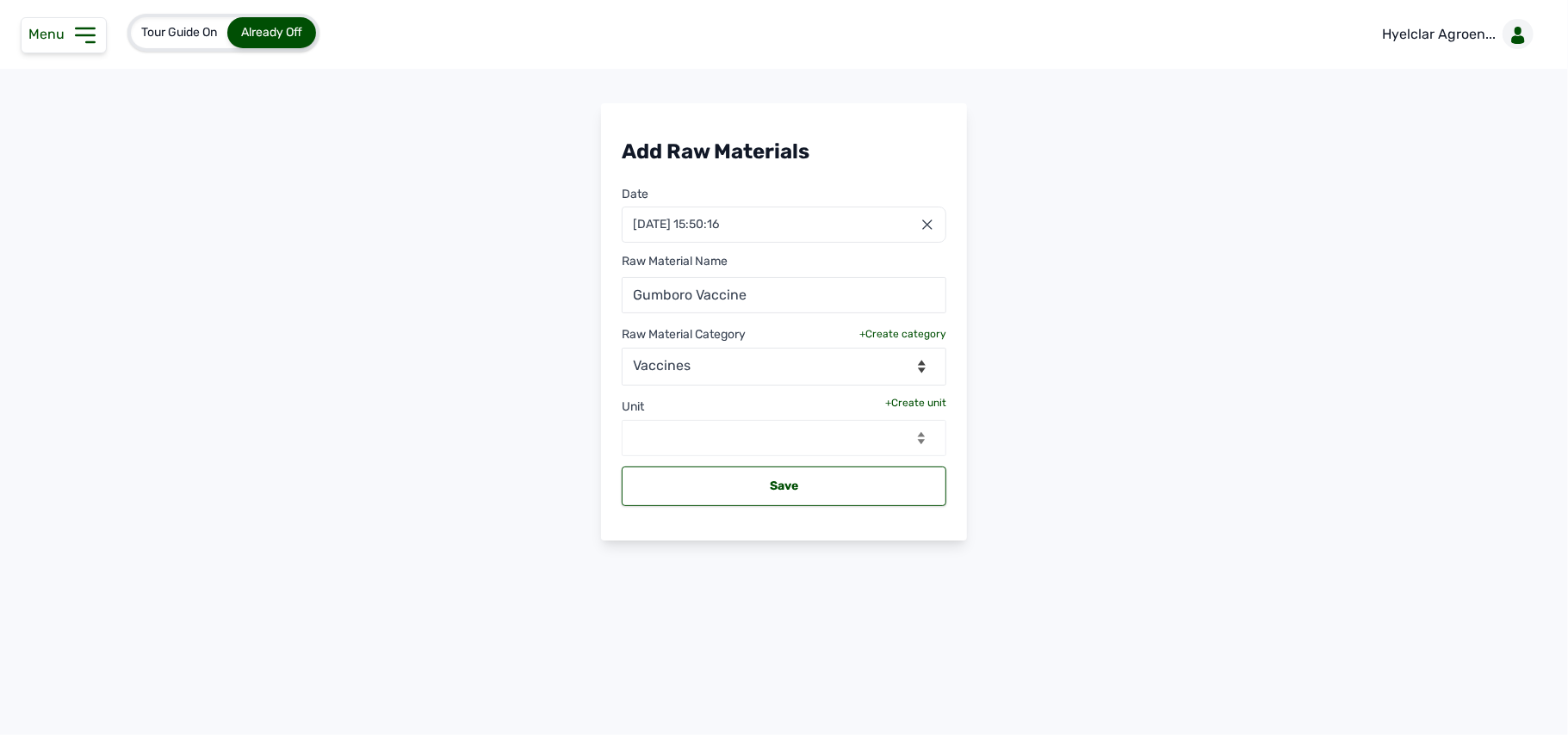click on "+Create unit" at bounding box center (915, 403) 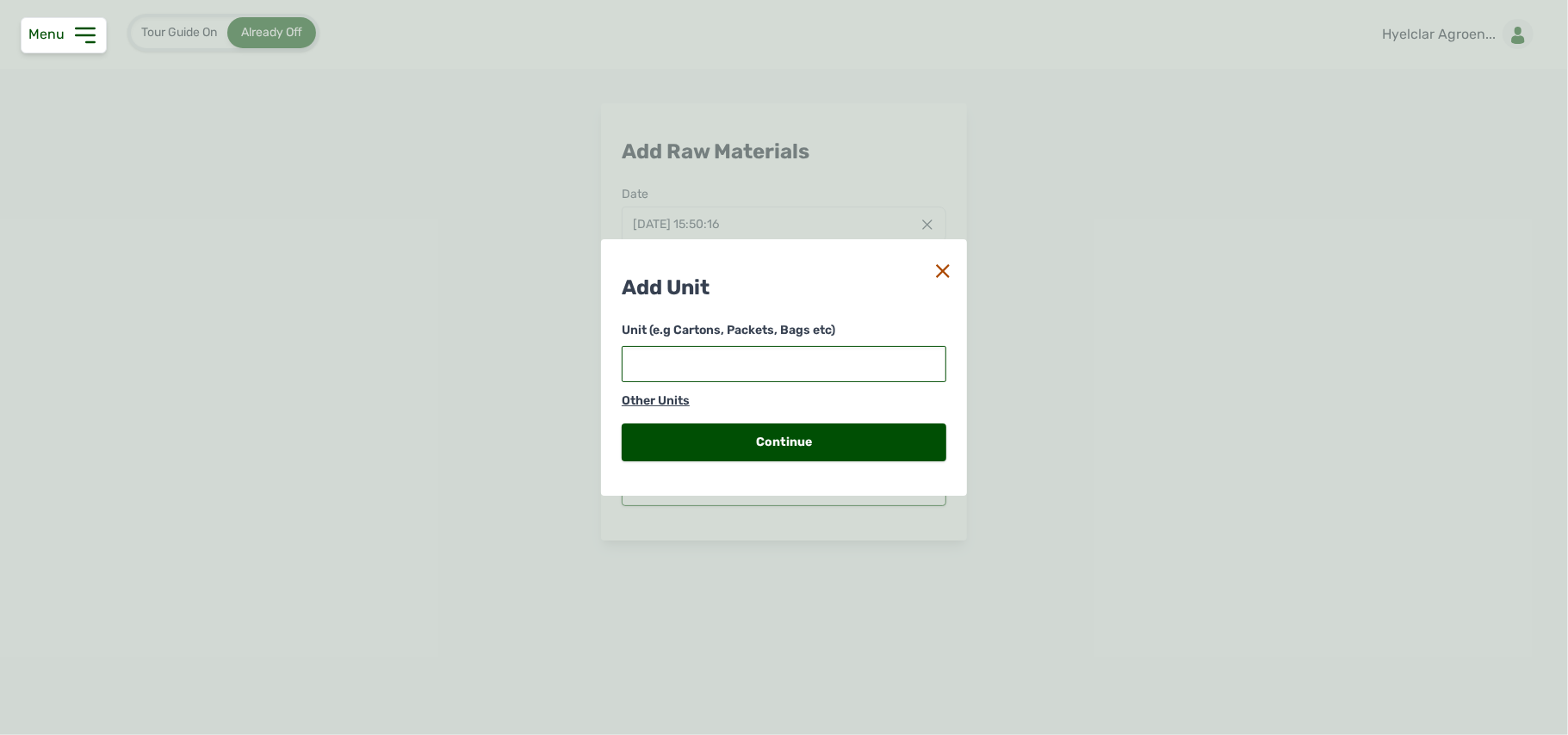 click at bounding box center (784, 364) 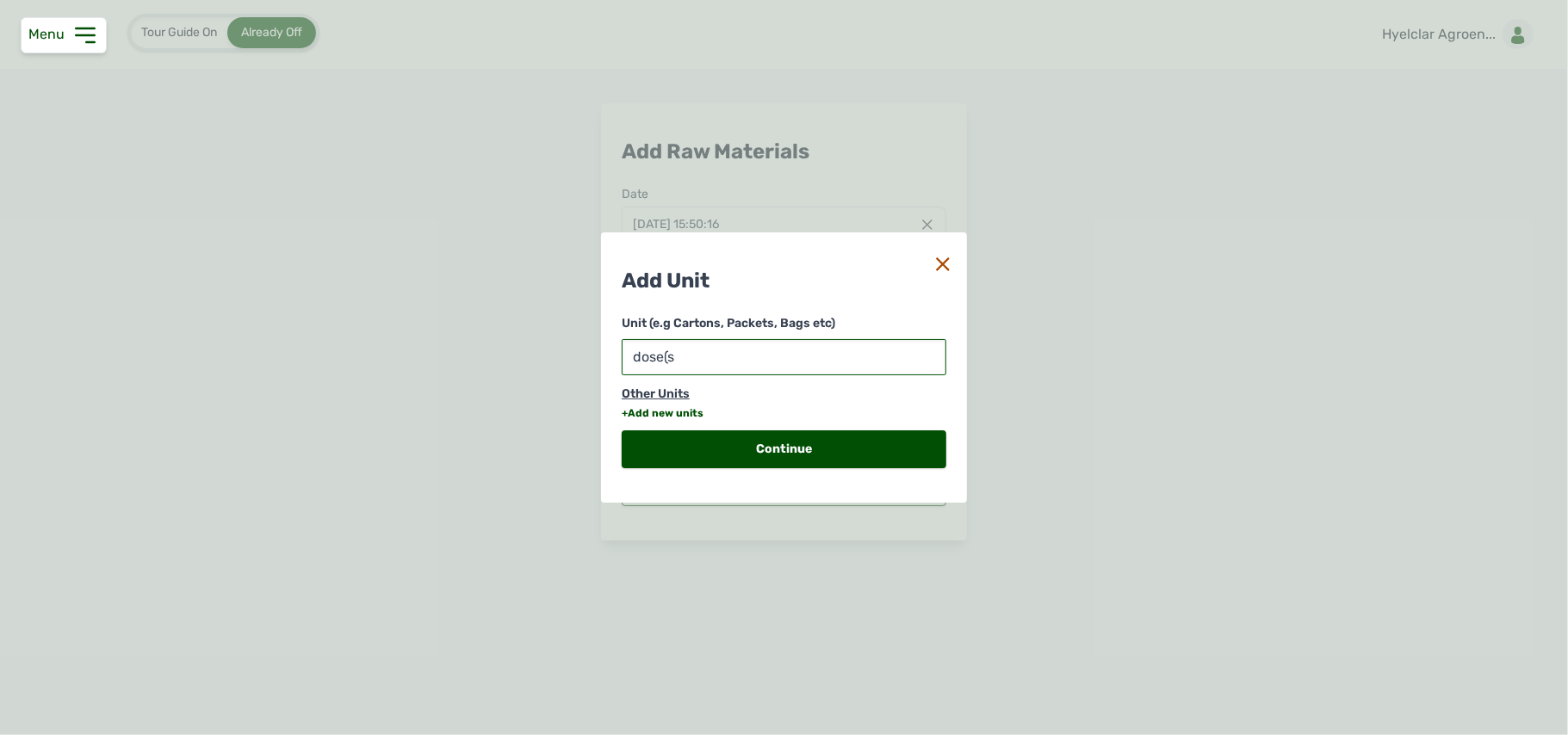 type on "dose(s)" 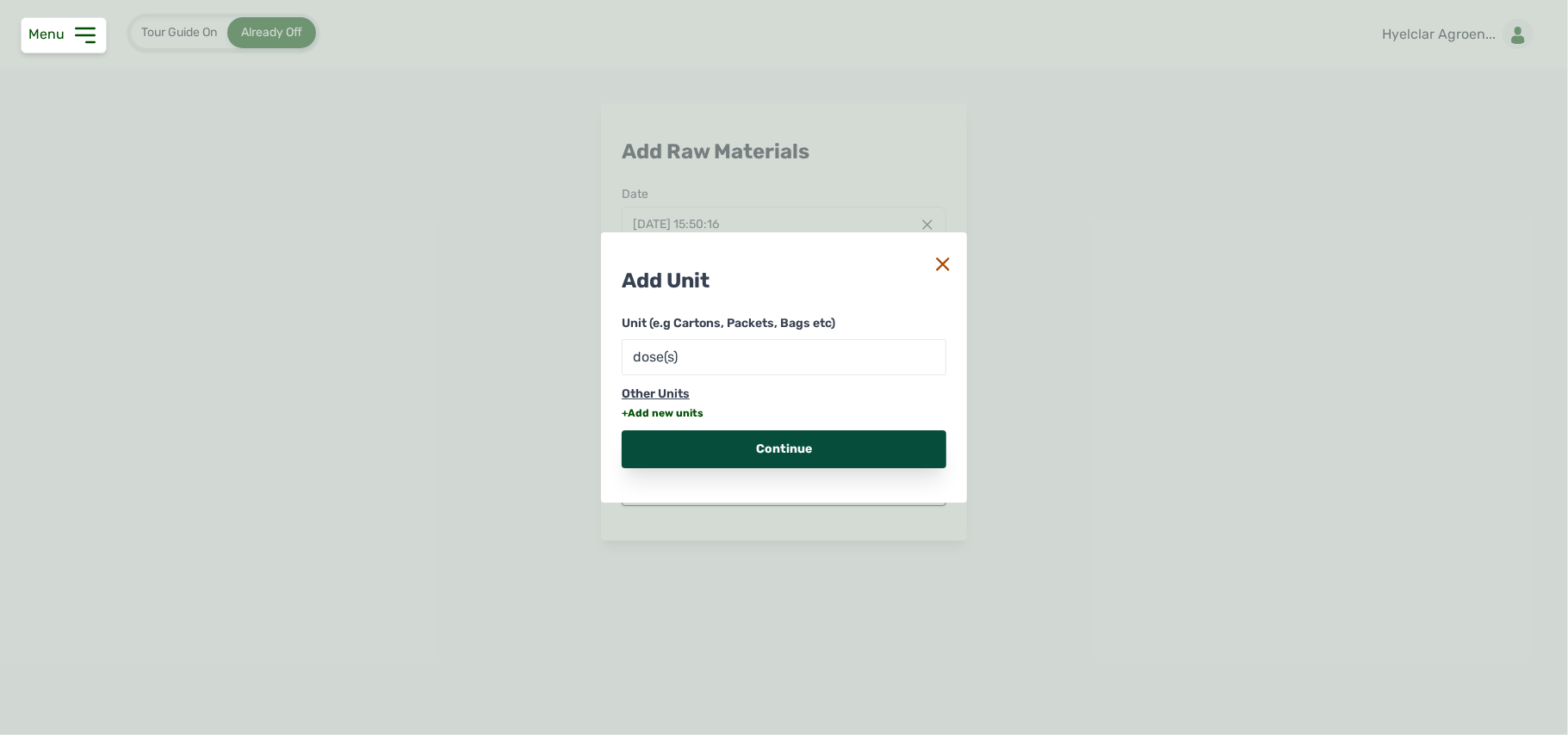 click on "Continue" at bounding box center (784, 449) 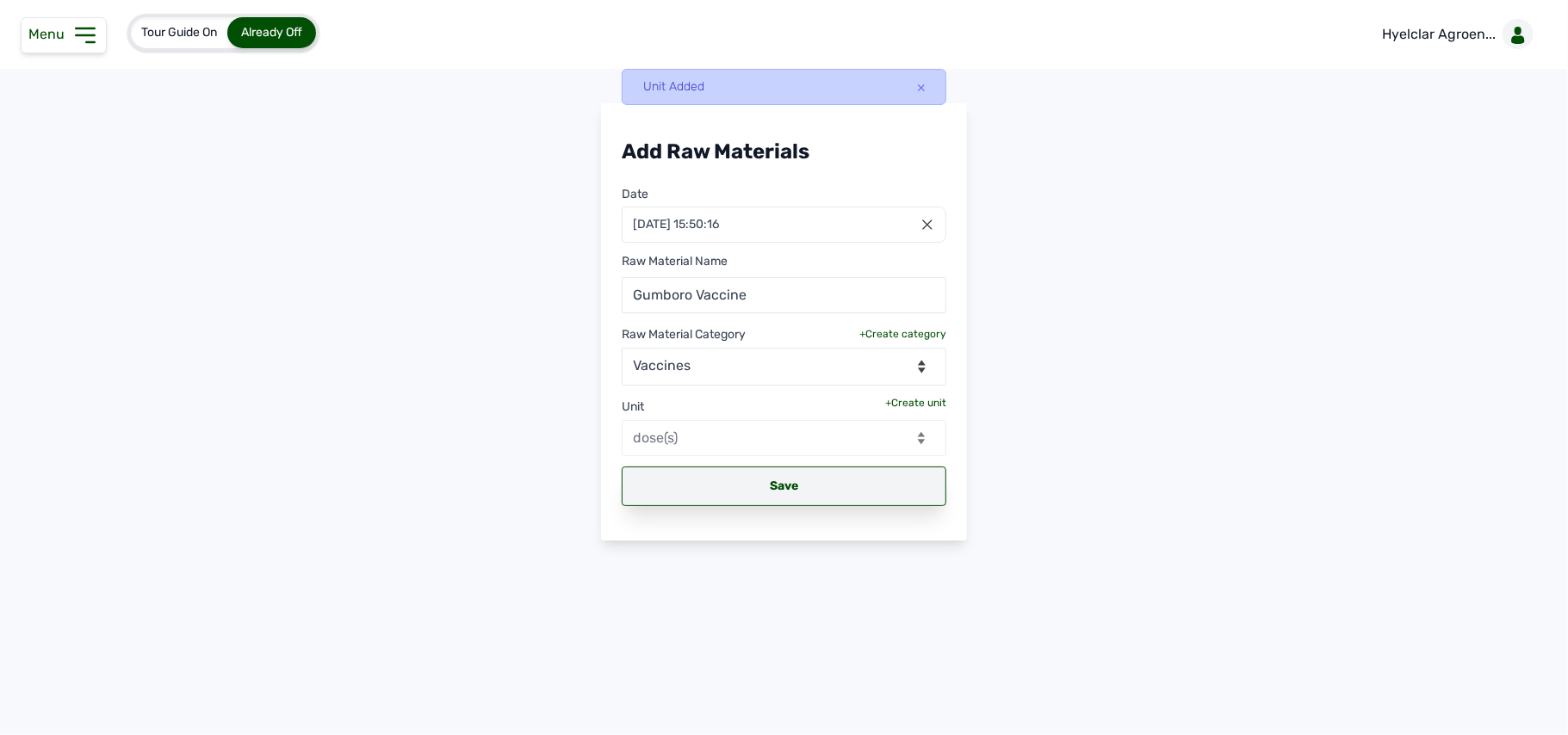 click on "Save" at bounding box center [784, 486] 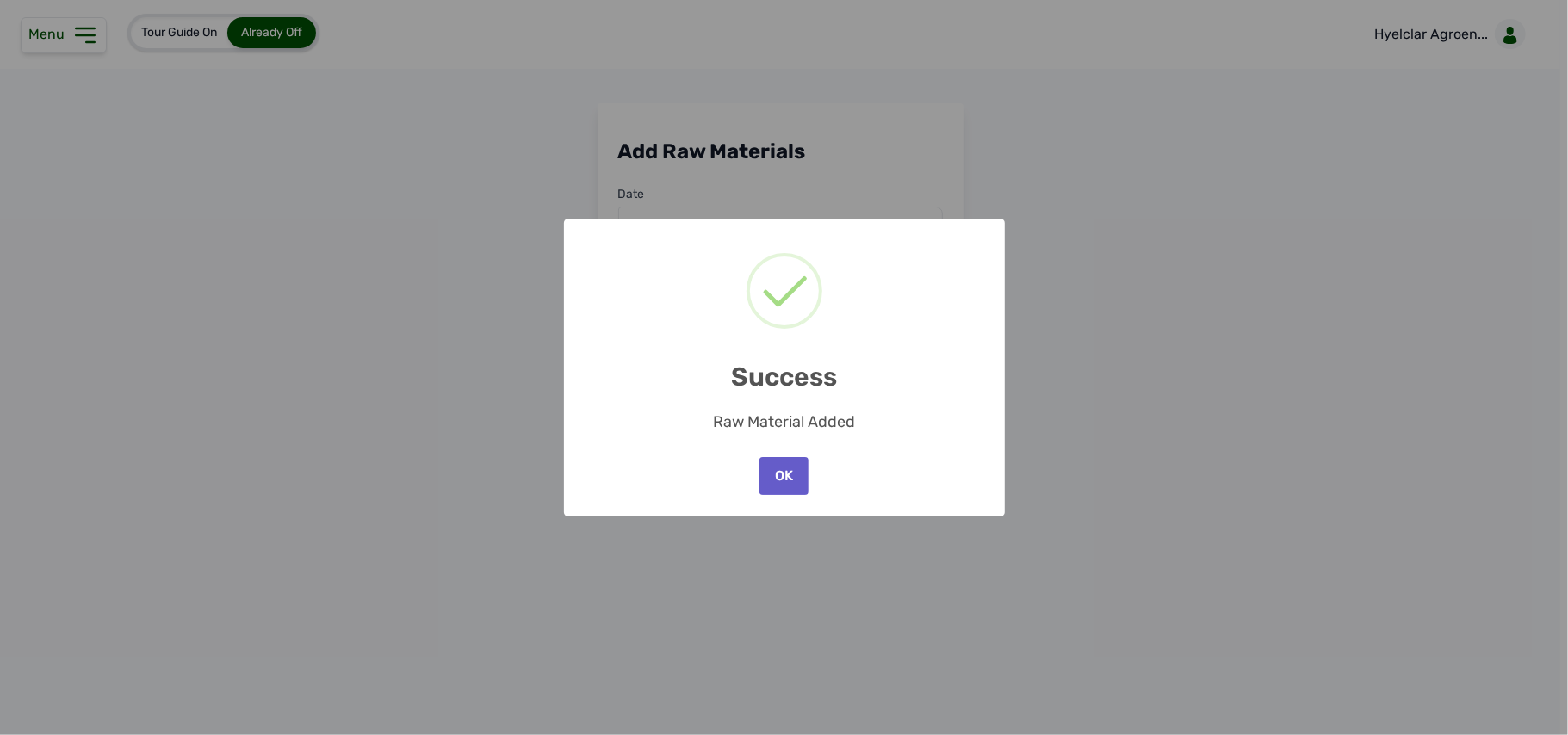 click on "OK" at bounding box center (784, 476) 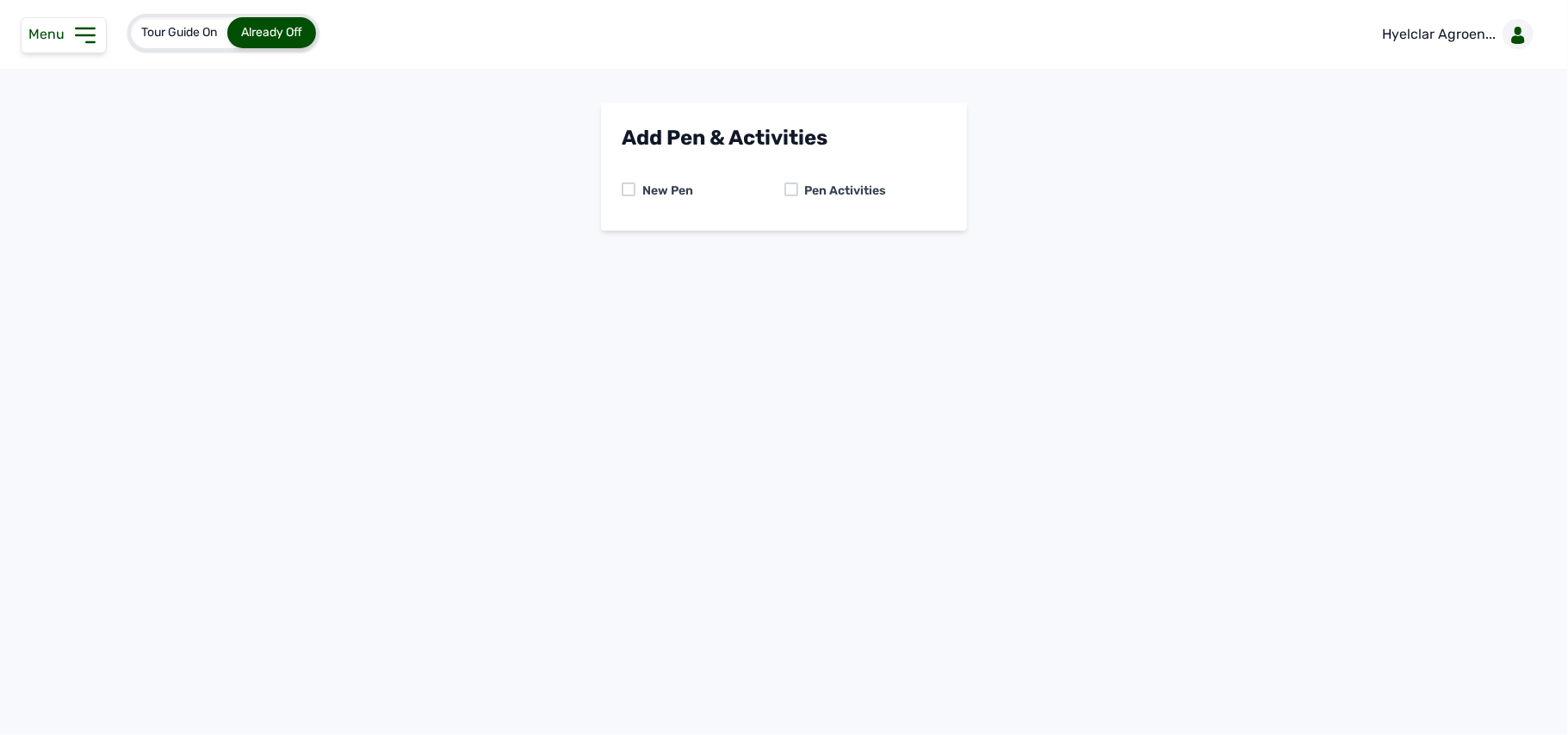click at bounding box center (791, 189) 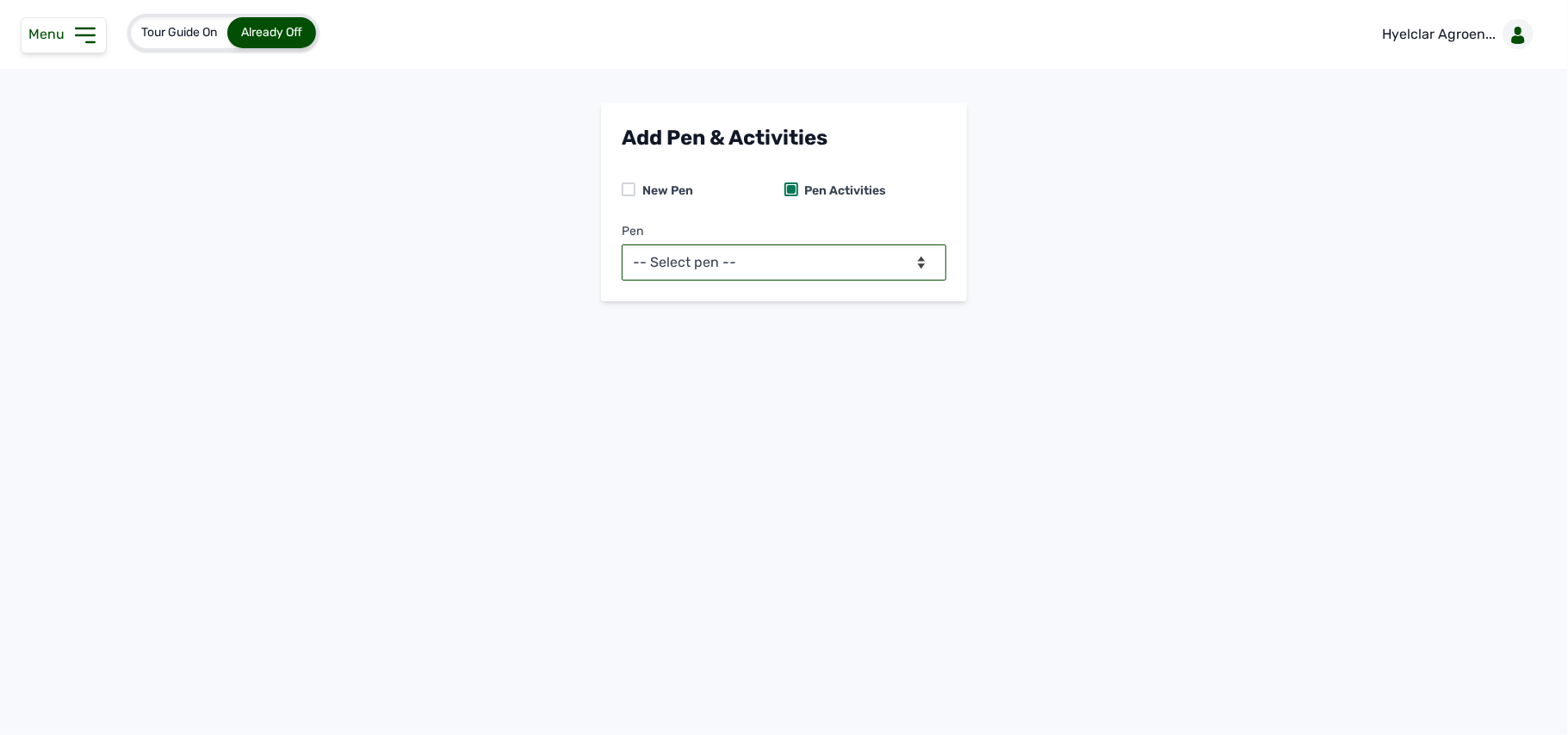 click on "-- Select pen -- Pen A (Broilers)" at bounding box center (784, 262) 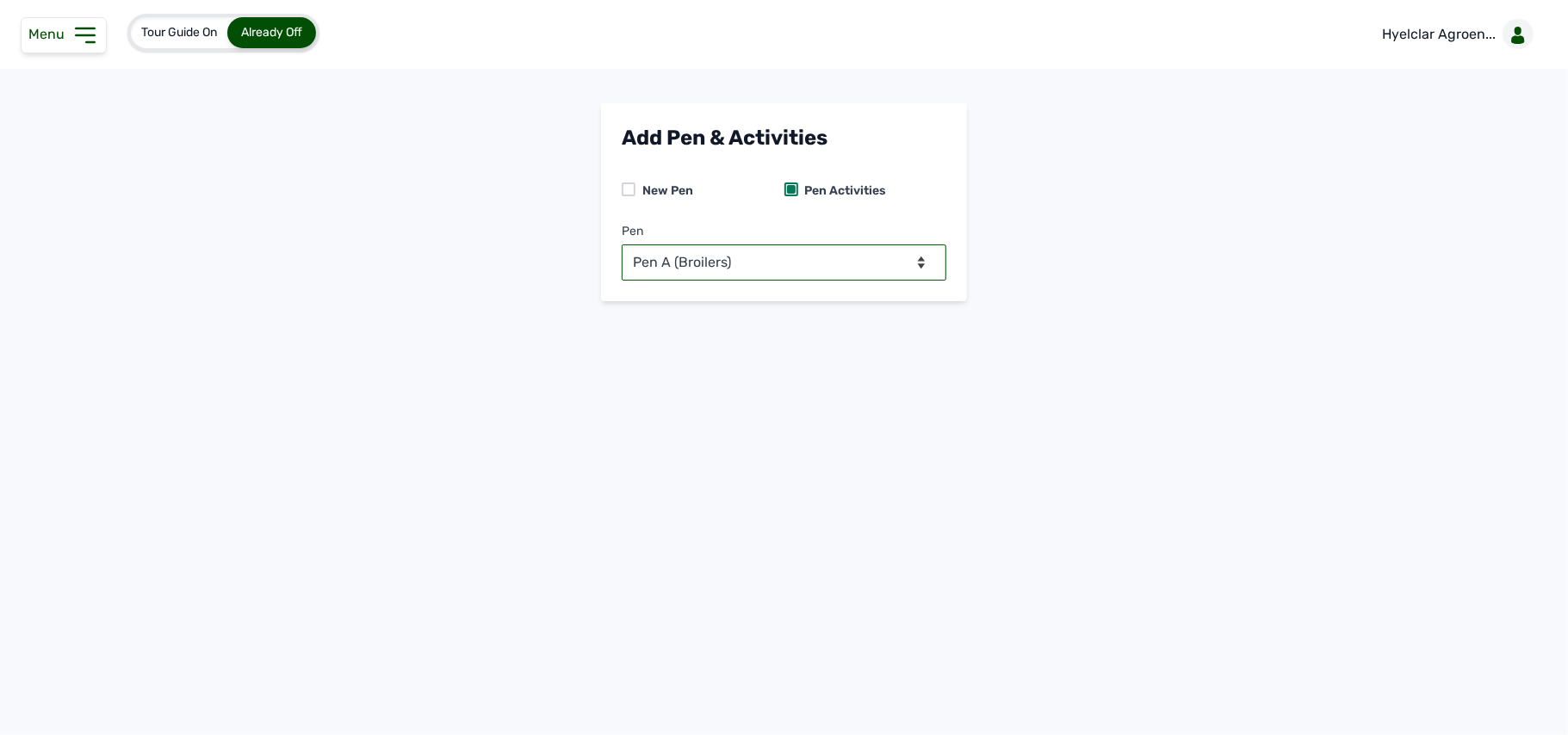 click on "-- Select pen -- Pen A (Broilers)" at bounding box center (784, 262) 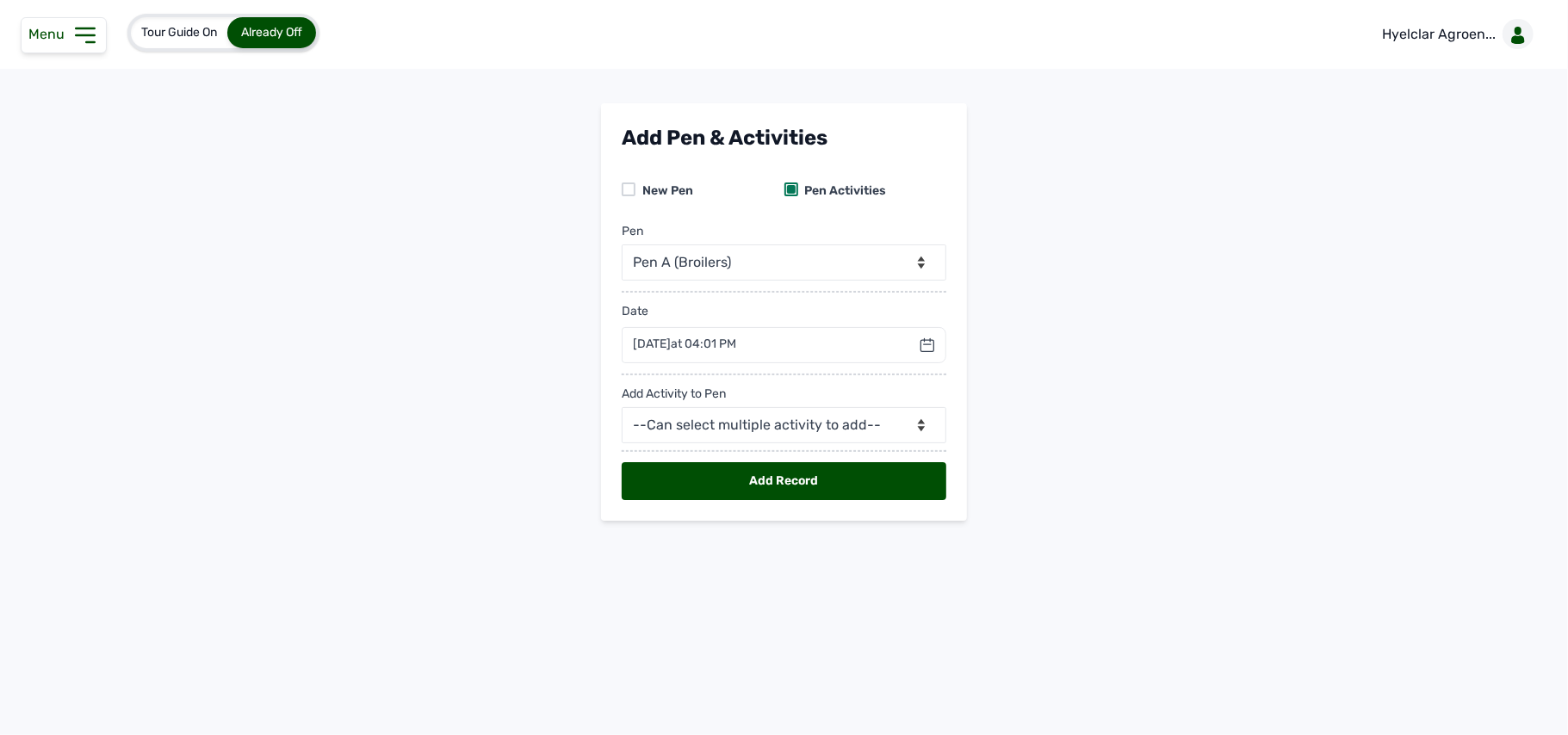 click 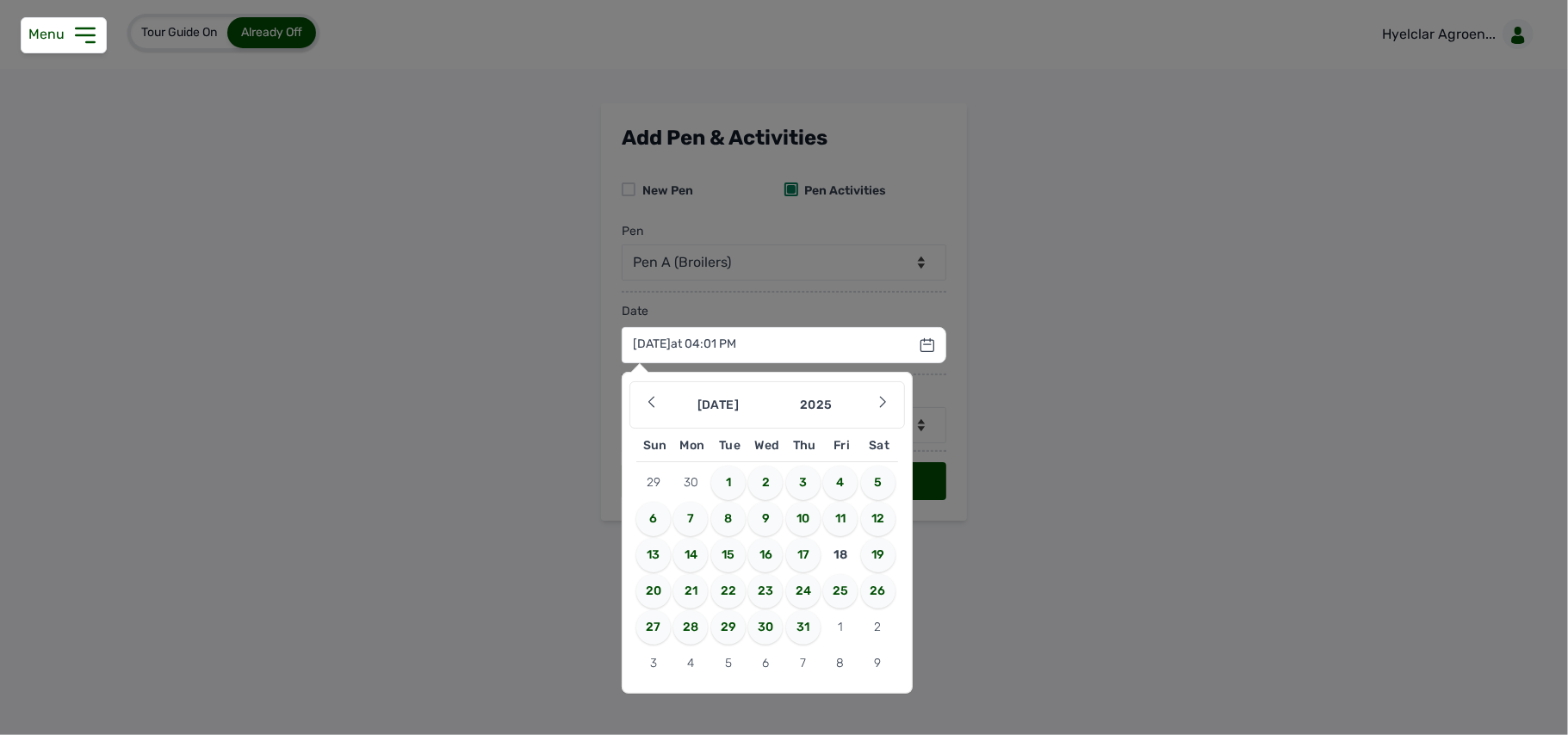 click on "17" at bounding box center [803, 555] 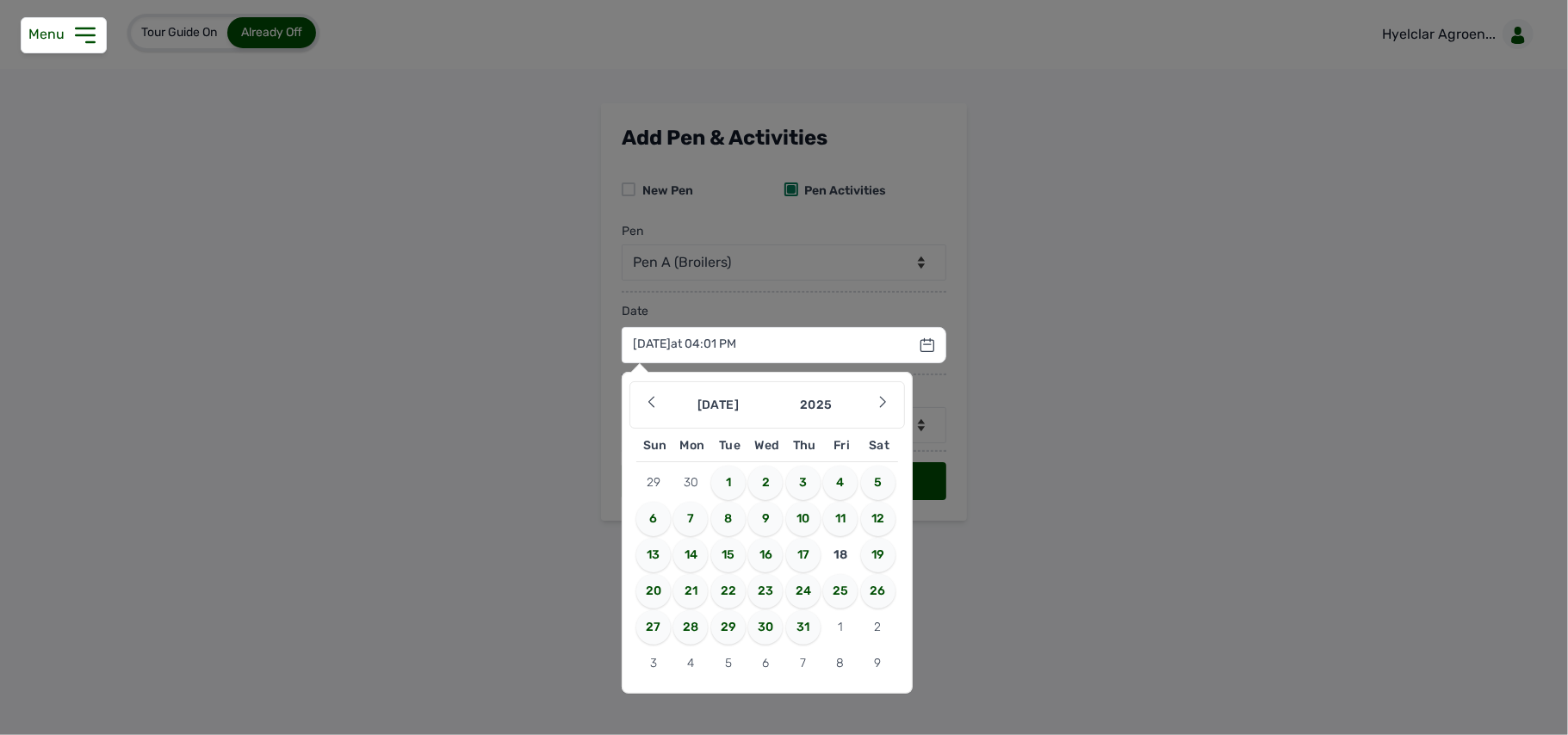 type on "17 Jul 2025 16:01:47" 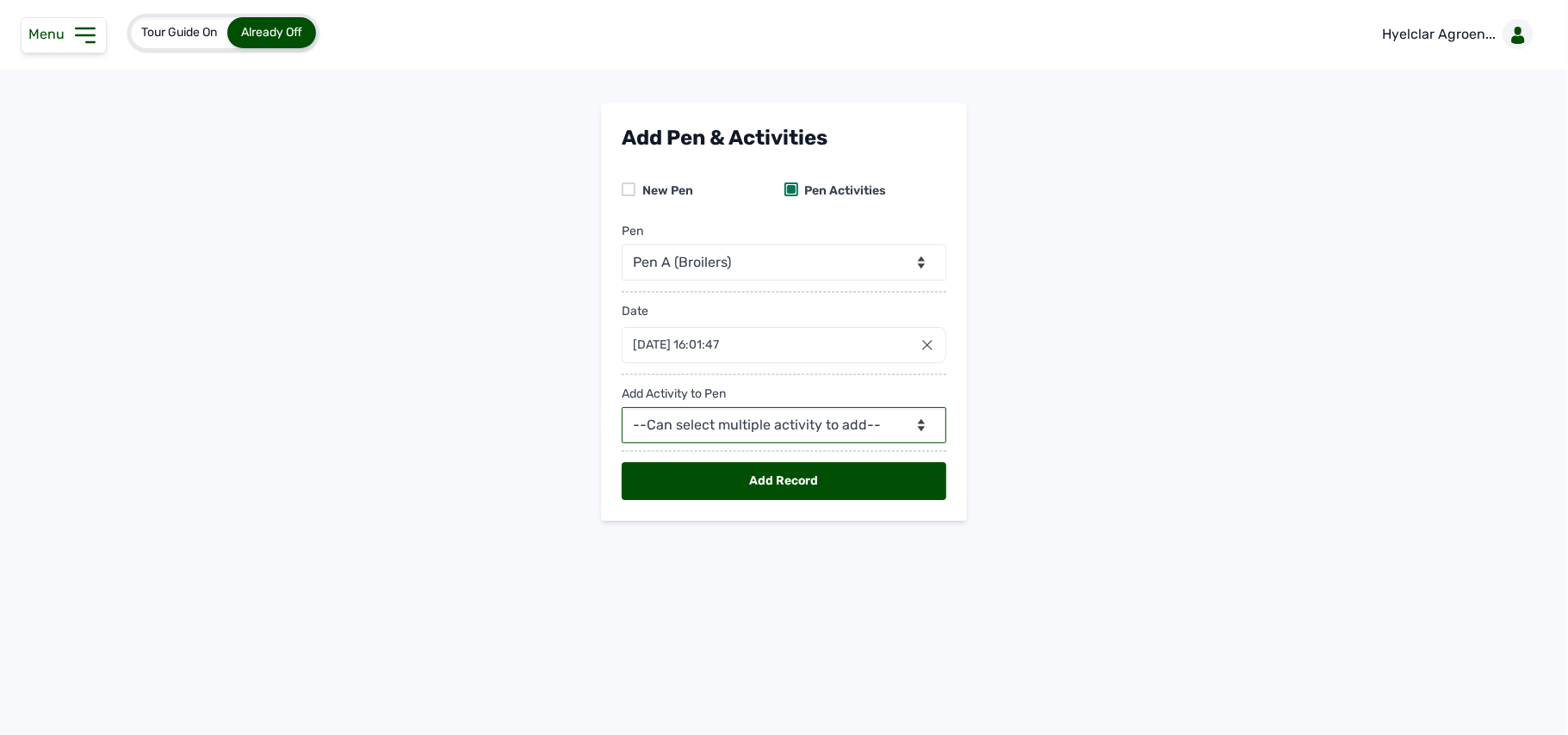 click on "--Can select multiple activity to add-- Raw Material Losses Weight" at bounding box center [784, 425] 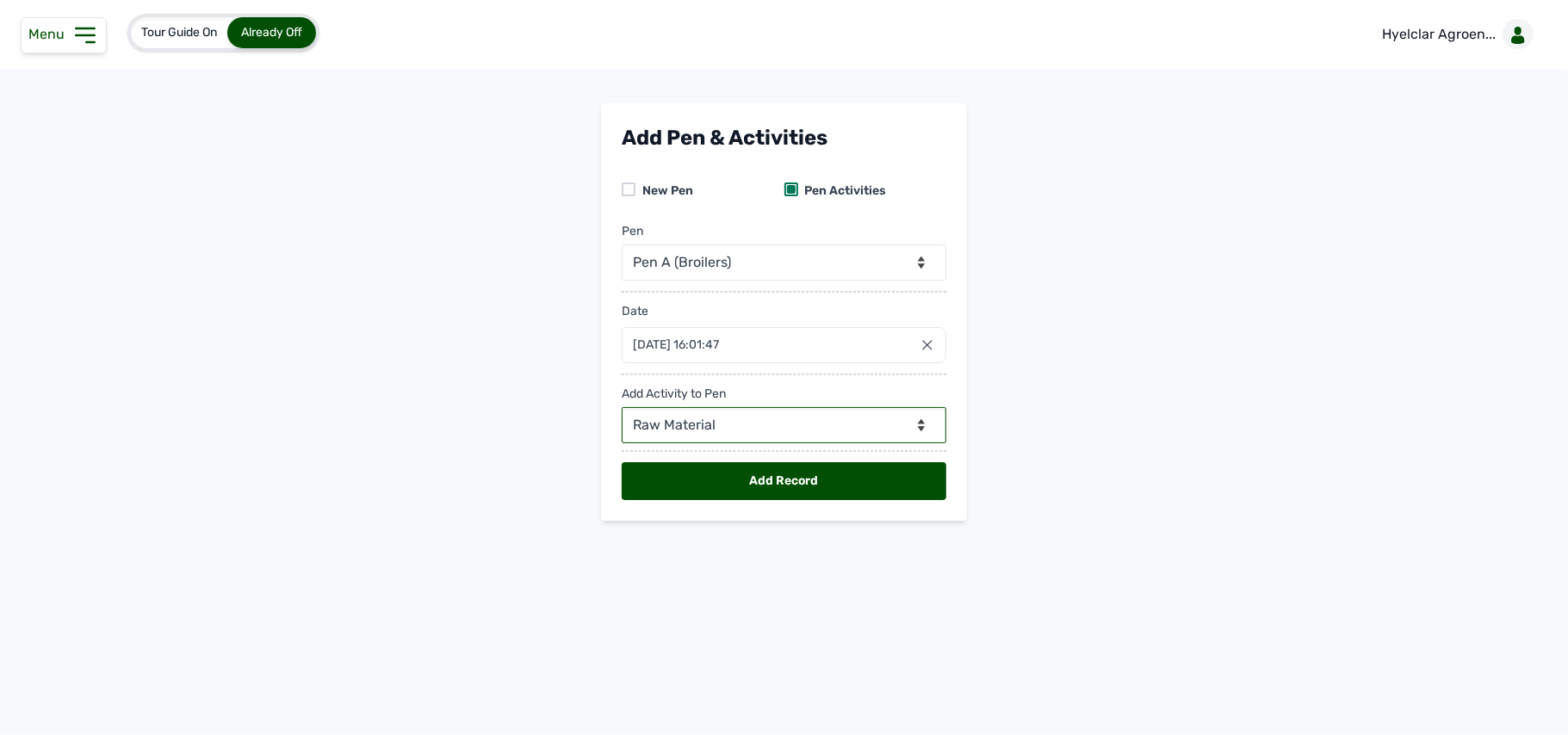 click on "--Can select multiple activity to add-- Raw Material Losses Weight" at bounding box center (784, 425) 